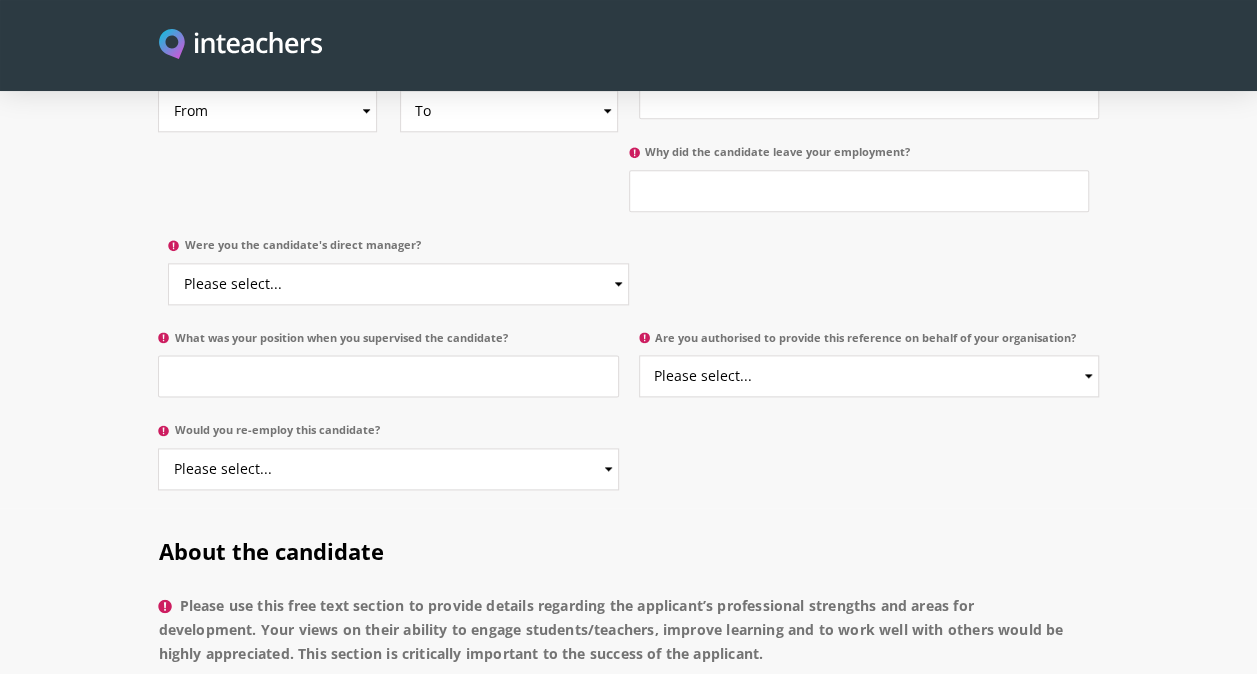 scroll, scrollTop: 1176, scrollLeft: 0, axis: vertical 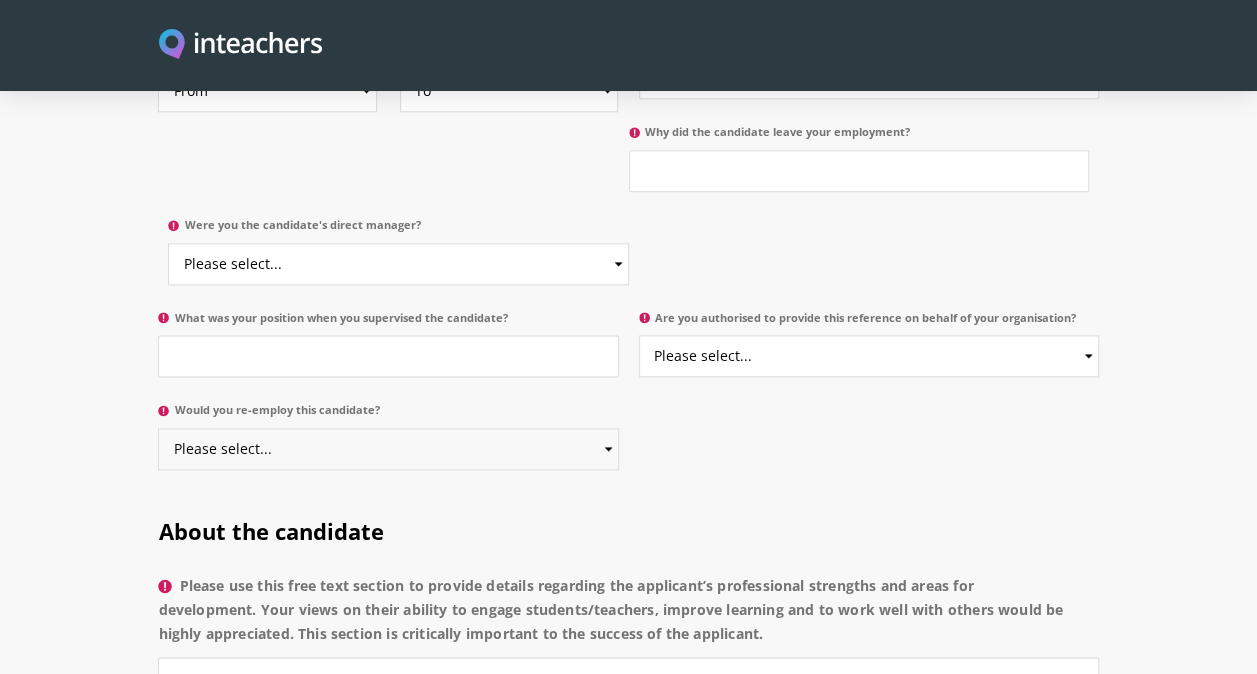 click on "Please select... Yes
No" at bounding box center [388, 449] 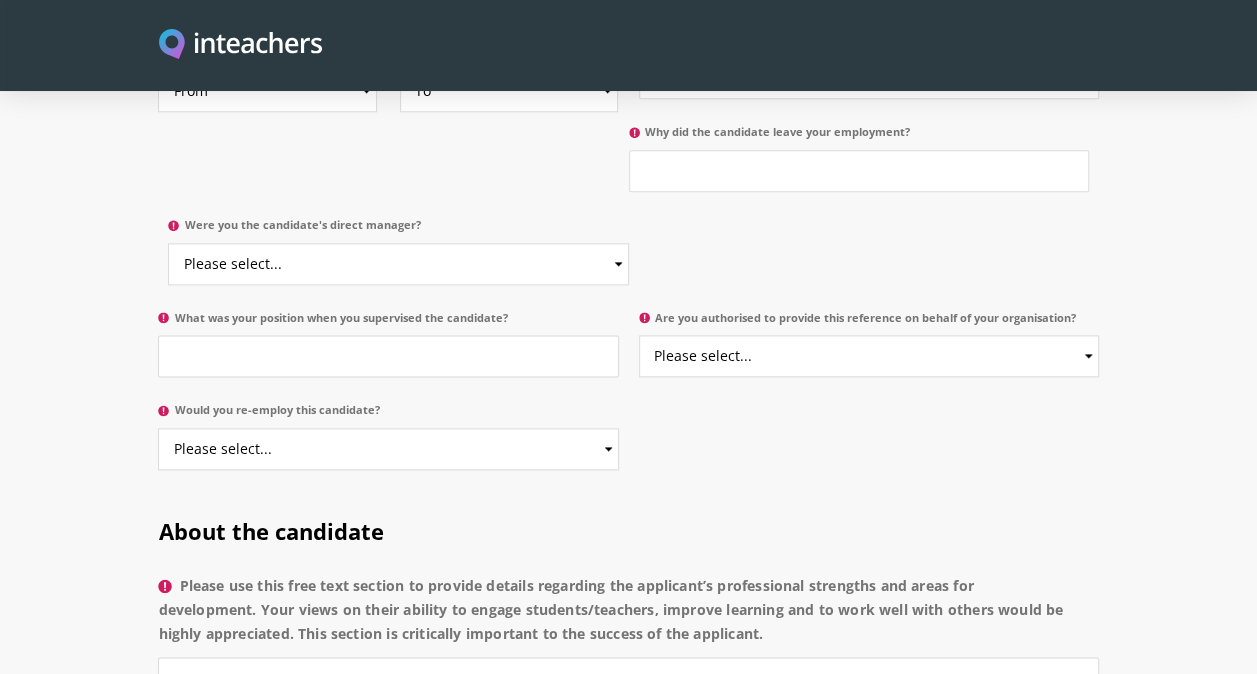 click on "You and the candidate
Select the start and end dates of the candidate's employment at your institution:
From
2025
2024
2023
2022
2021
2020
2019
2018
2017
2016
2015
2014
2013
2012
2011
2010
2009
2008
2007
2006
2005
2004
2003
2002
2001
2000
1999
1998
1997
1996
1995
1994
1993
1992
1991
1990
1989
1988
1987
1986
1985
1984
1983
1982
1981
1980
1979
1978
1977
1976
1975
1974
1973
1972
1971
1970
To
Currently
2025
2024
2023
2022
2021
2020
2019
2018
2017
2016
2015
2014
2013
2012
2011
2010
2009
2008
2007
2006
2005
2004
2003
2002
2001
2000
1999
1998
1997
1996
1995
1994
1993
1992
1991
1990
1989
1988
1987
1986
1985
1984
1983
1982
1981
1980
1979
1978
1977
1976
1975
1974
1973
1972
1971
1970" at bounding box center (629, 217) 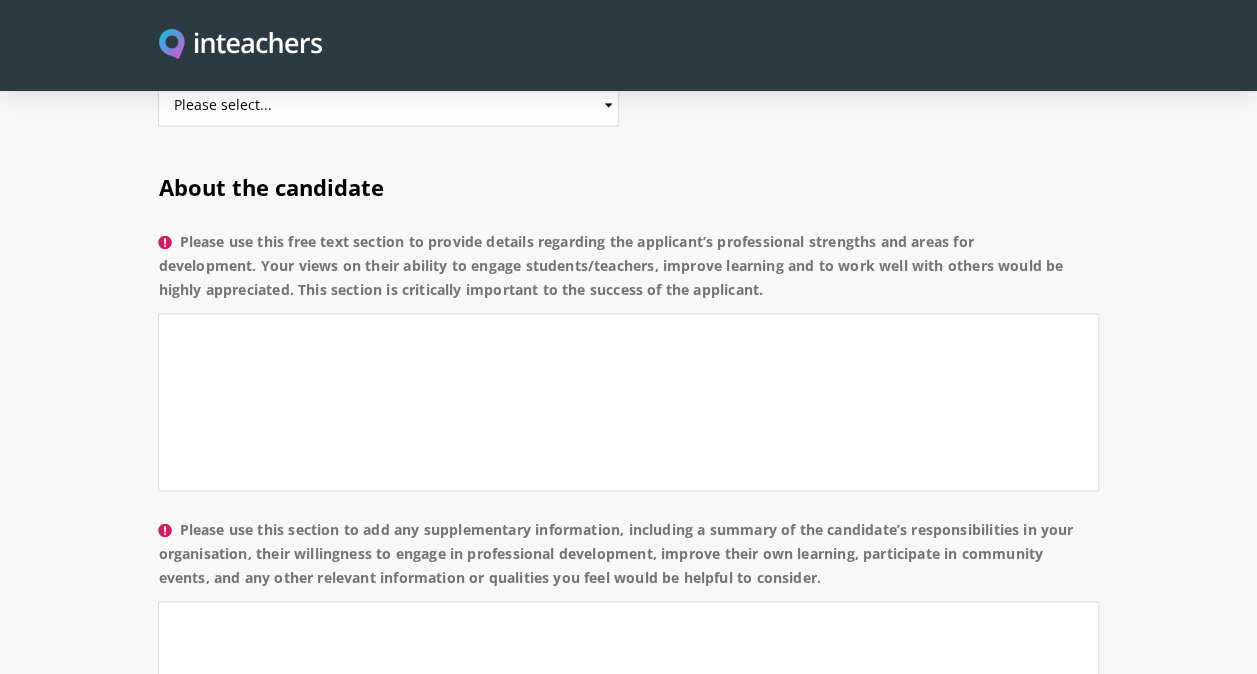 scroll, scrollTop: 1521, scrollLeft: 0, axis: vertical 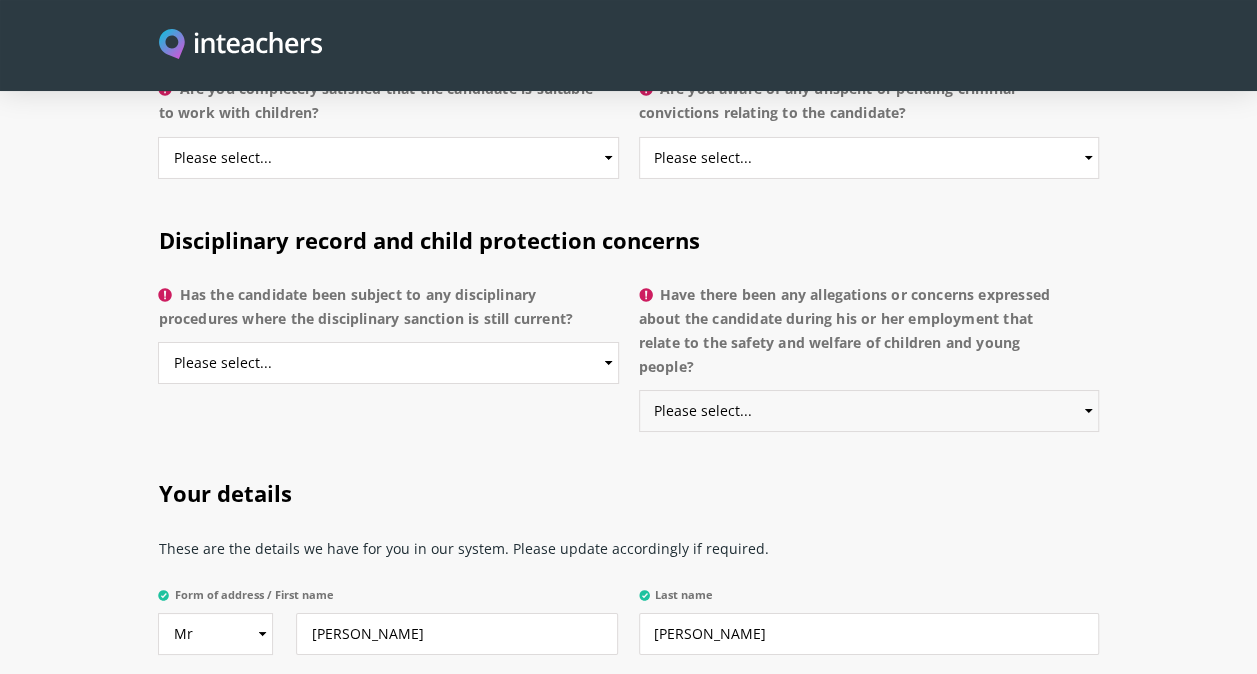 click on "Please select... Yes
No
Do not know" at bounding box center (869, 411) 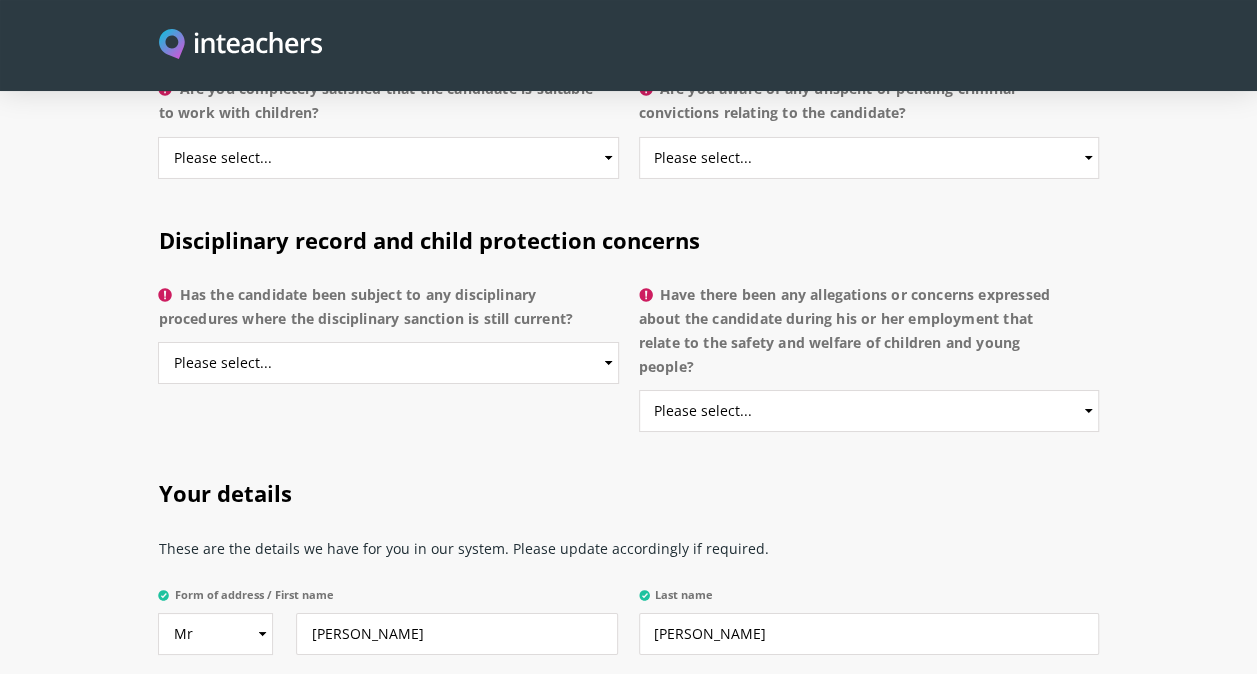 click on "Disciplinary record and child protection concerns
Has the candidate been subject to any disciplinary procedures where the disciplinary sanction is still current?
Please select... Yes
No
Do not know
Please provide details
Have there been any allegations or concerns expressed about the candidate during his or her employment that relate to the safety and welfare of children and young people?
Please select... Yes
No
Do not know
Please provide details" at bounding box center (629, 324) 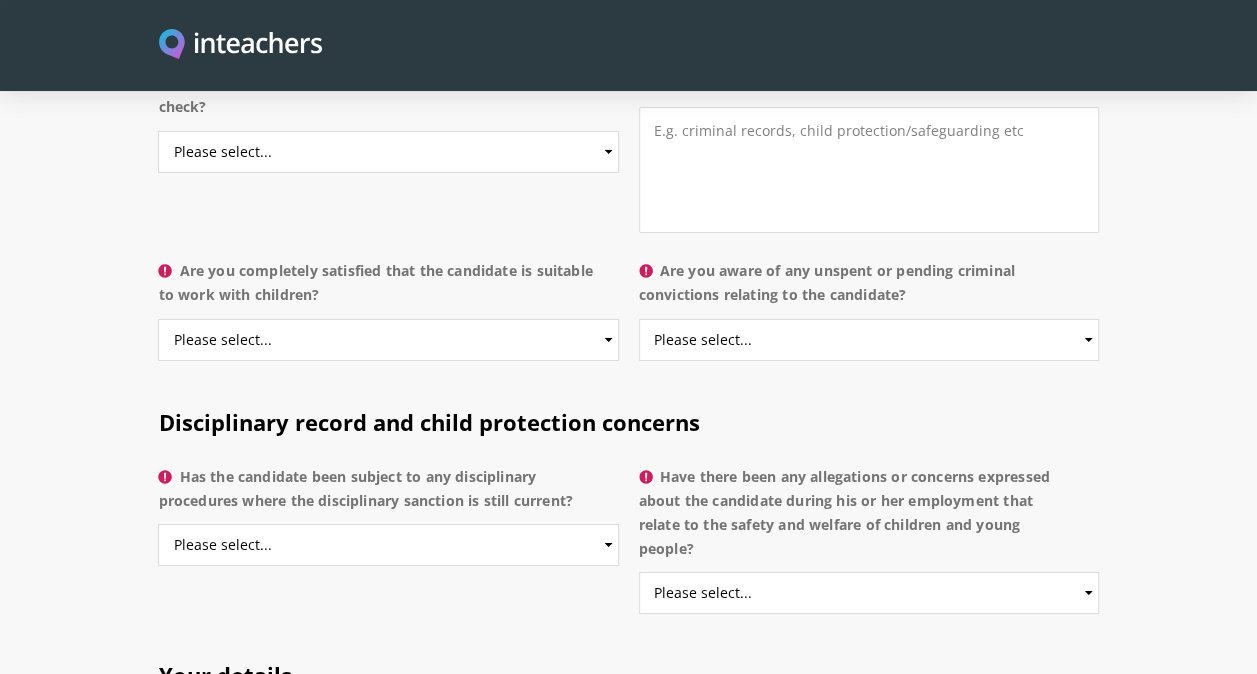 scroll, scrollTop: 3286, scrollLeft: 0, axis: vertical 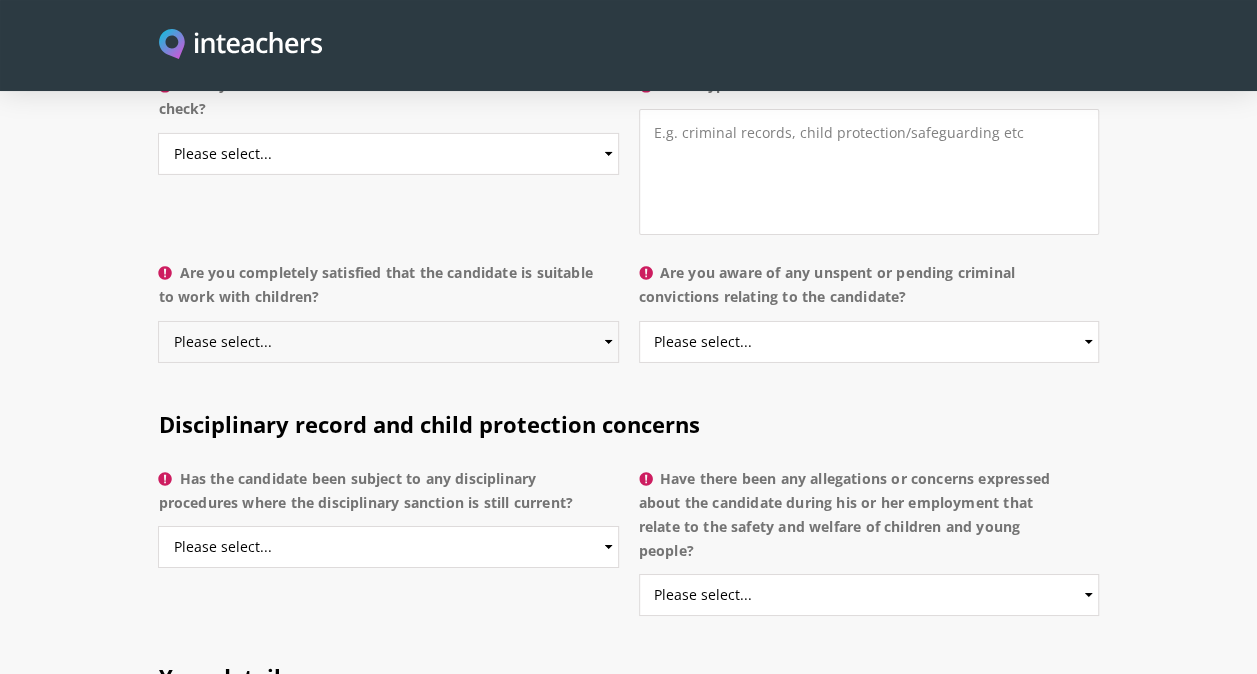 click on "Please select... Yes
No
Do not know" at bounding box center (388, 342) 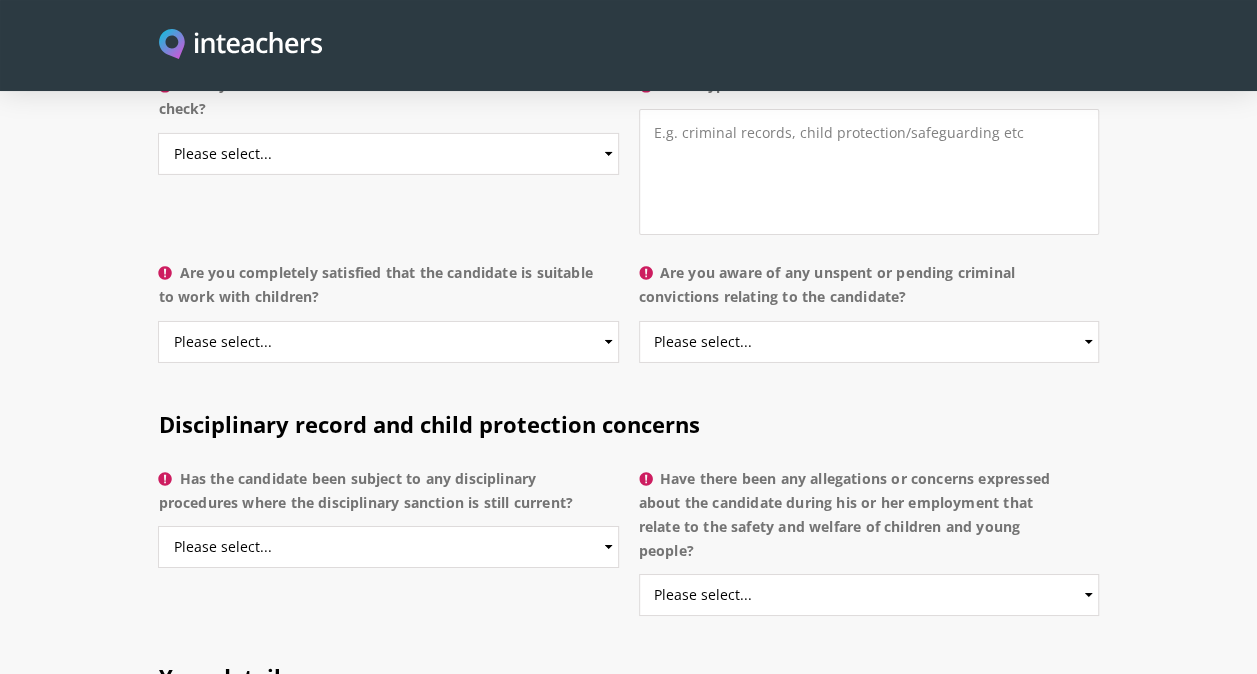 click on "Suitability to work with children
Have you carried out a recent Criminal Records / Police check?
Please select... Yes
No
Do not know
What type of checks were conducted?
Are you completely satisfied that the candidate is suitable to work with children?
Please select... Yes
No
Do not know
Please provide details
Are you aware of any unspent or pending criminal convictions relating to the candidate?
Please select... Yes
No
Do not know" at bounding box center (628, 183) 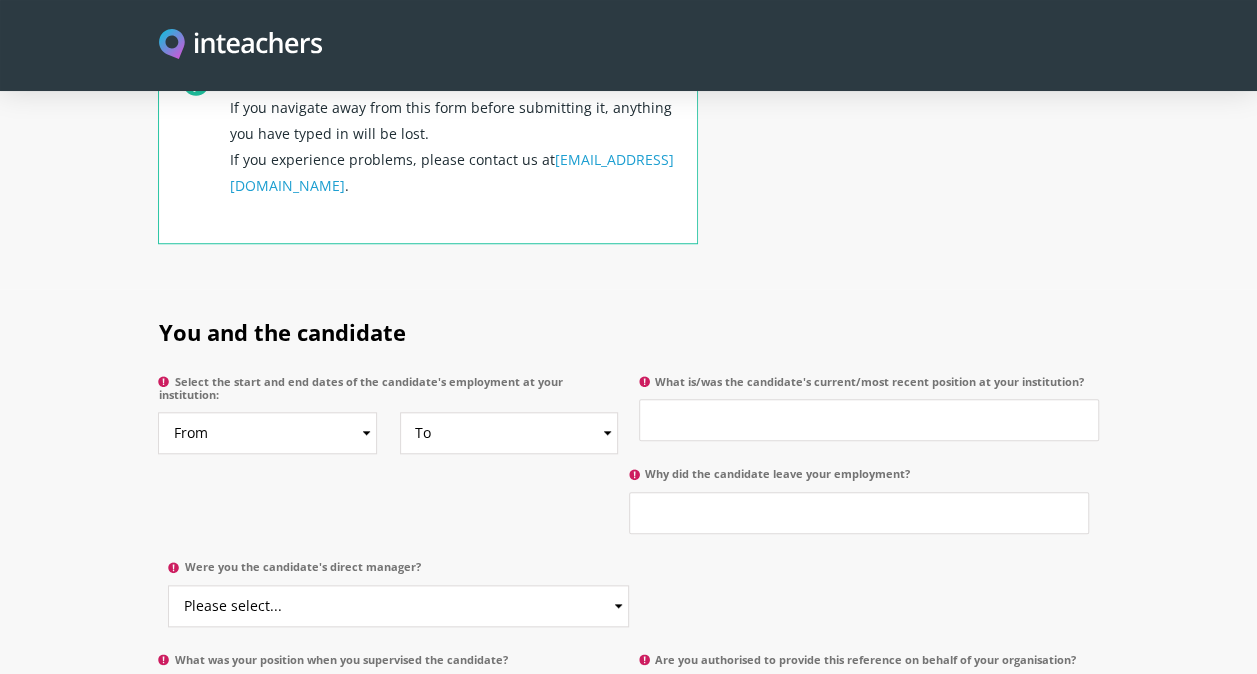 scroll, scrollTop: 884, scrollLeft: 0, axis: vertical 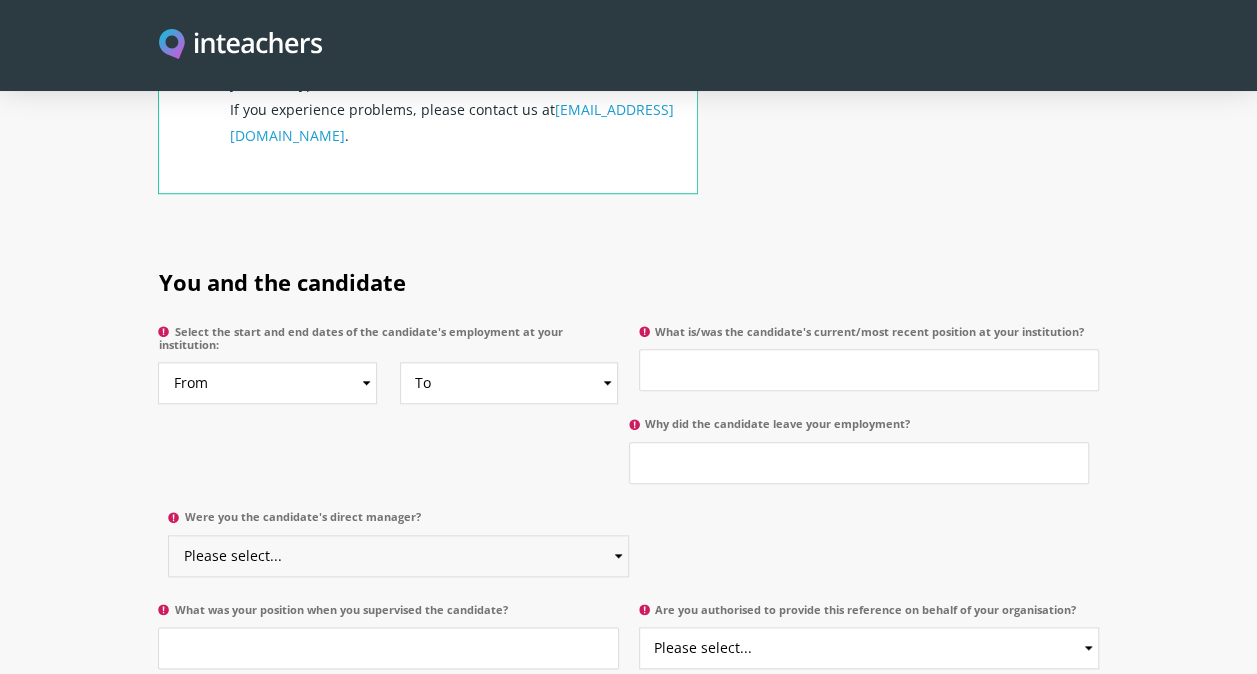 click on "Please select... Yes
No" at bounding box center (398, 556) 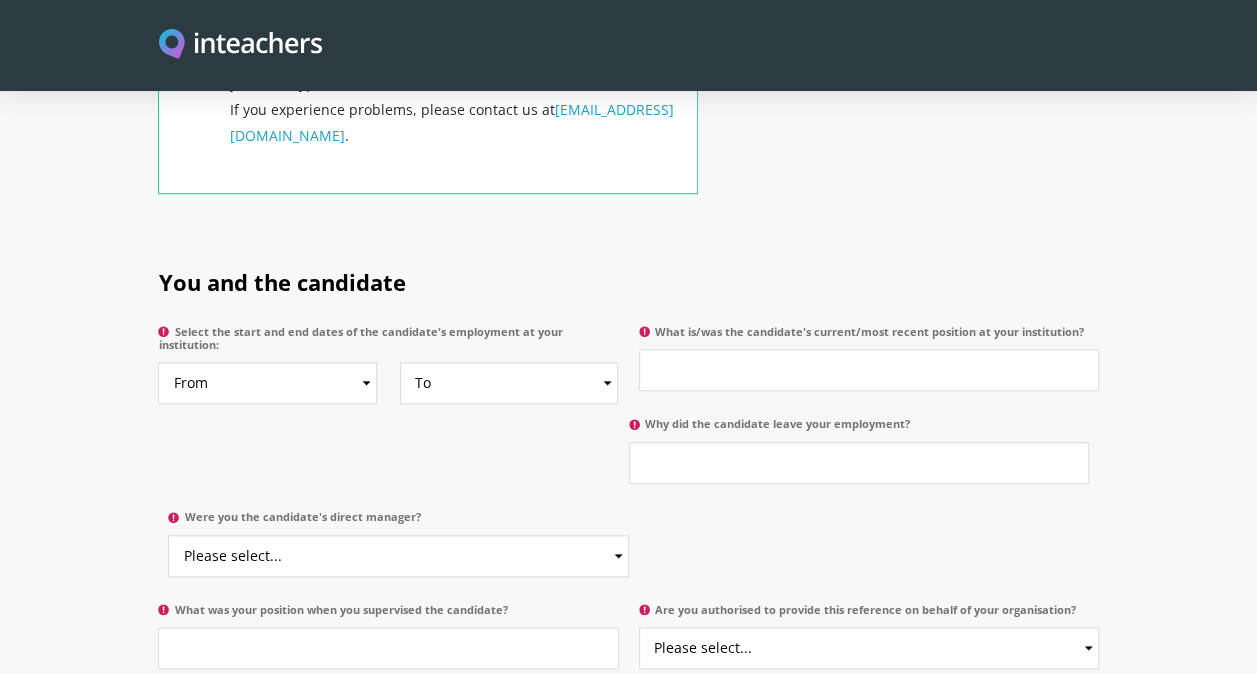 click on "You and the candidate
Select the start and end dates of the candidate's employment at your institution:
From
2025
2024
2023
2022
2021
2020
2019
2018
2017
2016
2015
2014
2013
2012
2011
2010
2009
2008
2007
2006
2005
2004
2003
2002
2001
2000
1999
1998
1997
1996
1995
1994
1993
1992
1991
1990
1989
1988
1987
1986
1985
1984
1983
1982
1981
1980
1979
1978
1977
1976
1975
1974
1973
1972
1971
1970
To
Currently
2025
2024
2023
2022
2021
2020
2019
2018
2017
2016
2015
2014
2013
2012
2011
2010
2009
2008
2007
2006
2005
2004
2003
2002
2001
2000
1999
1998
1997
1996
1995
1994
1993
1992
1991
1990
1989
1988
1987
1986
1985
1984
1983
1982
1981
1980
1979
1978
1977
1976
1975
1974
1973
1972
1971
1970" at bounding box center (628, 463) 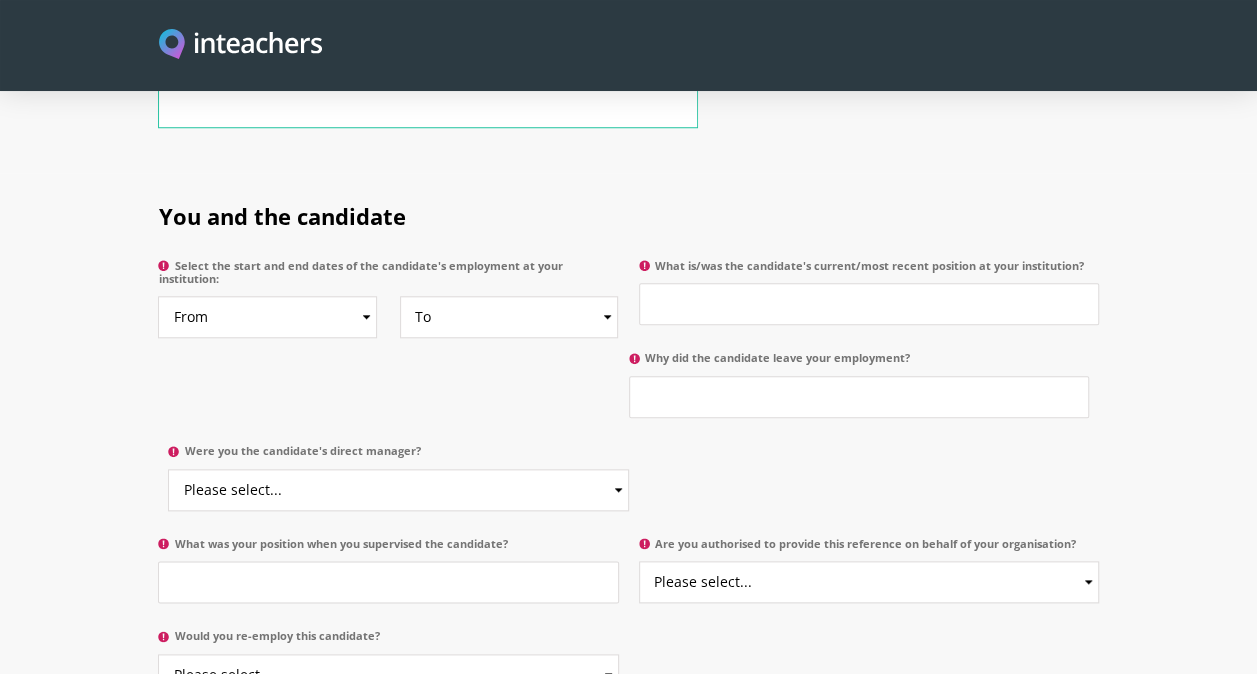 scroll, scrollTop: 951, scrollLeft: 0, axis: vertical 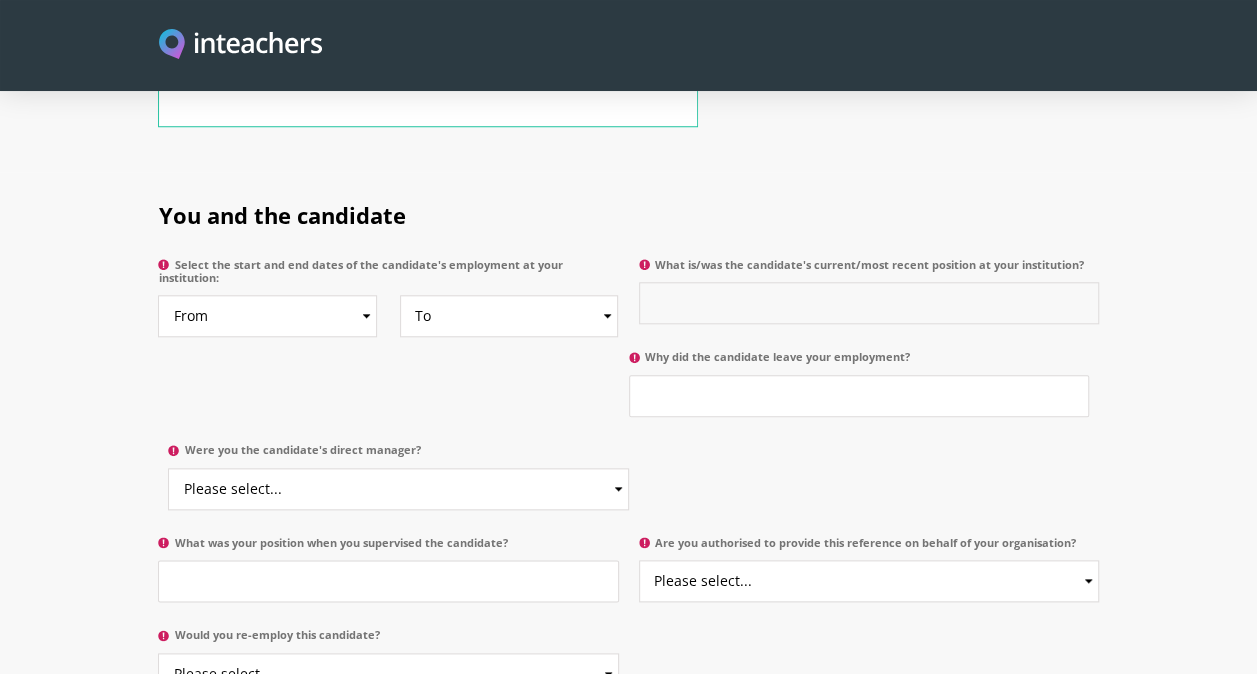 click on "What is/was the candidate's current/most recent position at your institution?" at bounding box center [869, 303] 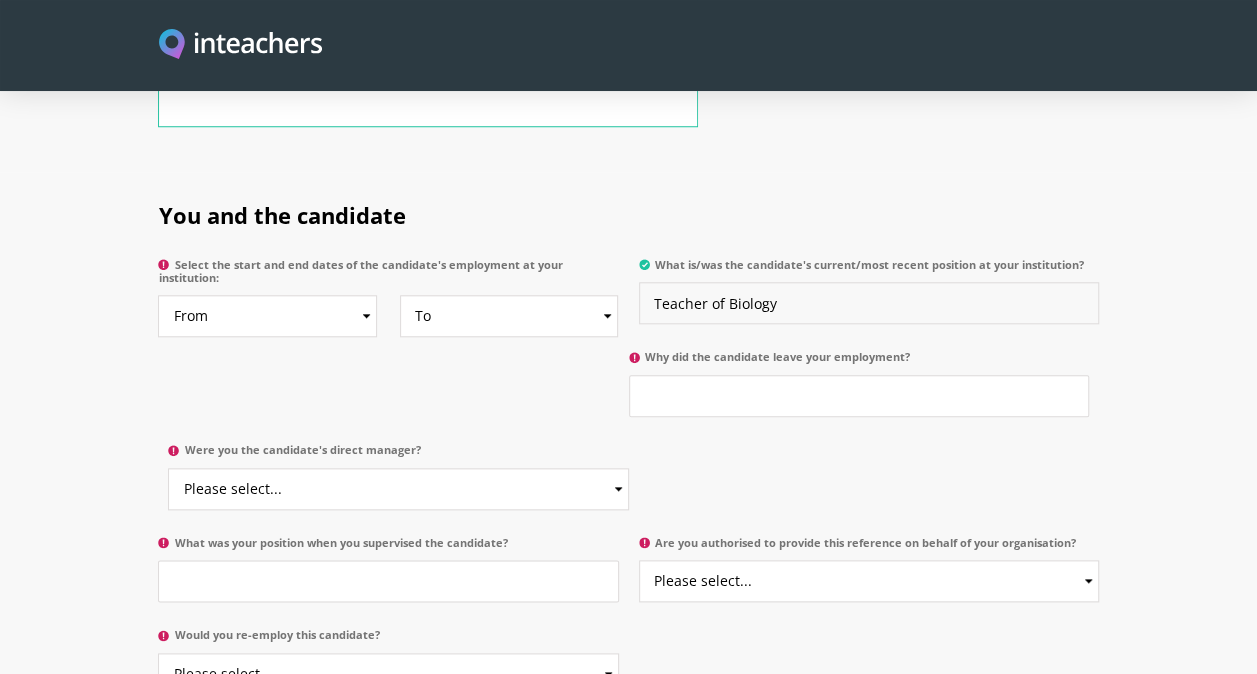 type on "Teacher of Biology" 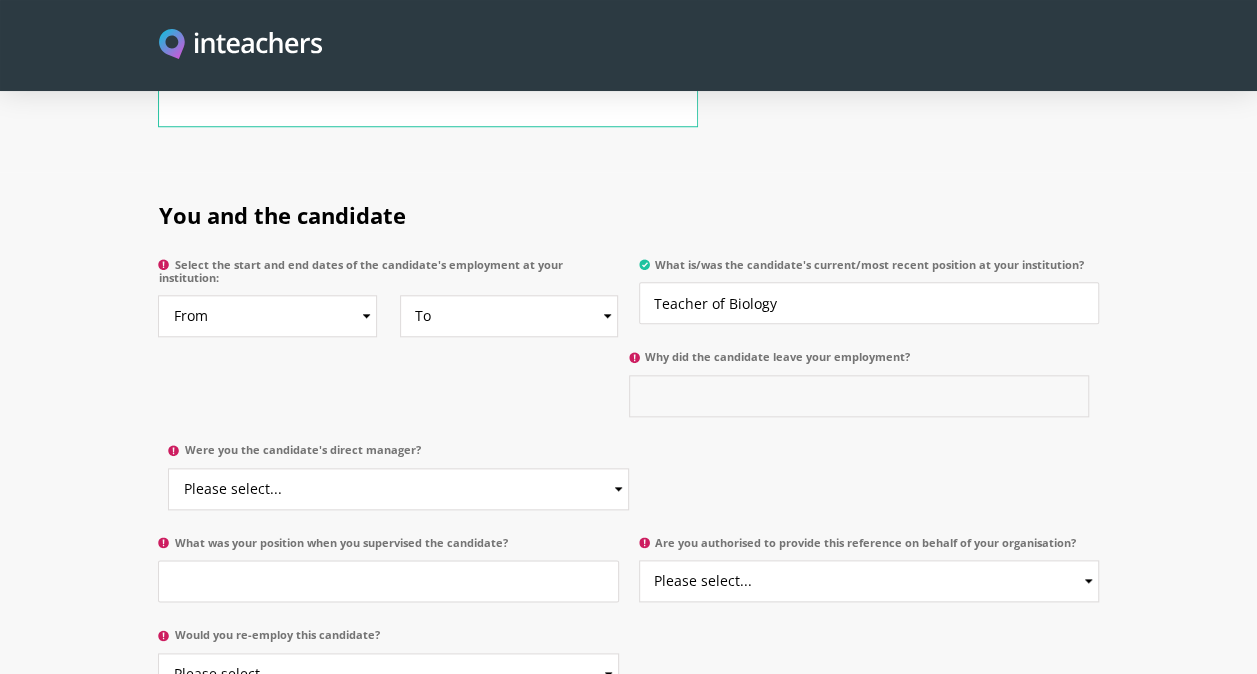 click on "Why did the candidate leave your employment?" at bounding box center [859, 396] 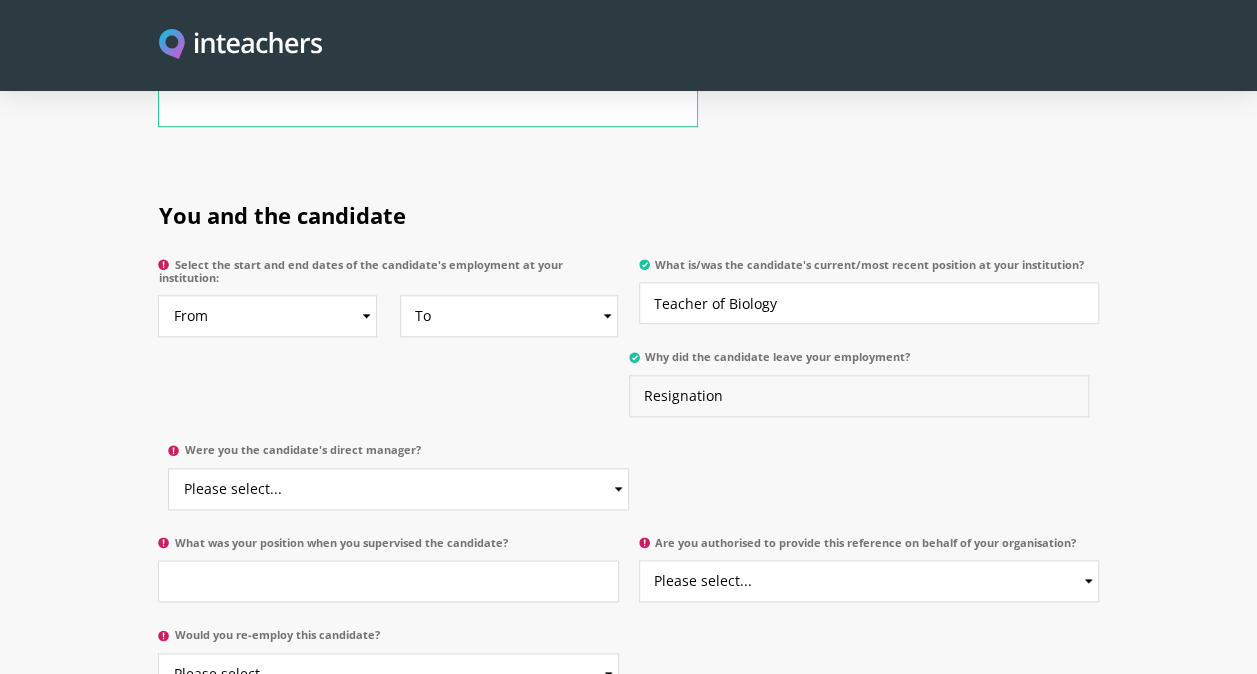 type on "Resignation" 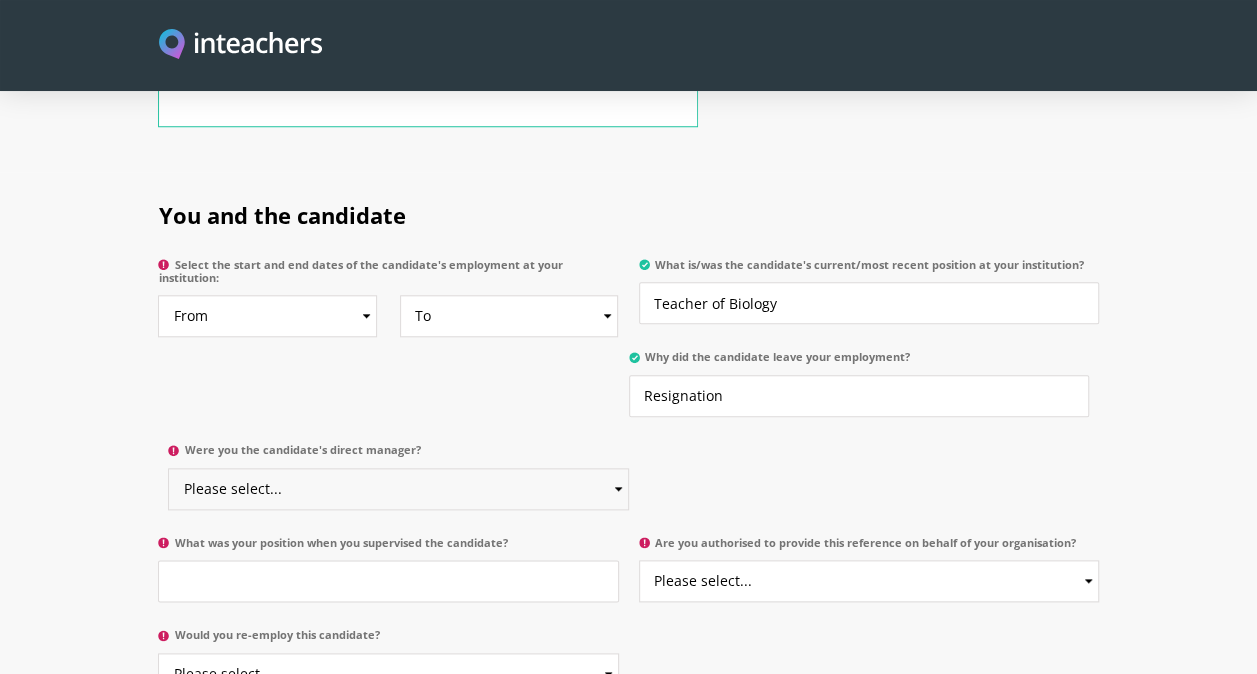 click on "Please select... Yes
No" at bounding box center (398, 489) 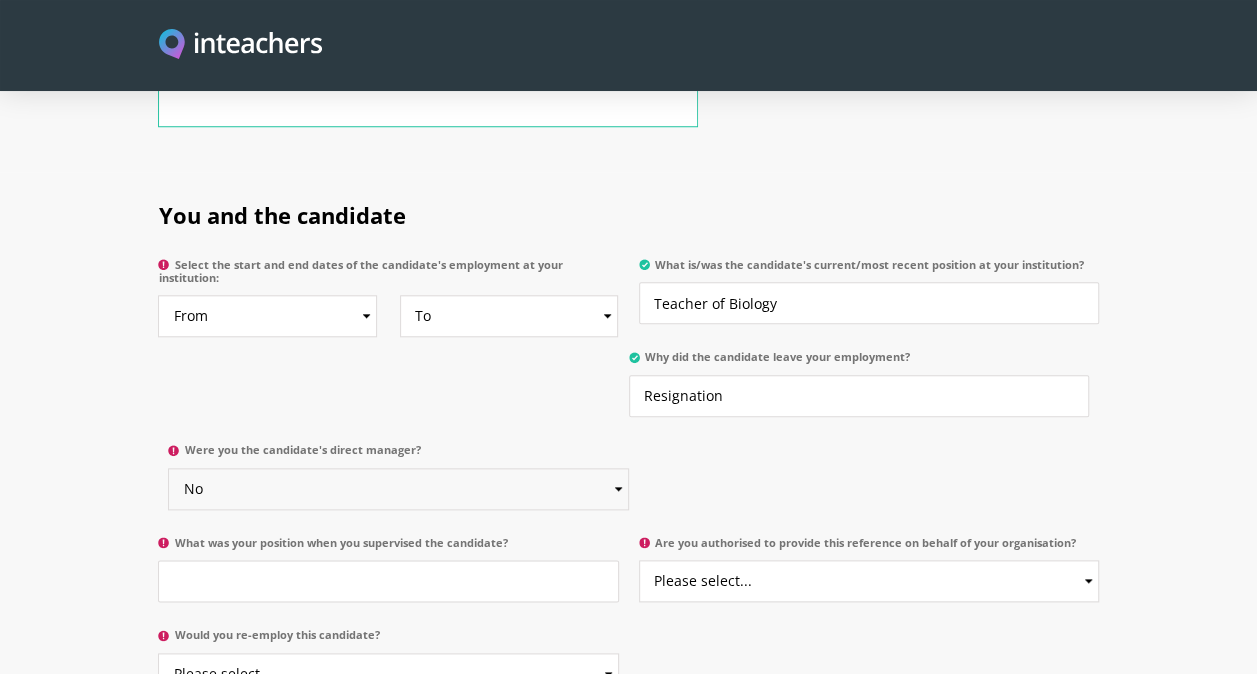 click on "Please select... Yes
No" at bounding box center [398, 489] 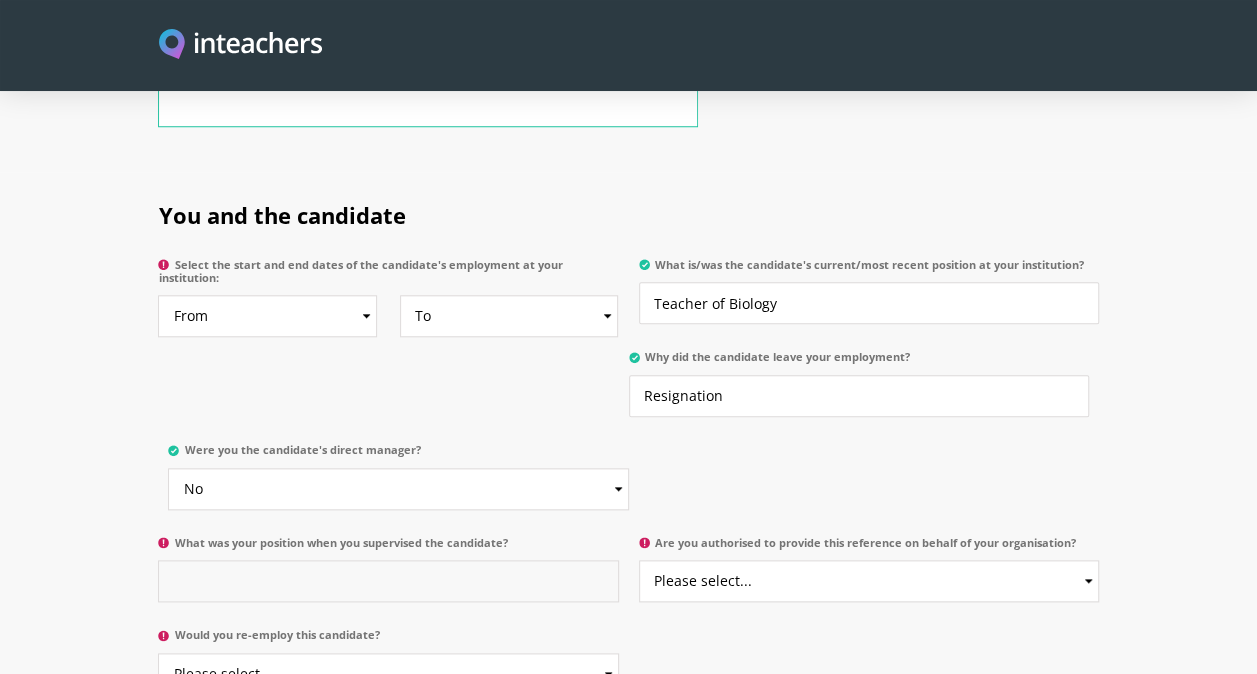 click on "What was your position when you supervised the candidate?" at bounding box center [388, 581] 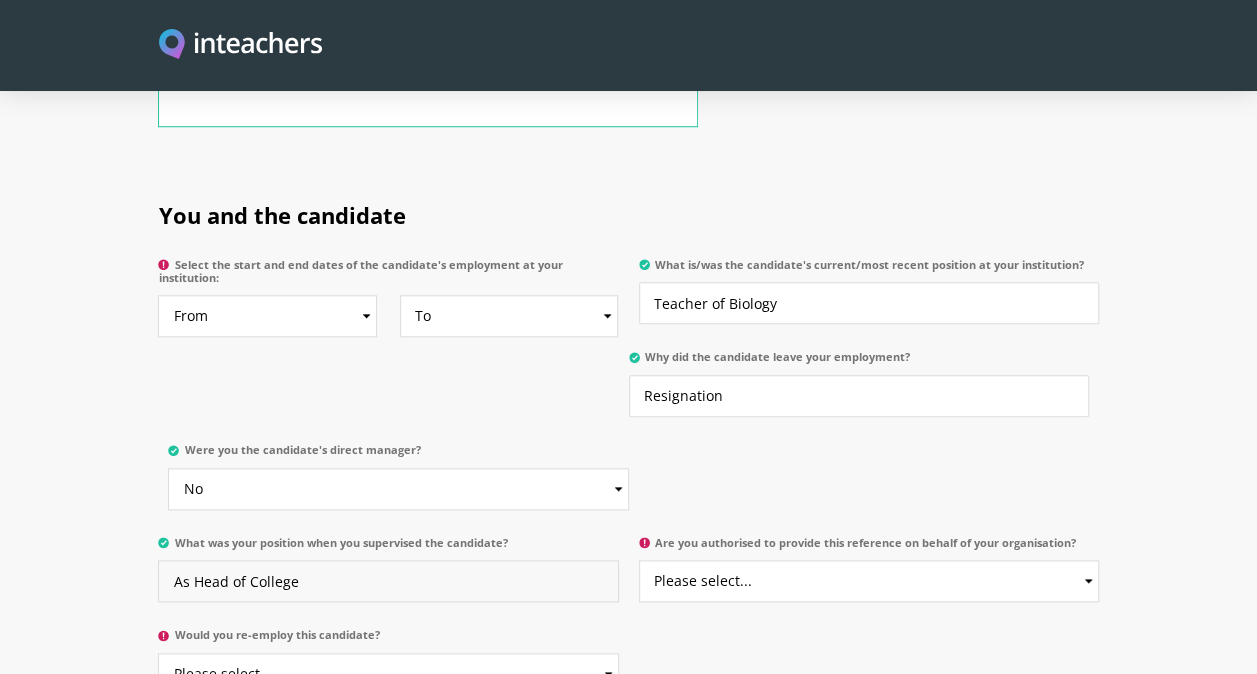 type on "As Head of College" 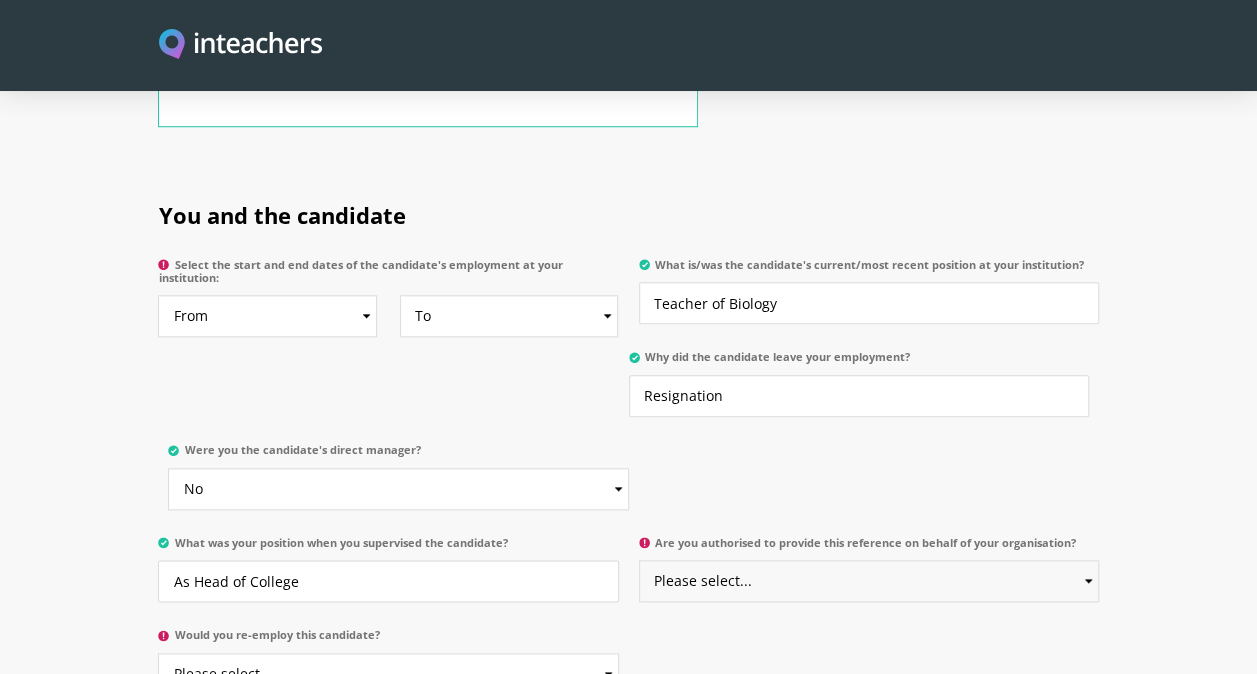 click on "Please select... Yes
No" at bounding box center (869, 581) 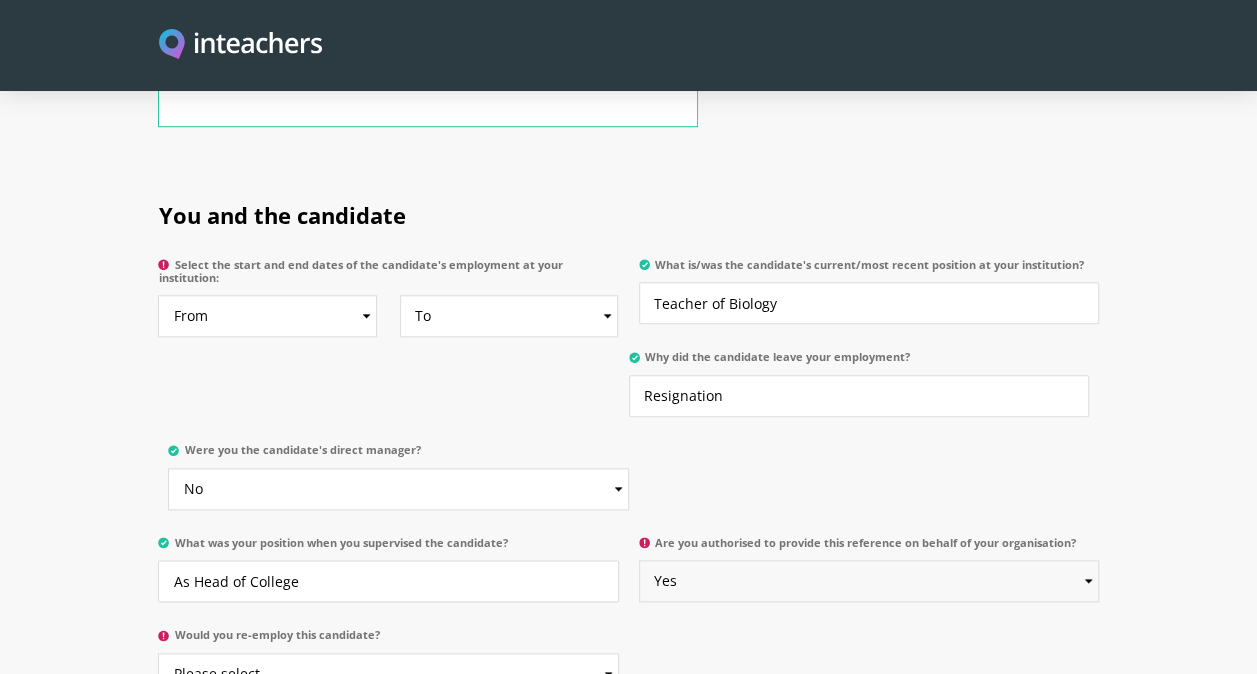 click on "Please select... Yes
No" at bounding box center (869, 581) 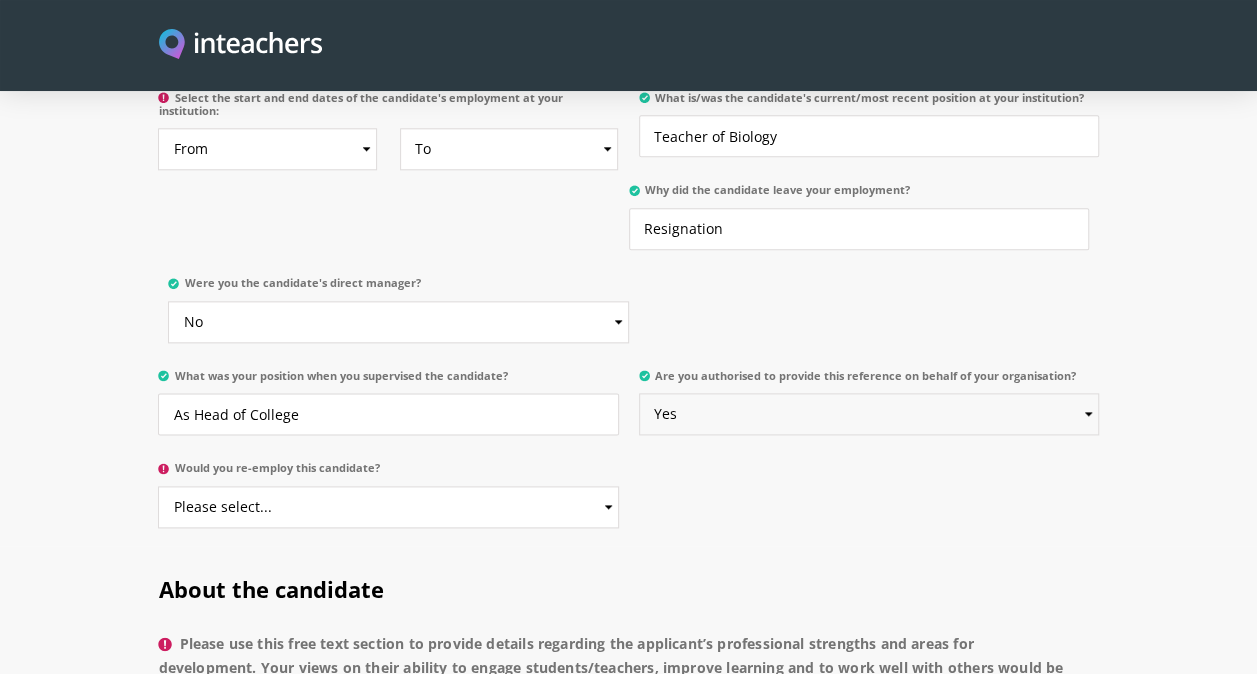 scroll, scrollTop: 1119, scrollLeft: 0, axis: vertical 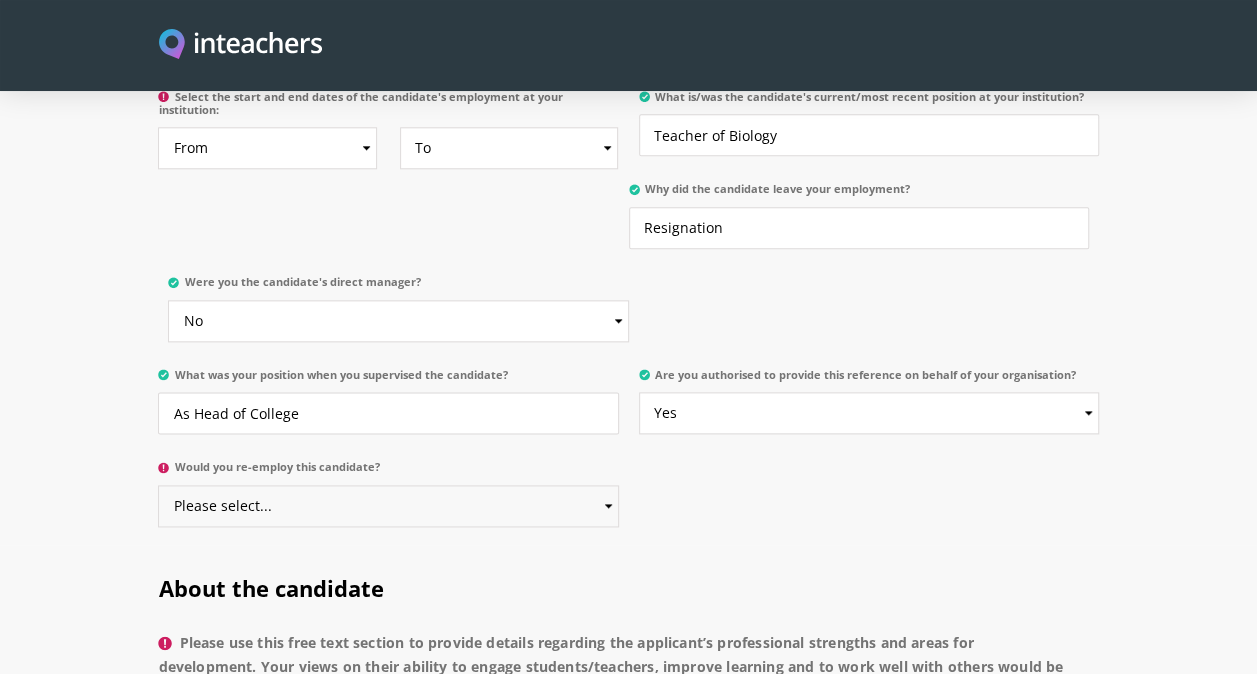 click on "Please select... Yes
No" at bounding box center [388, 506] 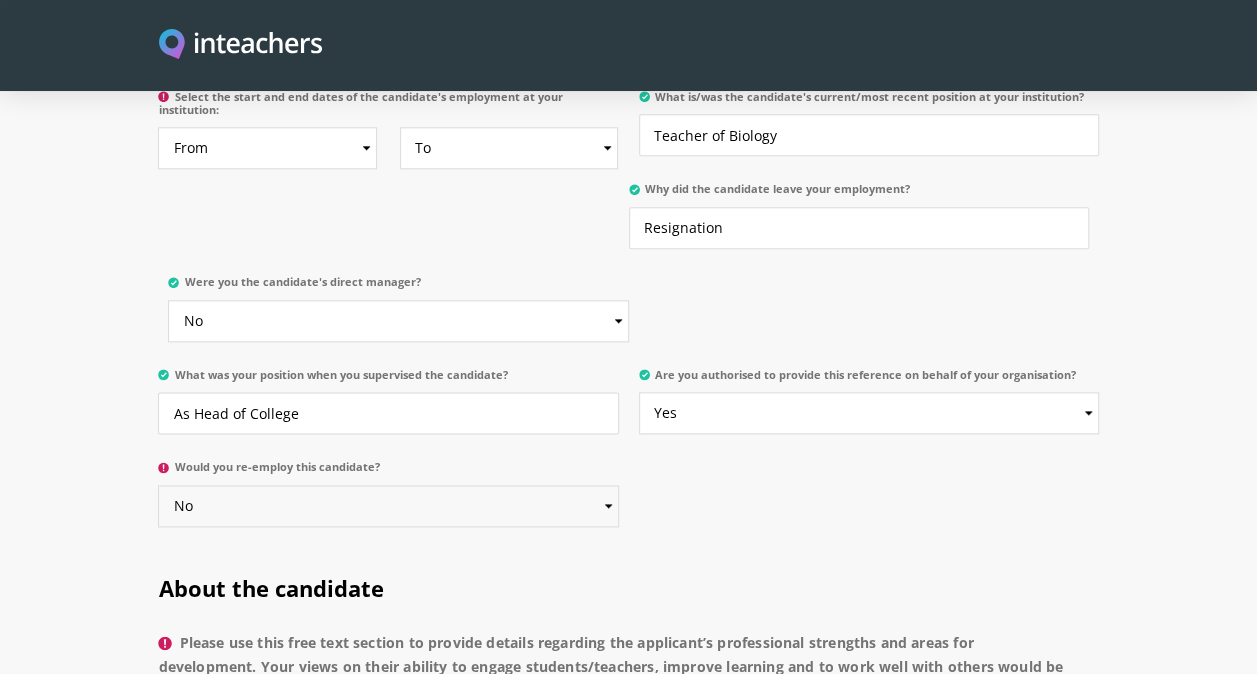 click on "Please select... Yes
No" at bounding box center (388, 506) 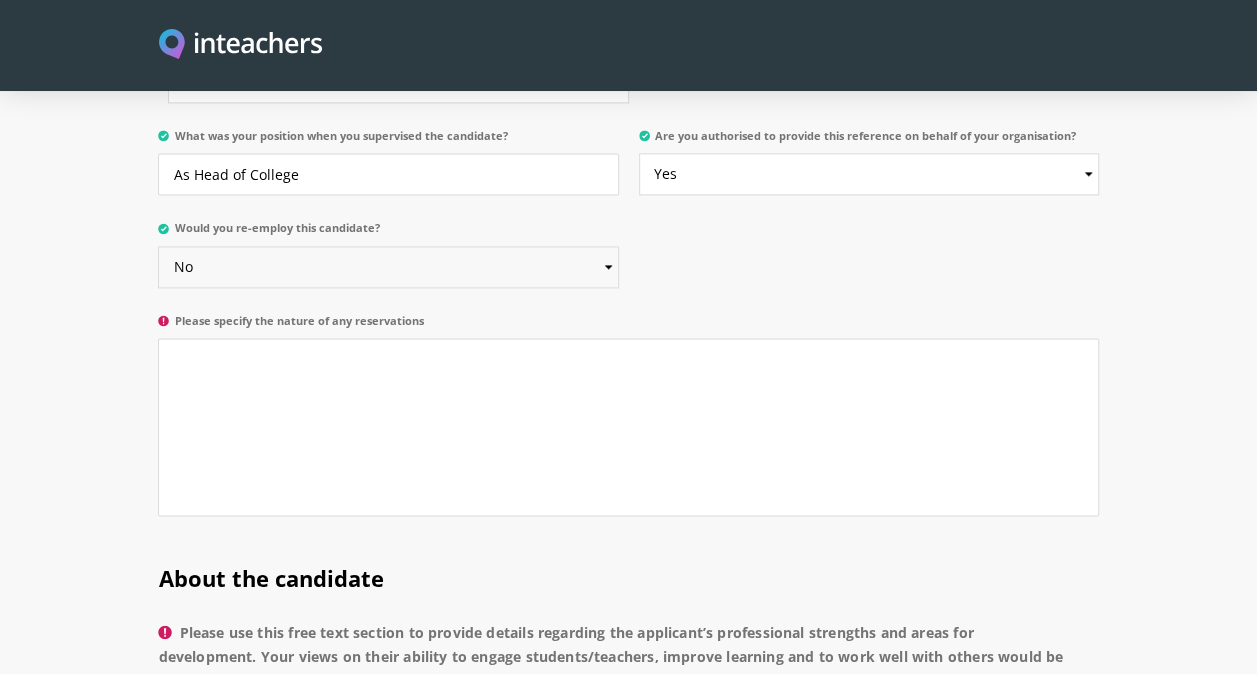 scroll, scrollTop: 1357, scrollLeft: 0, axis: vertical 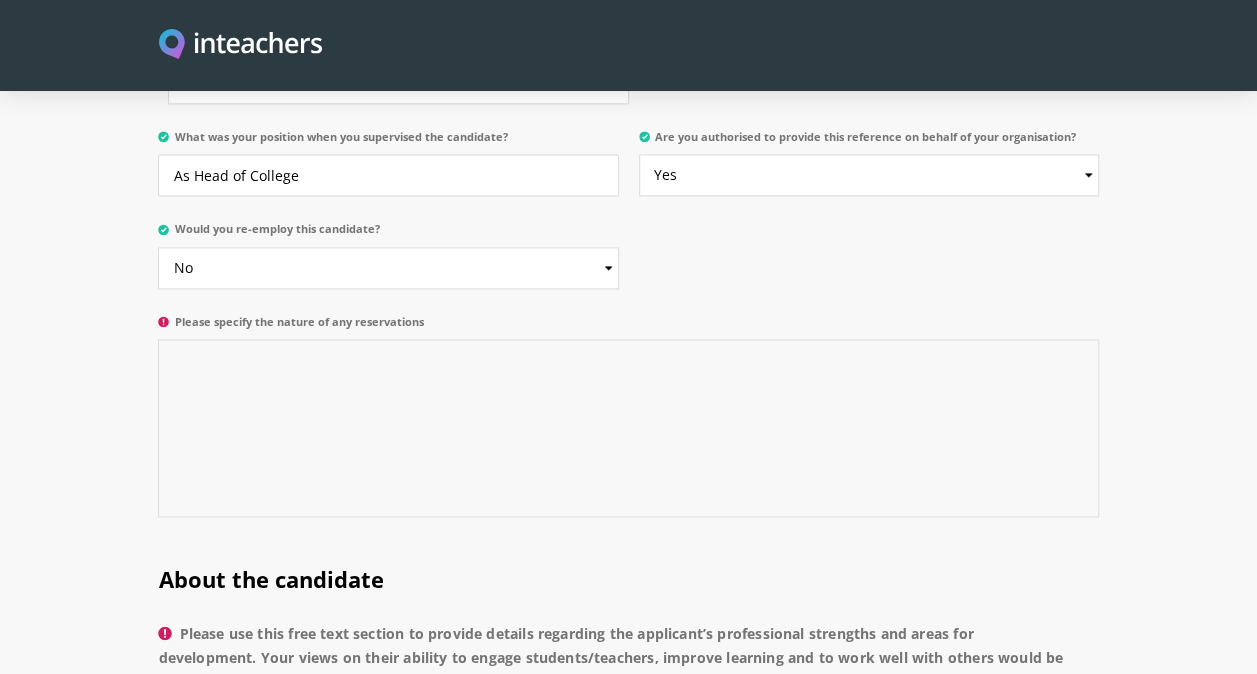 click on "Please specify the nature of any reservations" at bounding box center (628, 428) 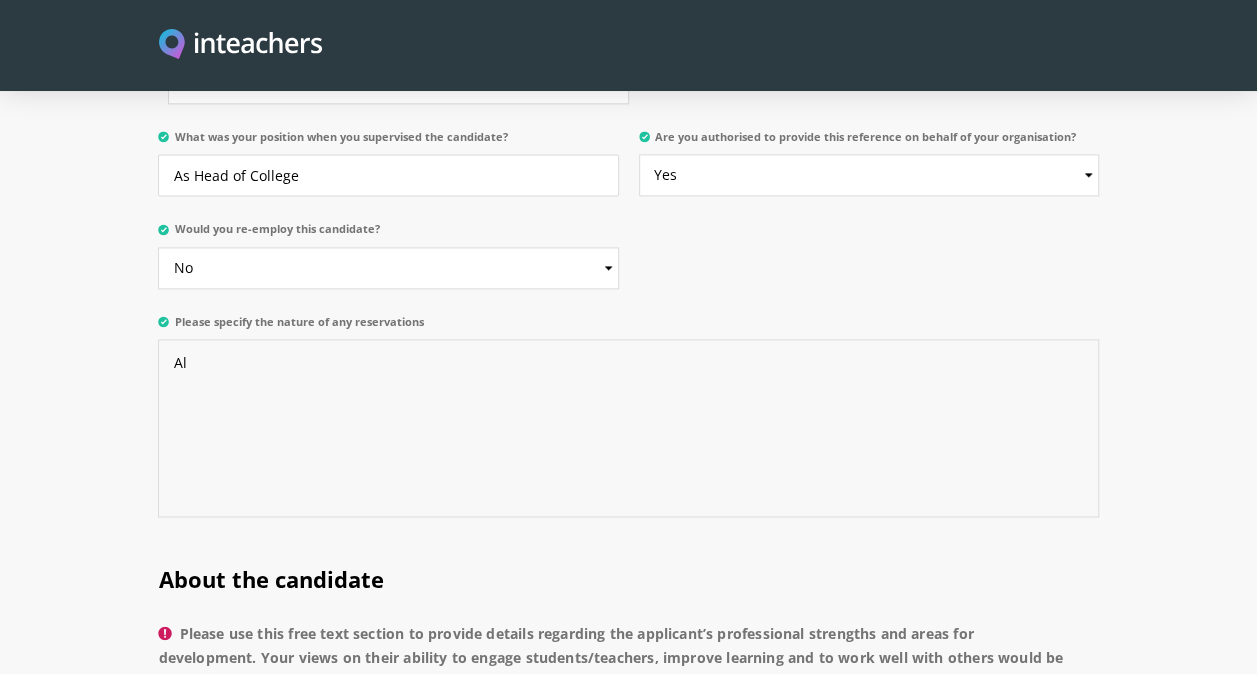 type on "A" 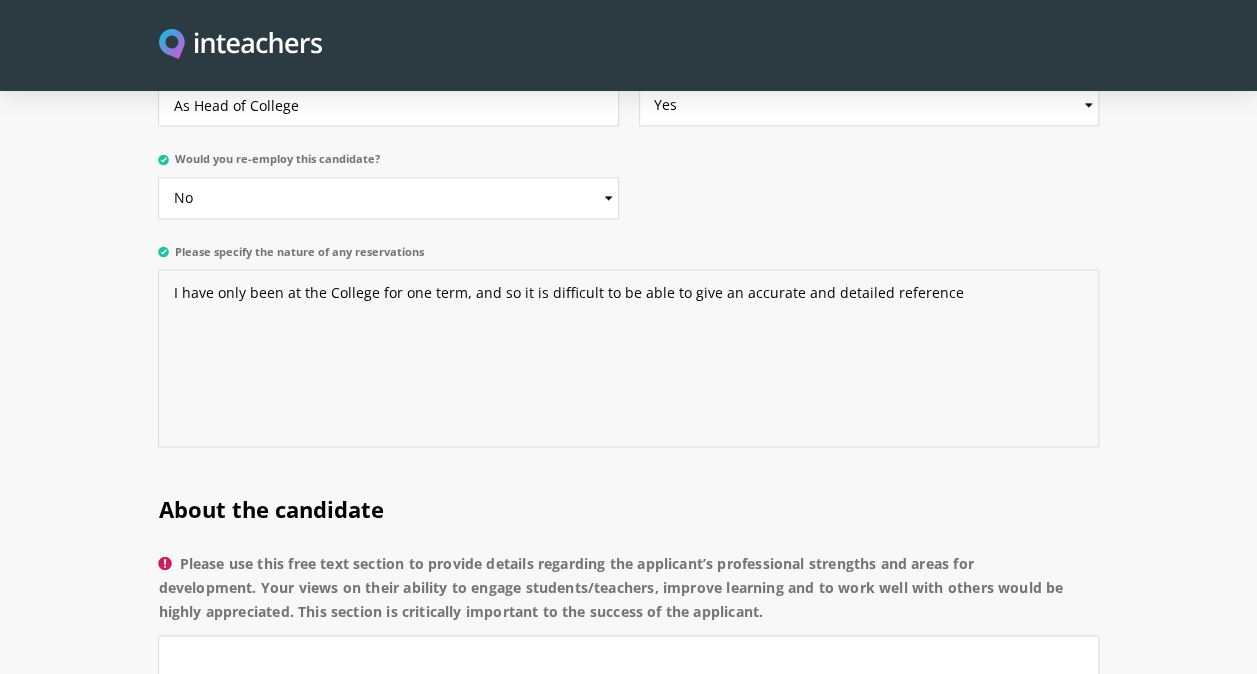 scroll, scrollTop: 1429, scrollLeft: 0, axis: vertical 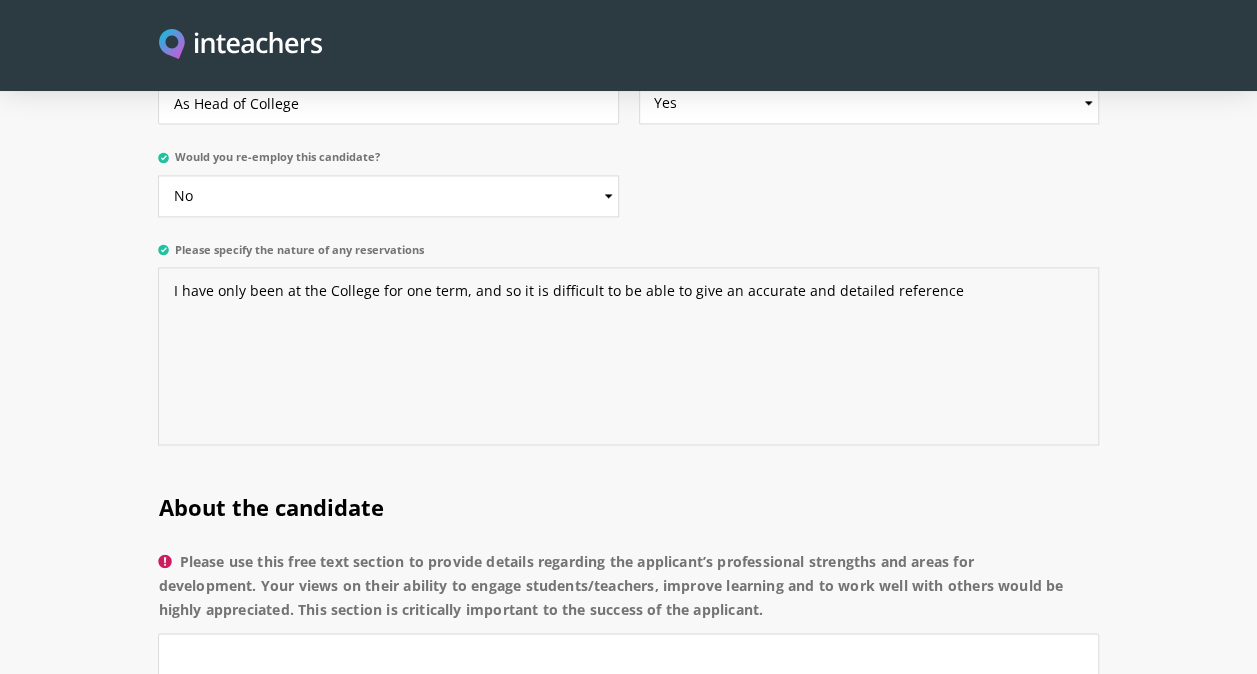 click on "I have only been at the College for one term, and so it is difficult to be able to give an accurate and detailed reference" at bounding box center [628, 356] 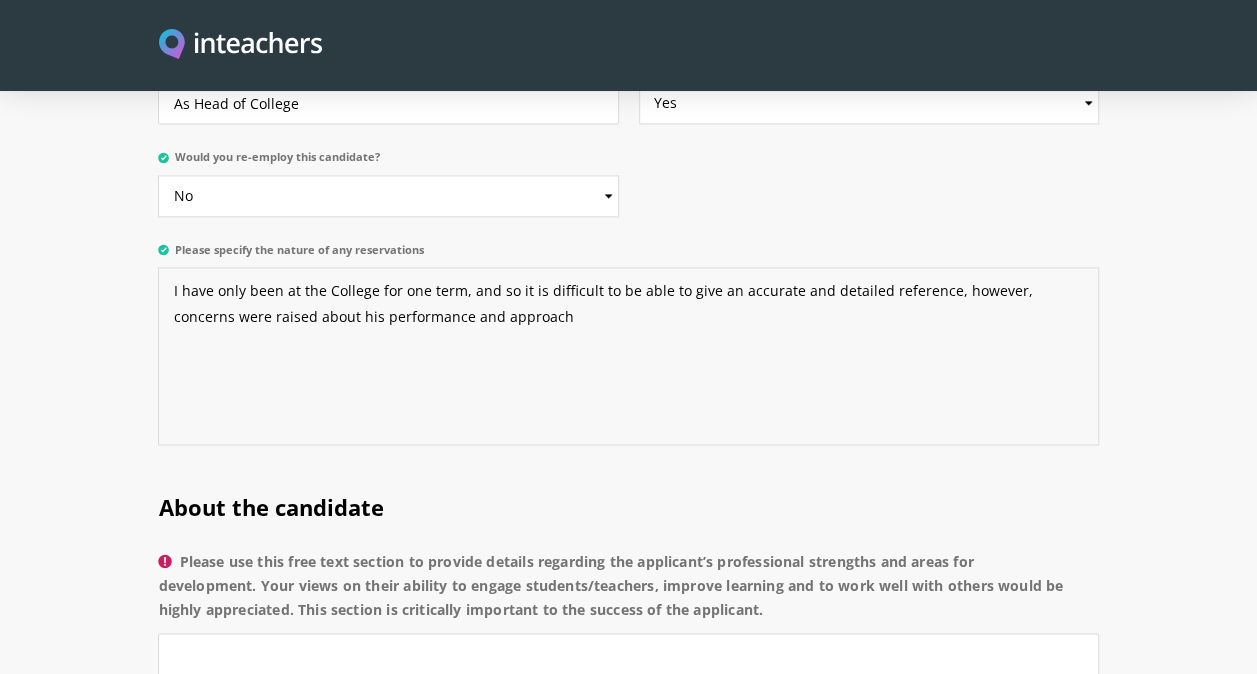 click on "I have only been at the College for one term, and so it is difficult to be able to give an accurate and detailed reference, however, concerns were raised about his performance and approach" at bounding box center [628, 356] 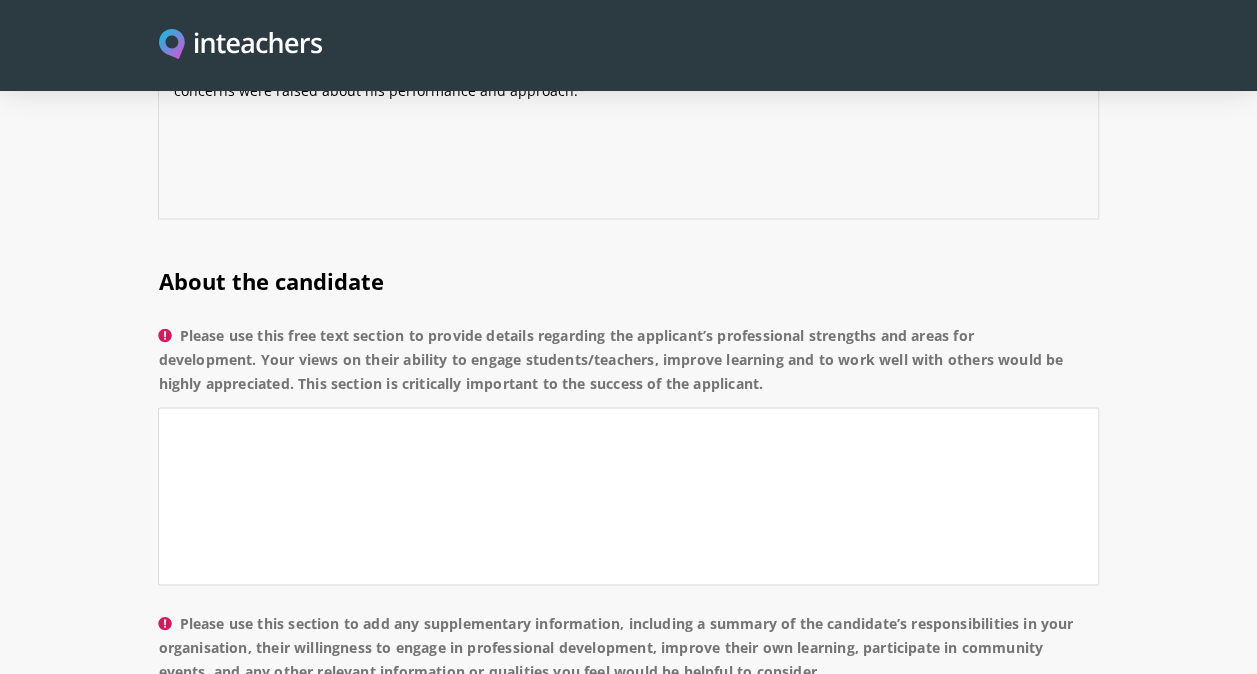 scroll, scrollTop: 1689, scrollLeft: 0, axis: vertical 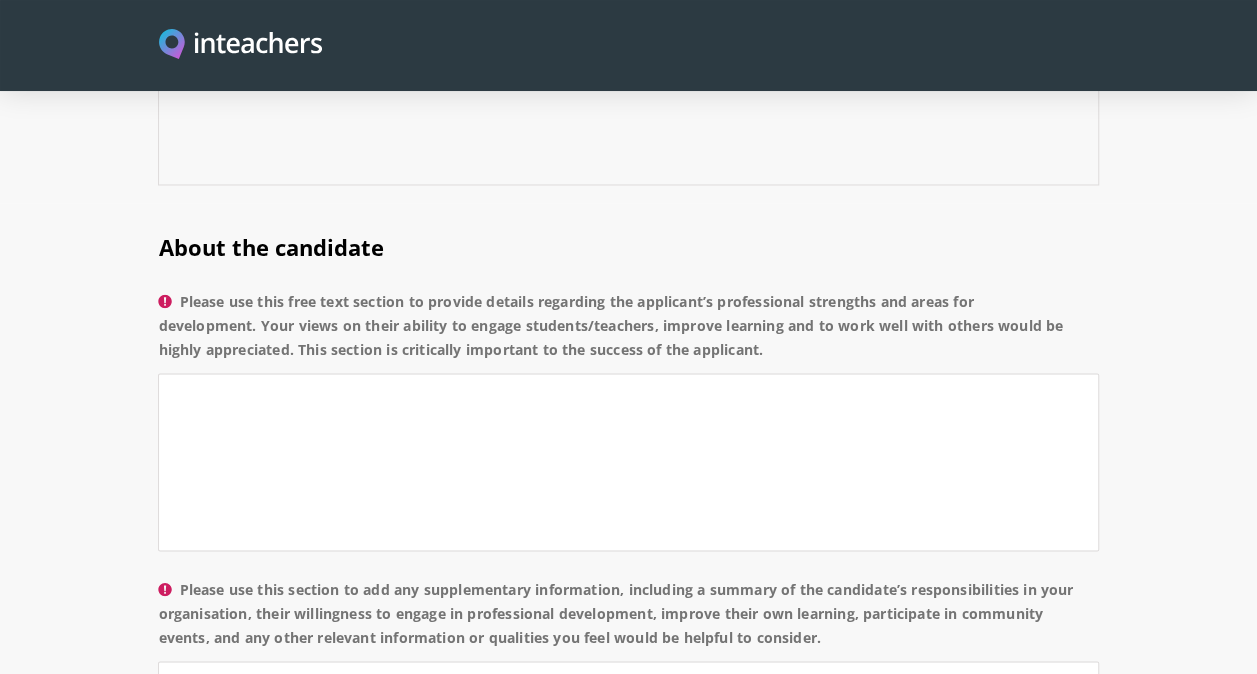 type on "I have only been at the College for one term, and so it is difficult to be able to give an accurate and detailed reference, however, concerns were raised about his performance and approach." 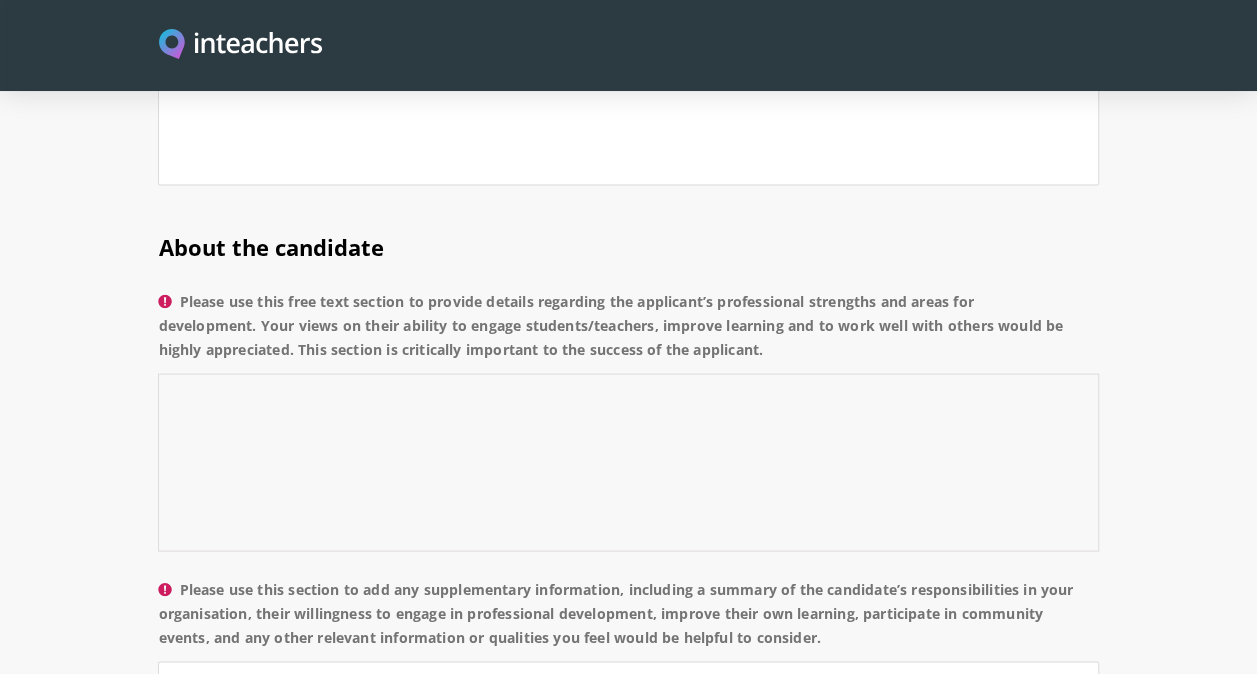 click on "Please use this free text section to provide details regarding the applicant’s professional strengths and areas for development. Your views on their ability to engage students/teachers, improve learning and to work well with others would be highly appreciated. This section is critically important to the success of the applicant." at bounding box center (628, 462) 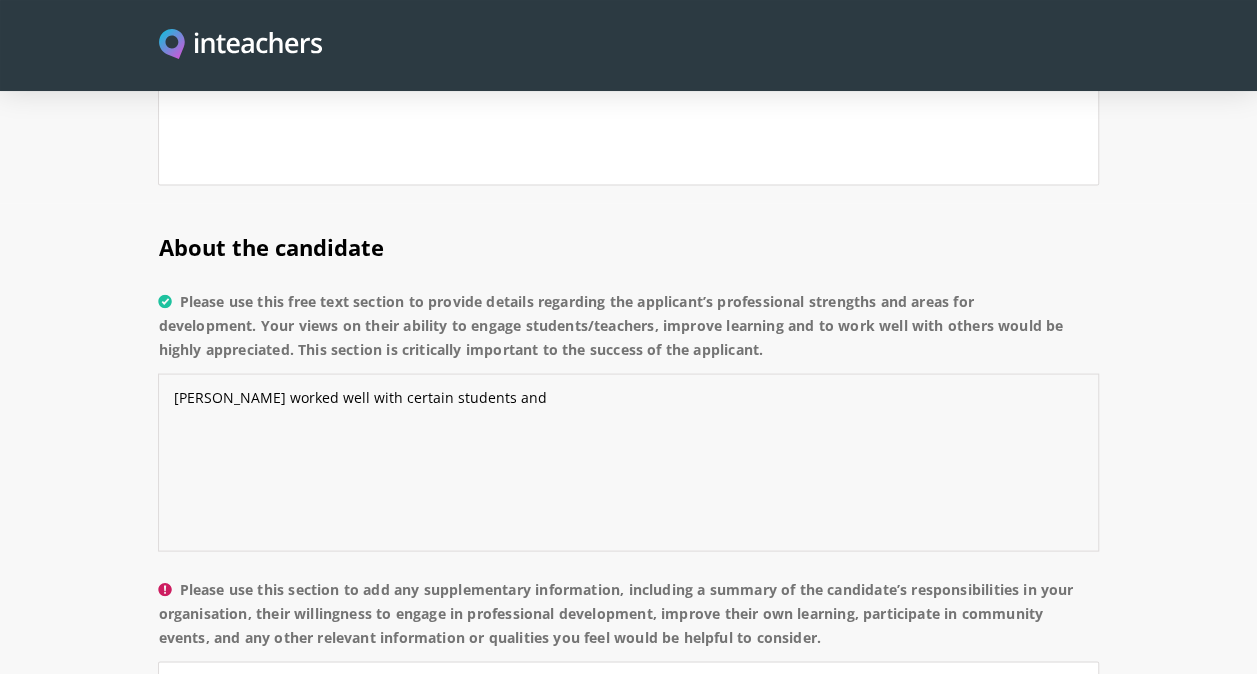 click on "[PERSON_NAME] worked well with certain students and" at bounding box center [628, 462] 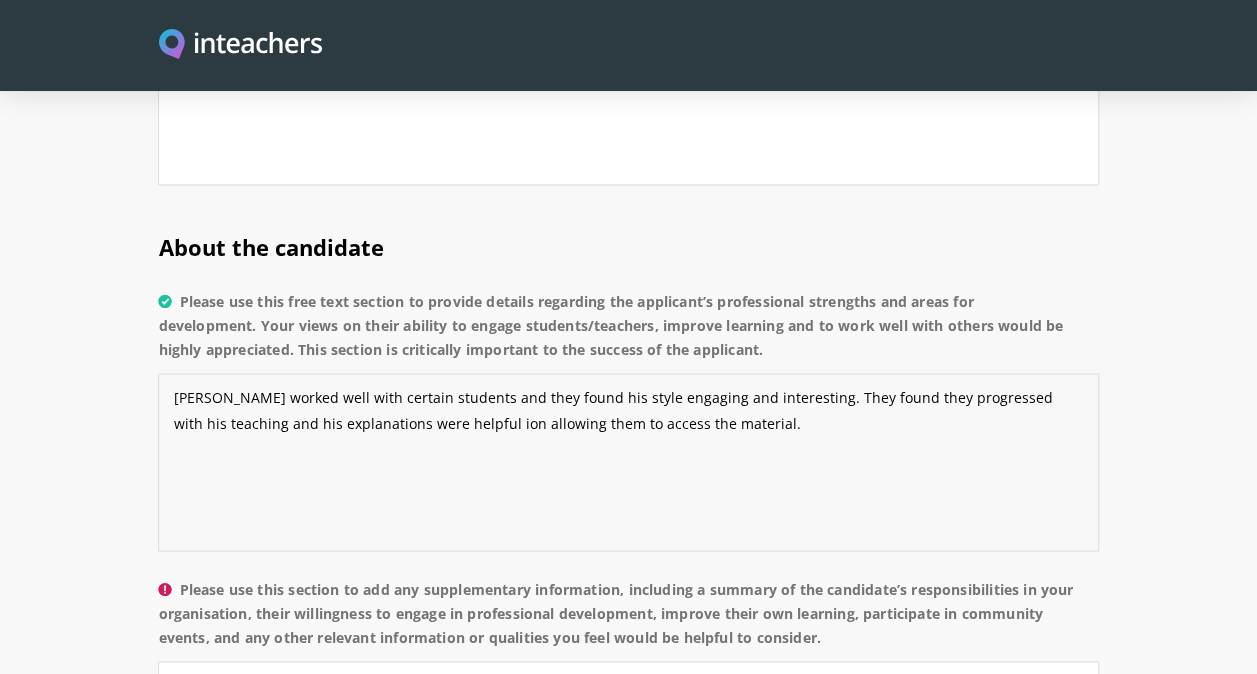 click on "[PERSON_NAME] worked well with certain students and they found his style engaging and interesting. They found they progressed with his teaching and his explanations were helpful ion allowing them to access the material." at bounding box center (628, 462) 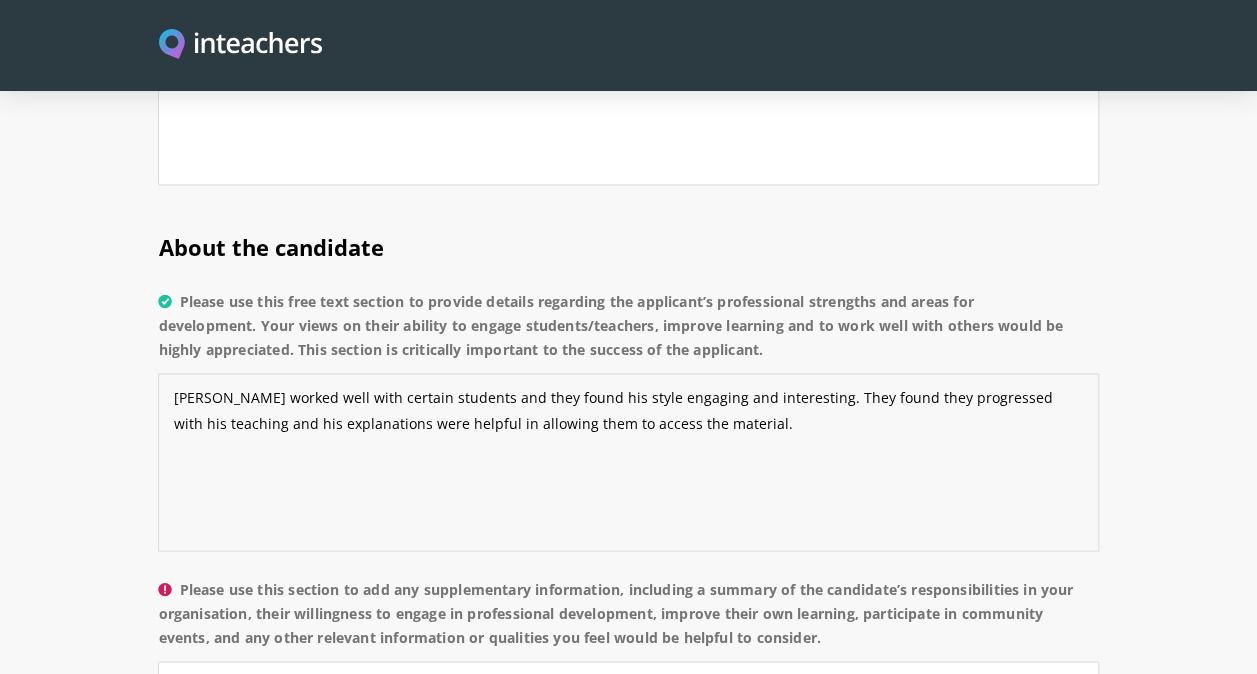 click on "[PERSON_NAME] worked well with certain students and they found his style engaging and interesting. They found they progressed with his teaching and his explanations were helpful in allowing them to access the material." at bounding box center [628, 462] 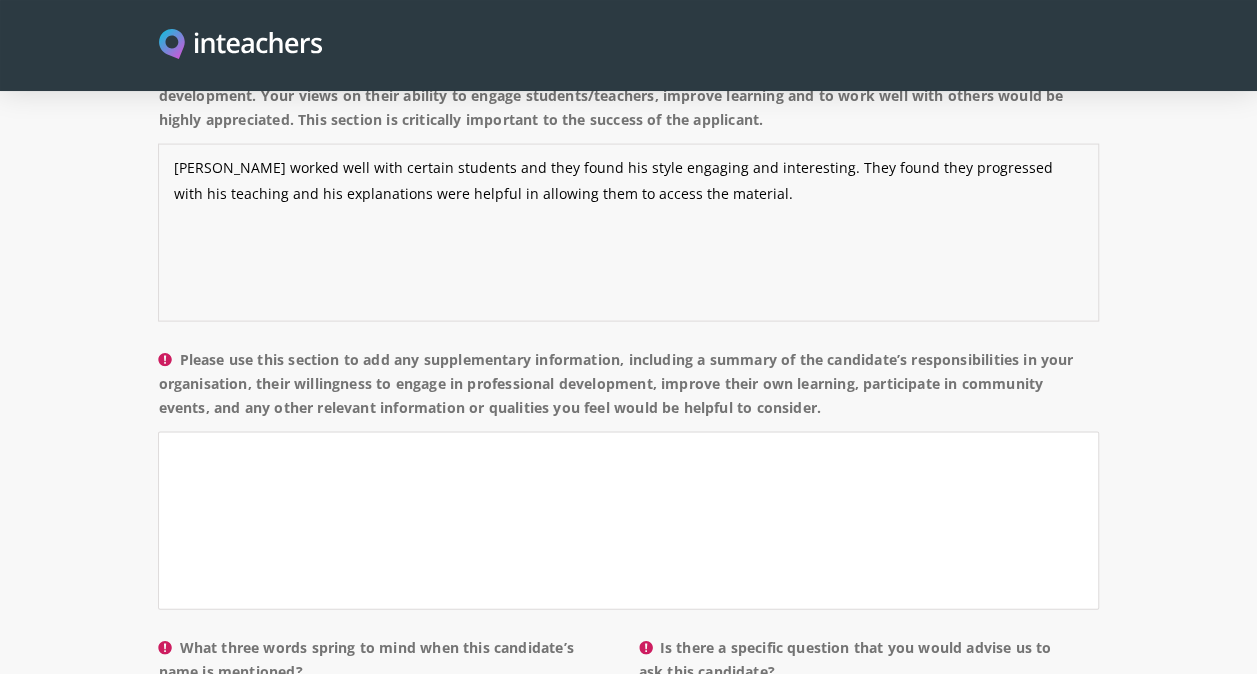 scroll, scrollTop: 1916, scrollLeft: 0, axis: vertical 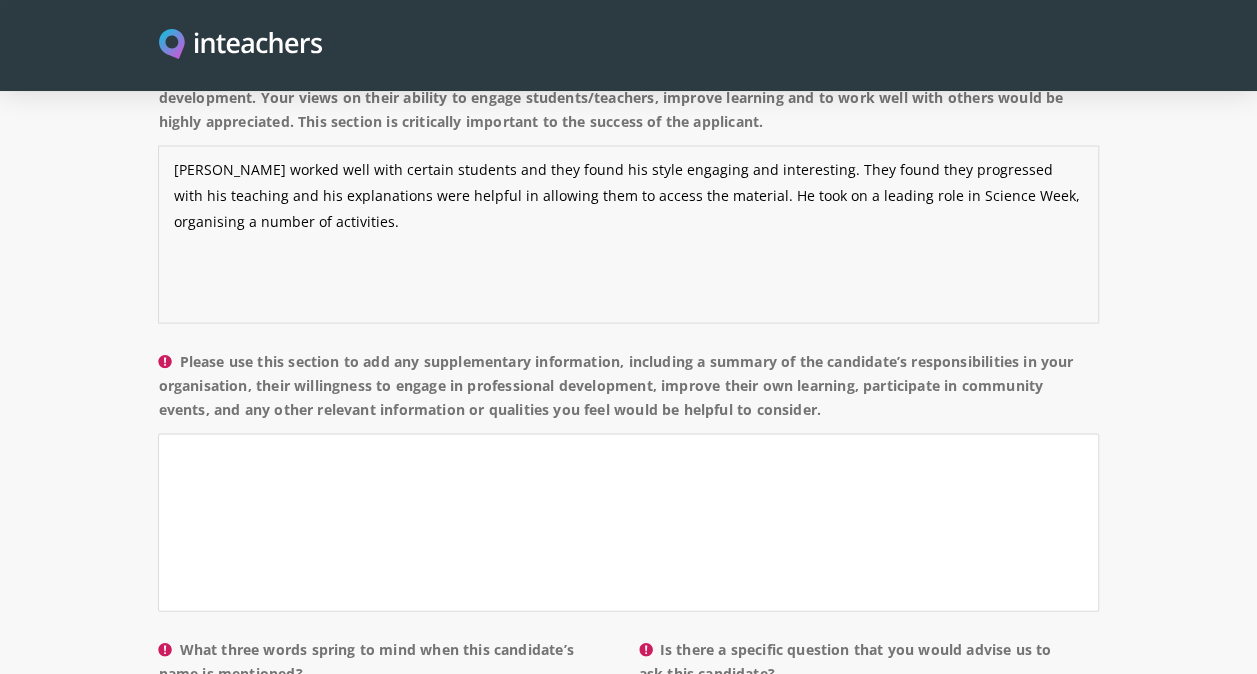 type on "[PERSON_NAME] worked well with certain students and they found his style engaging and interesting. They found they progressed with his teaching and his explanations were helpful in allowing them to access the material. He took on a leading role in Science Week, organising a number of activities." 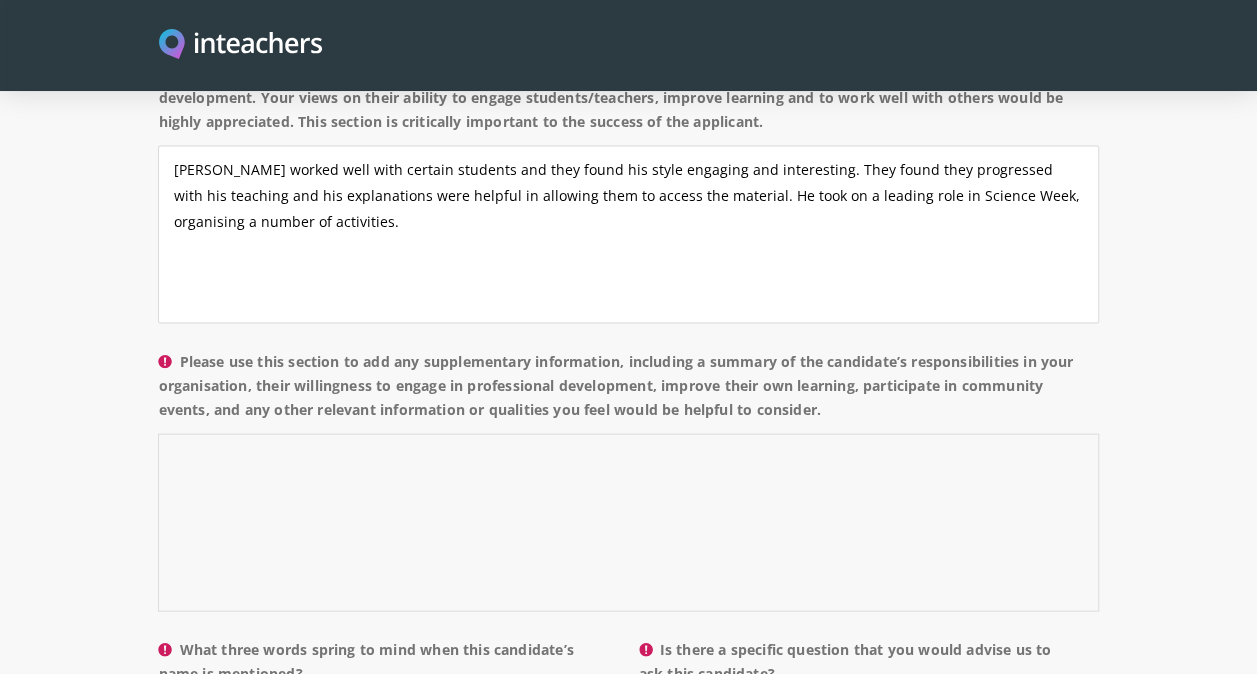click on "Please use this section to add any supplementary information, including a summary of the candidate’s responsibilities in your organisation, their willingness to engage in professional development, improve their own learning, participate in community events, and any other relevant information or qualities you feel would be helpful to consider." at bounding box center [628, 523] 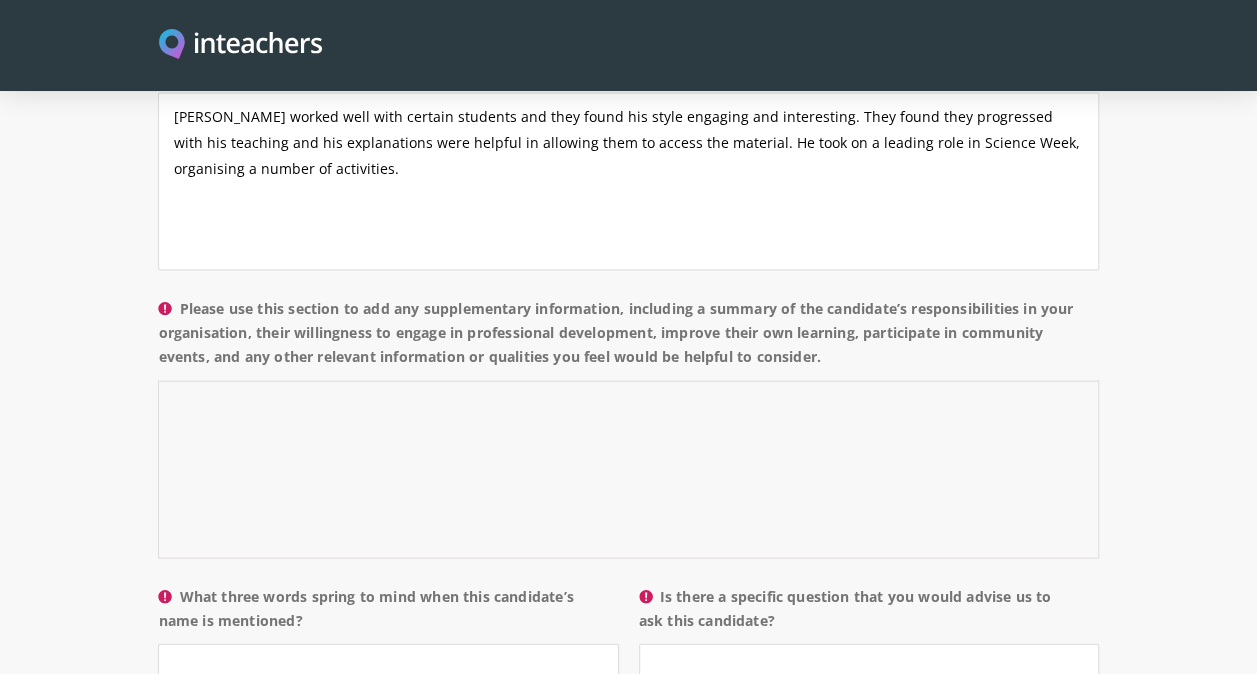 scroll, scrollTop: 1932, scrollLeft: 0, axis: vertical 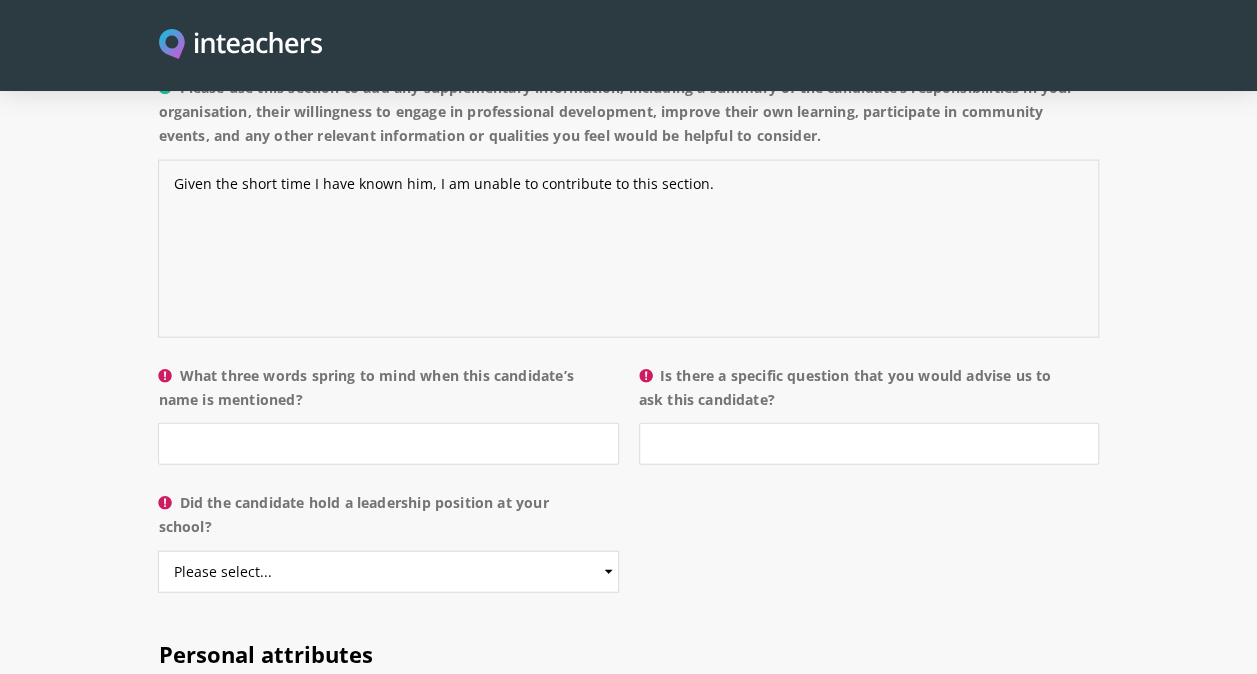 type on "Given the short time I have known him, I am unable to contribute to this section." 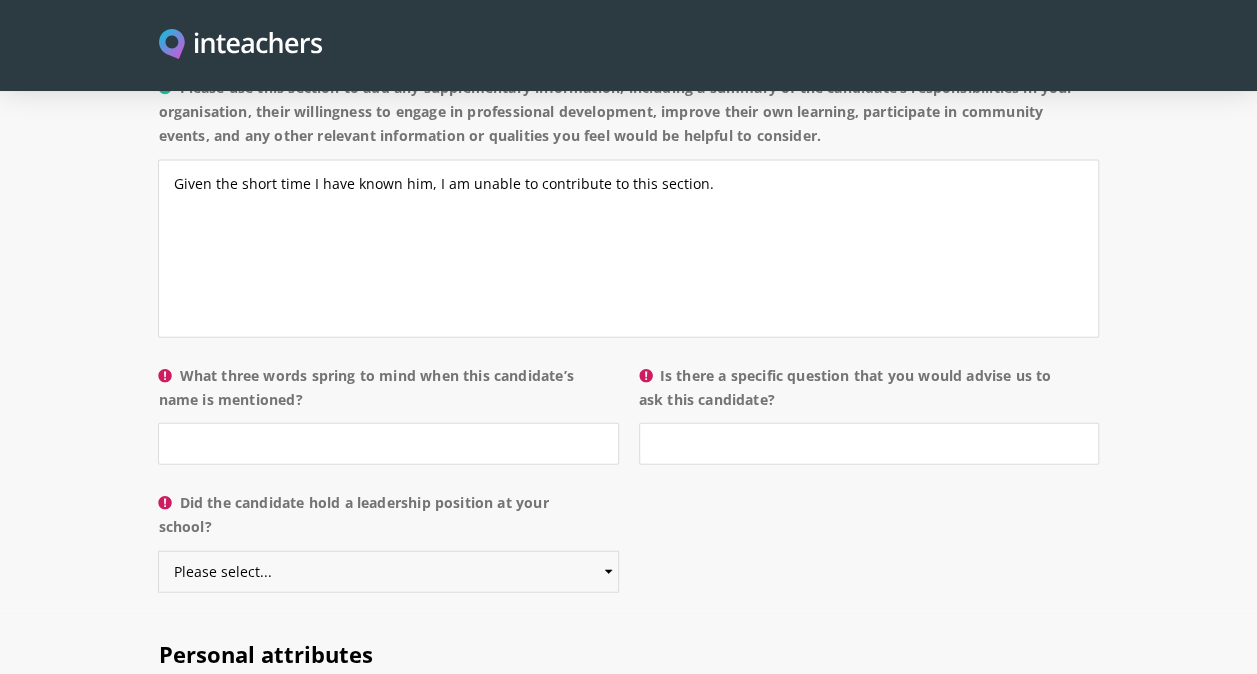 click on "Please select... Yes
No" at bounding box center [388, 572] 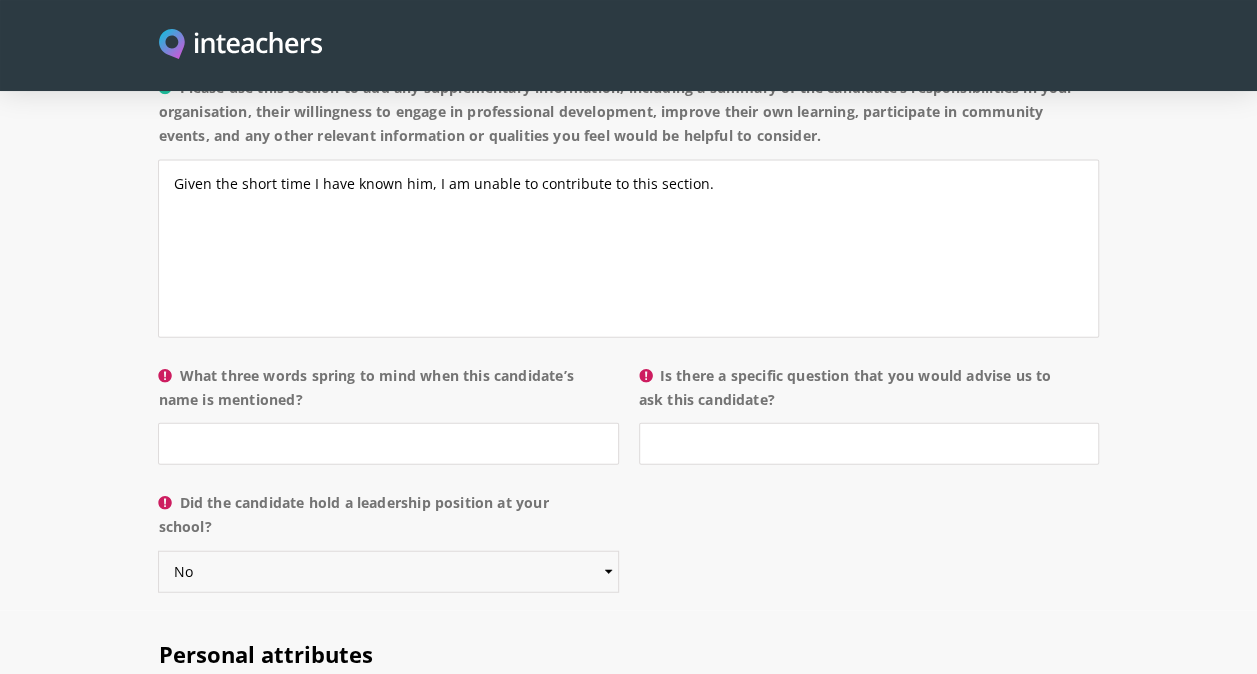 click on "Please select... Yes
No" at bounding box center (388, 572) 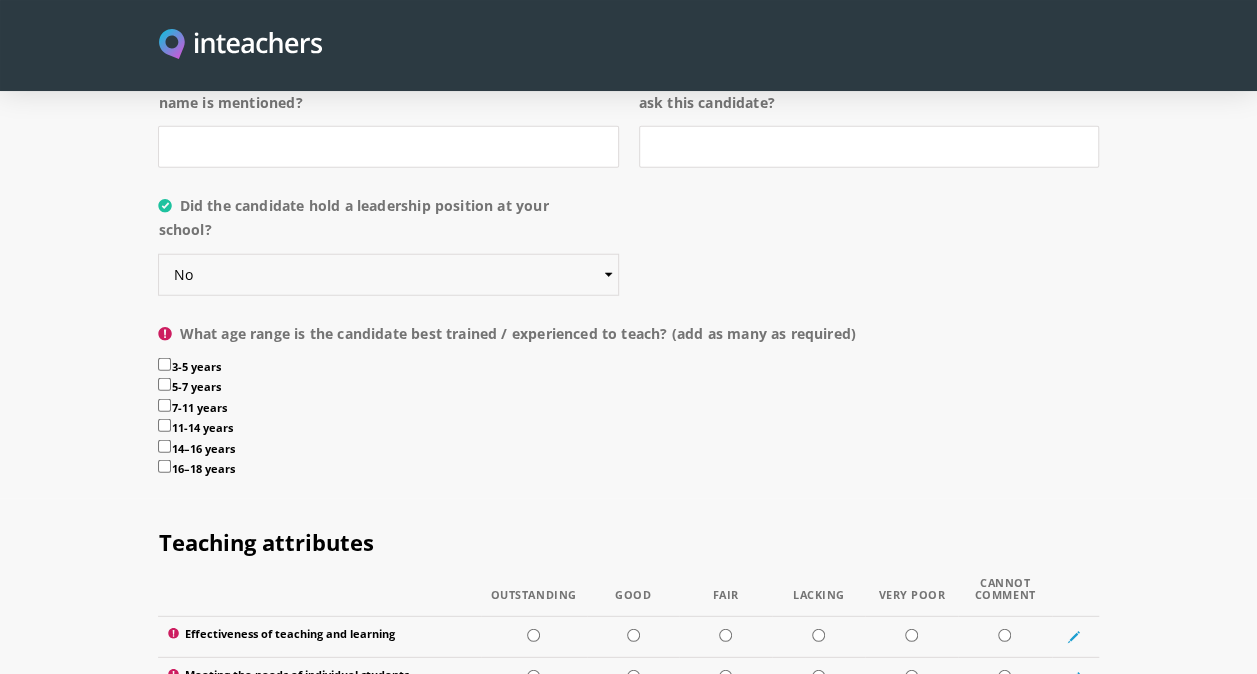 scroll, scrollTop: 2488, scrollLeft: 0, axis: vertical 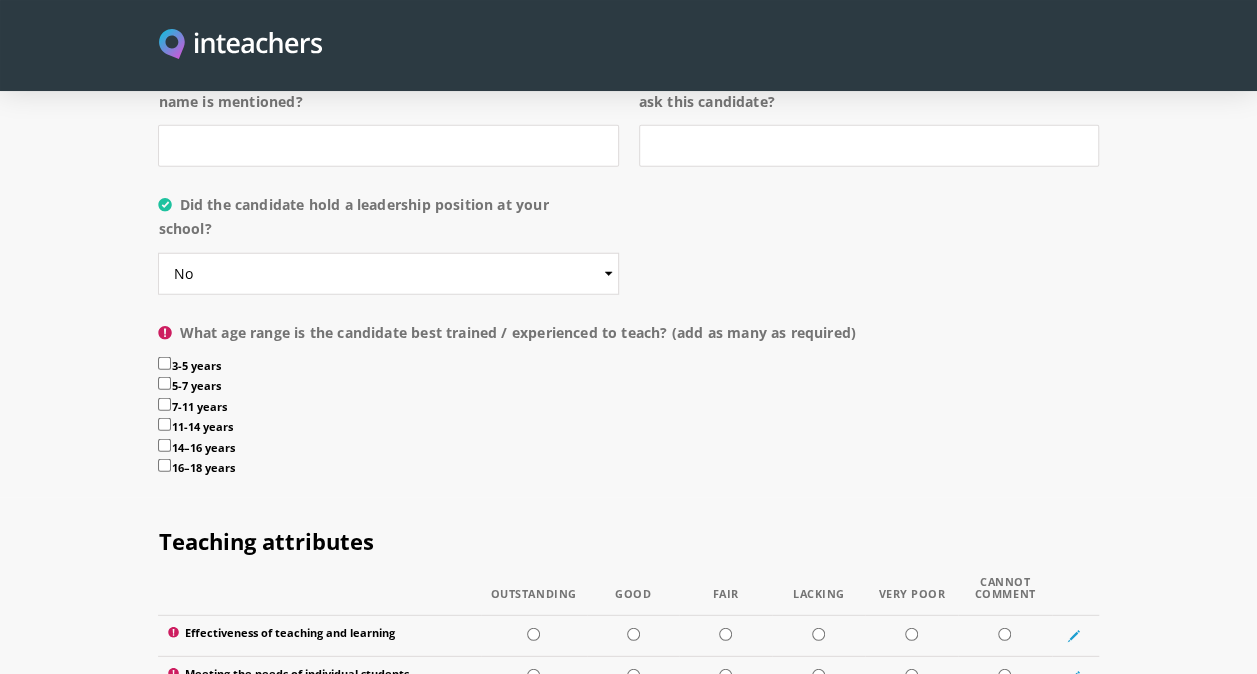 click on "14–16 years" at bounding box center [164, 445] 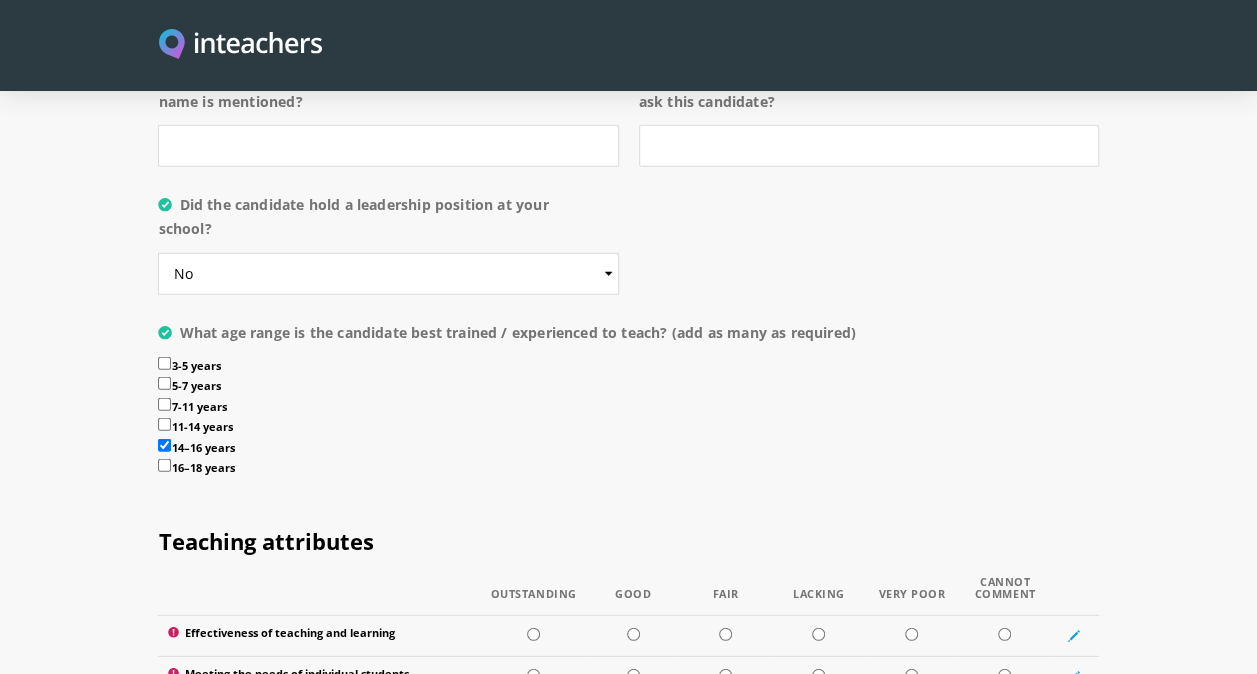 click on "11-14 years" at bounding box center (164, 424) 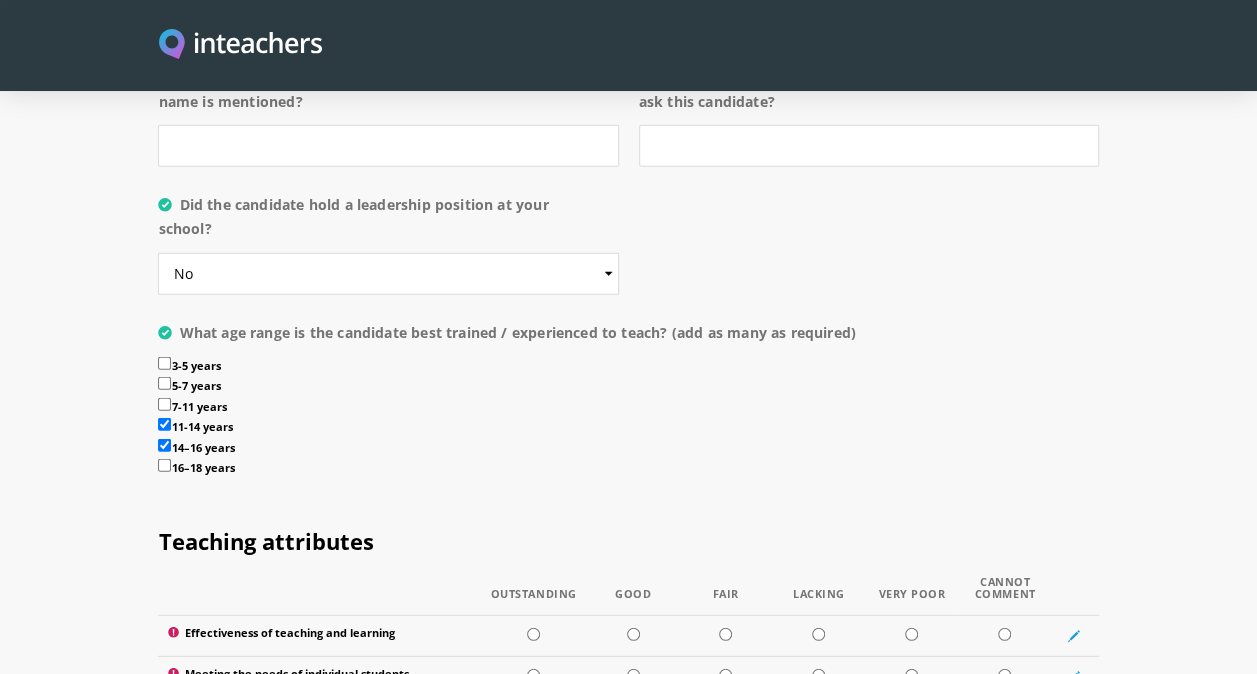 click on "16–18 years" at bounding box center [164, 465] 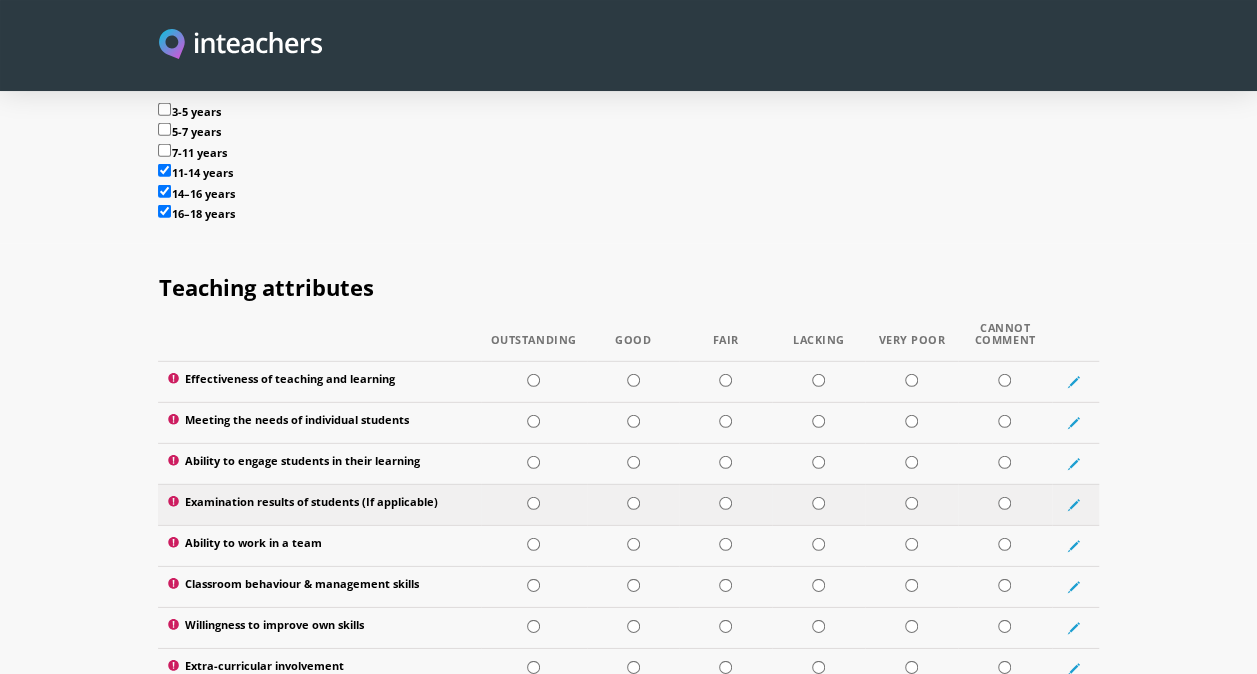 scroll, scrollTop: 2748, scrollLeft: 0, axis: vertical 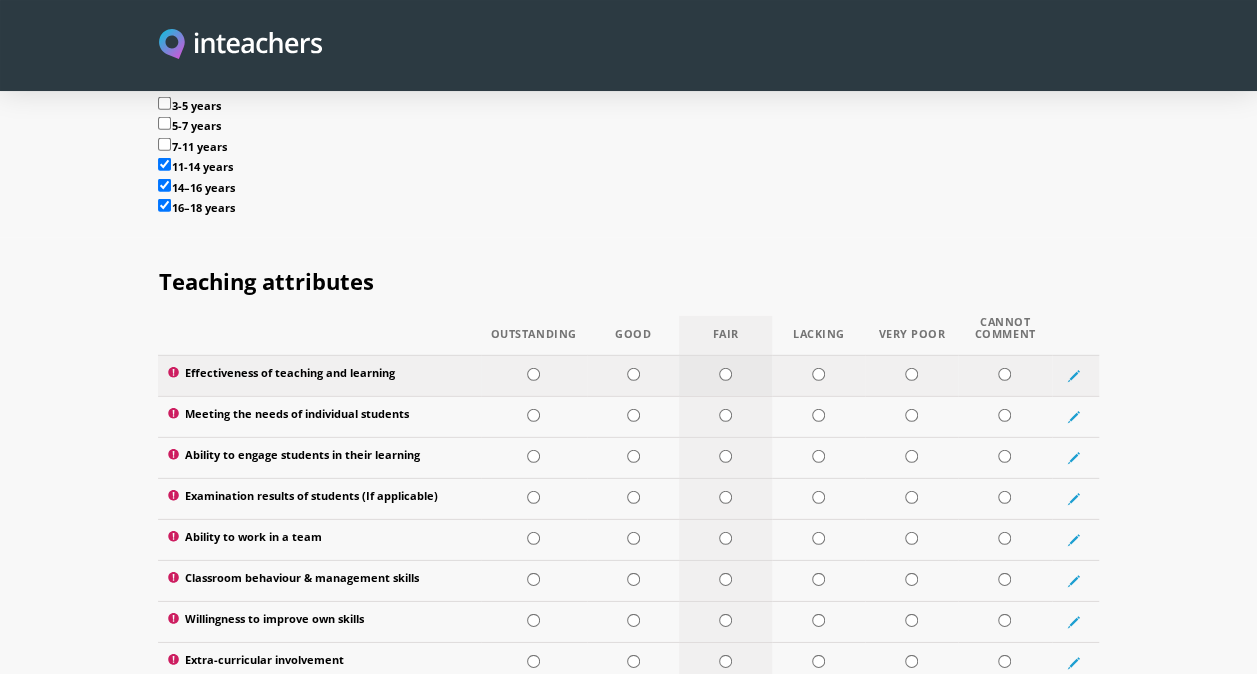 click at bounding box center (725, 375) 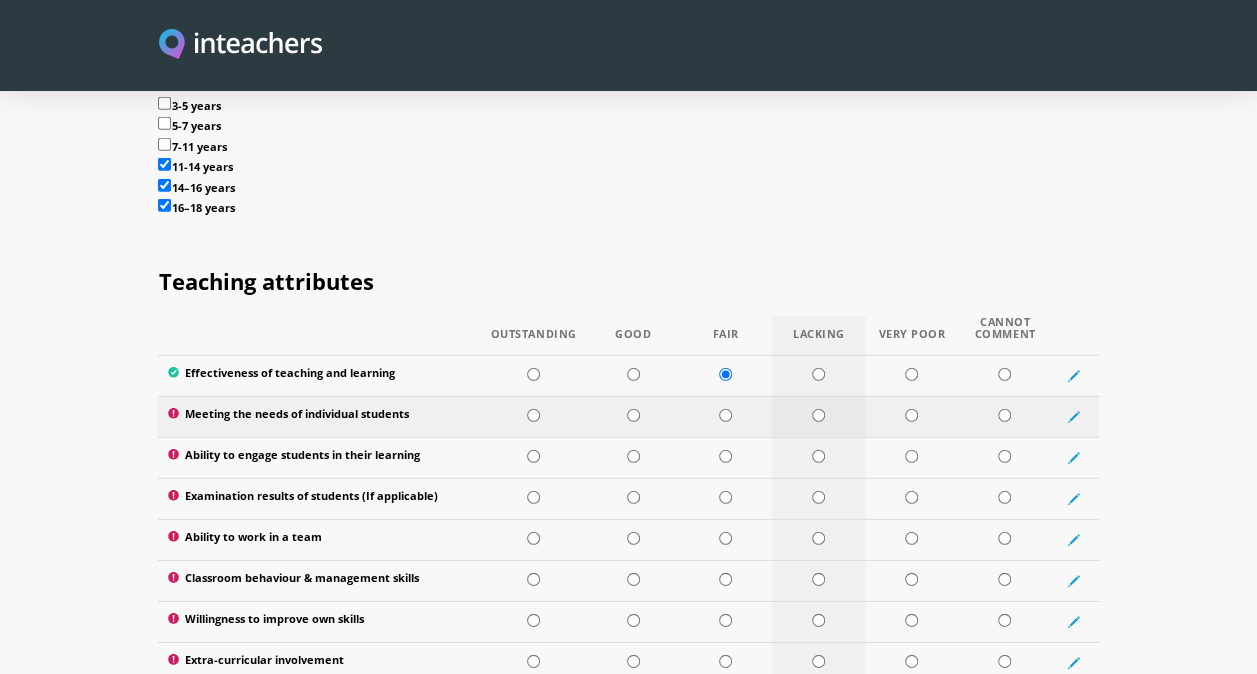 click at bounding box center (818, 415) 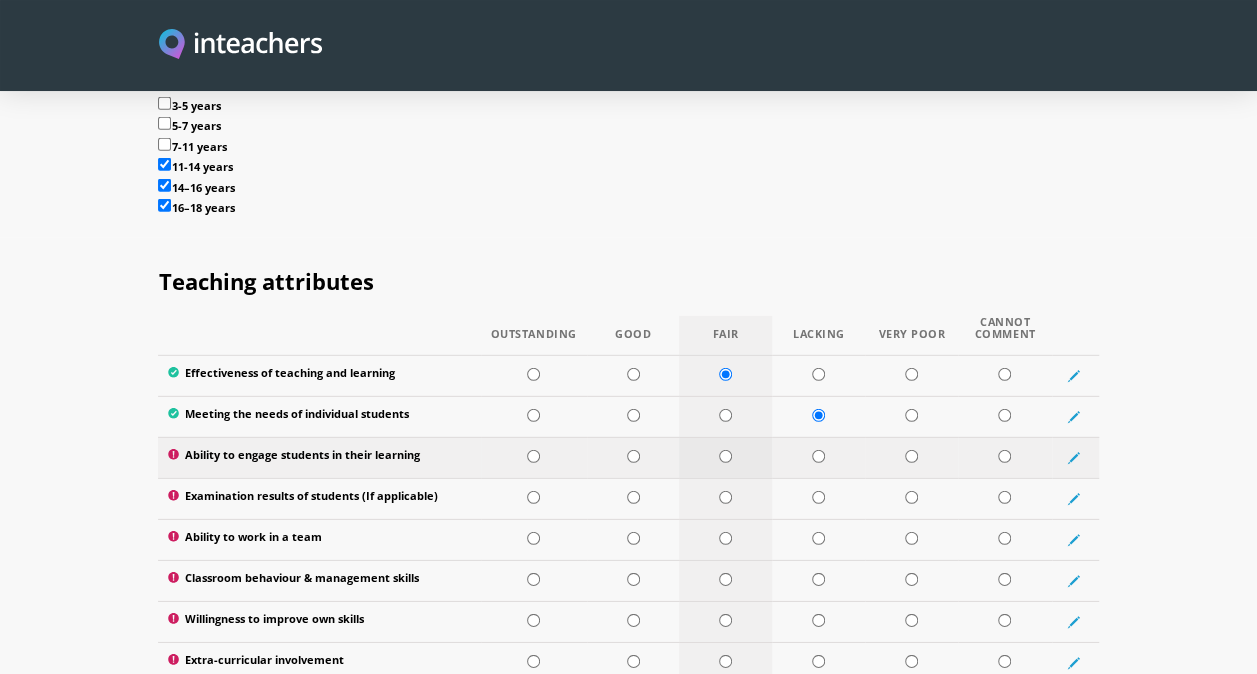 click at bounding box center (725, 456) 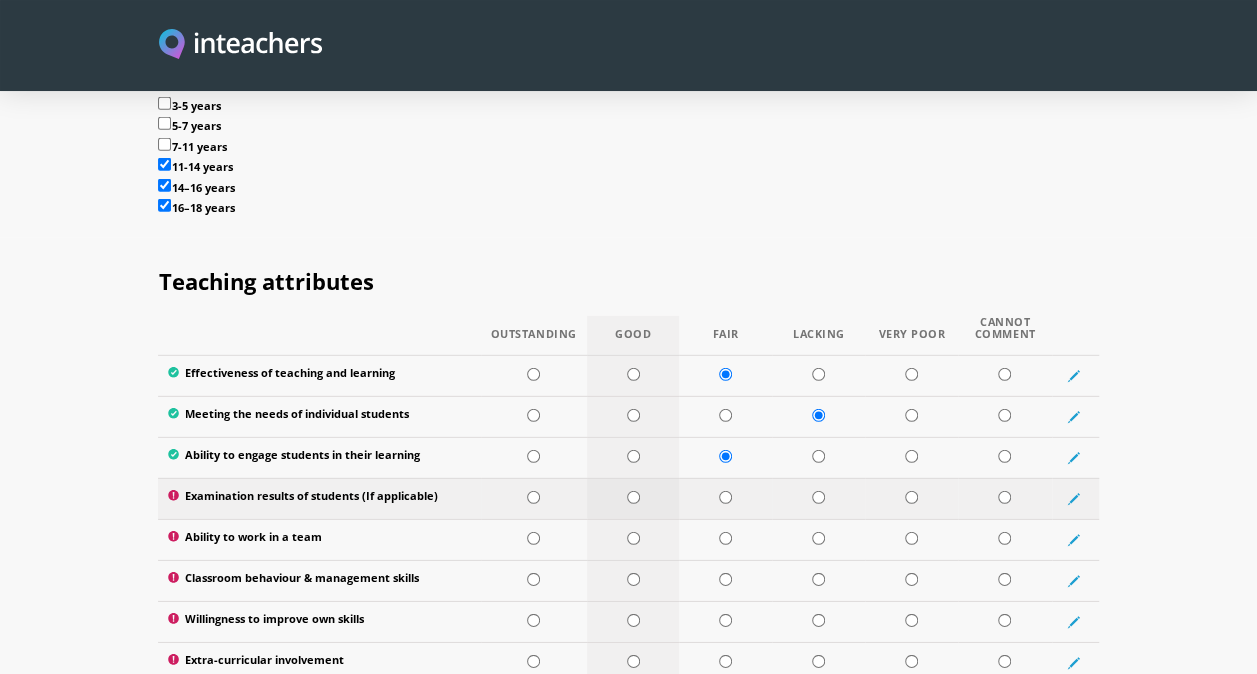 click at bounding box center [633, 497] 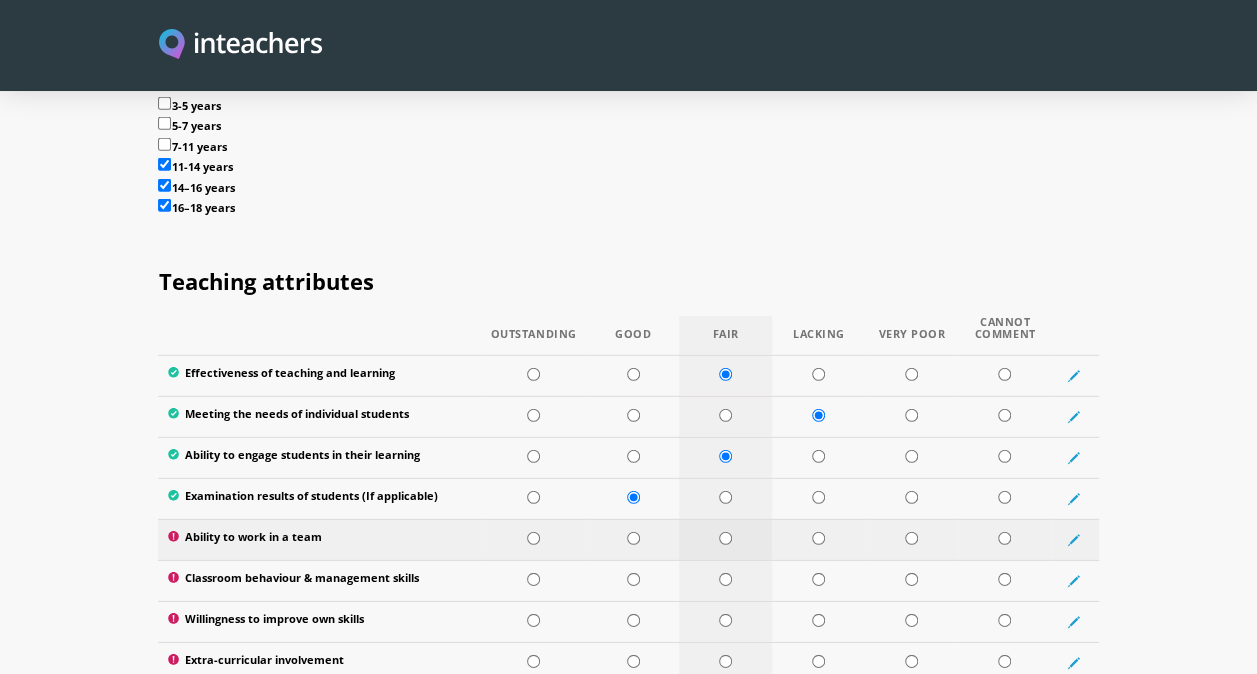 click at bounding box center [725, 538] 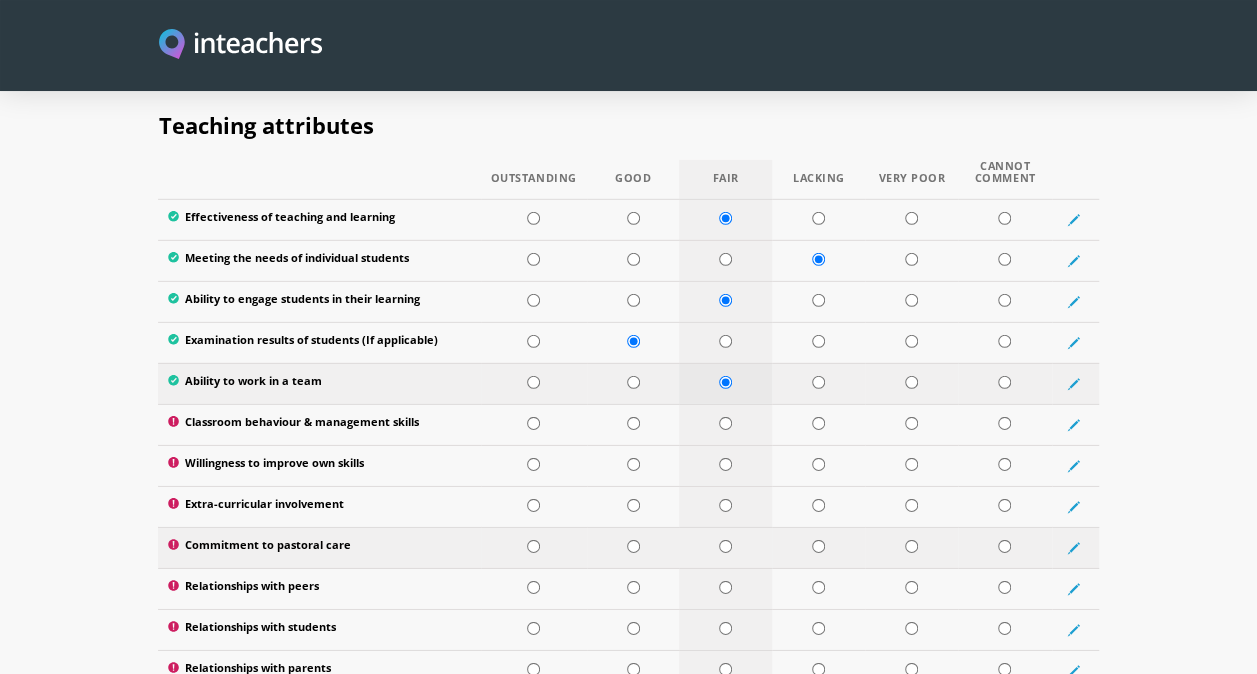 scroll, scrollTop: 2925, scrollLeft: 0, axis: vertical 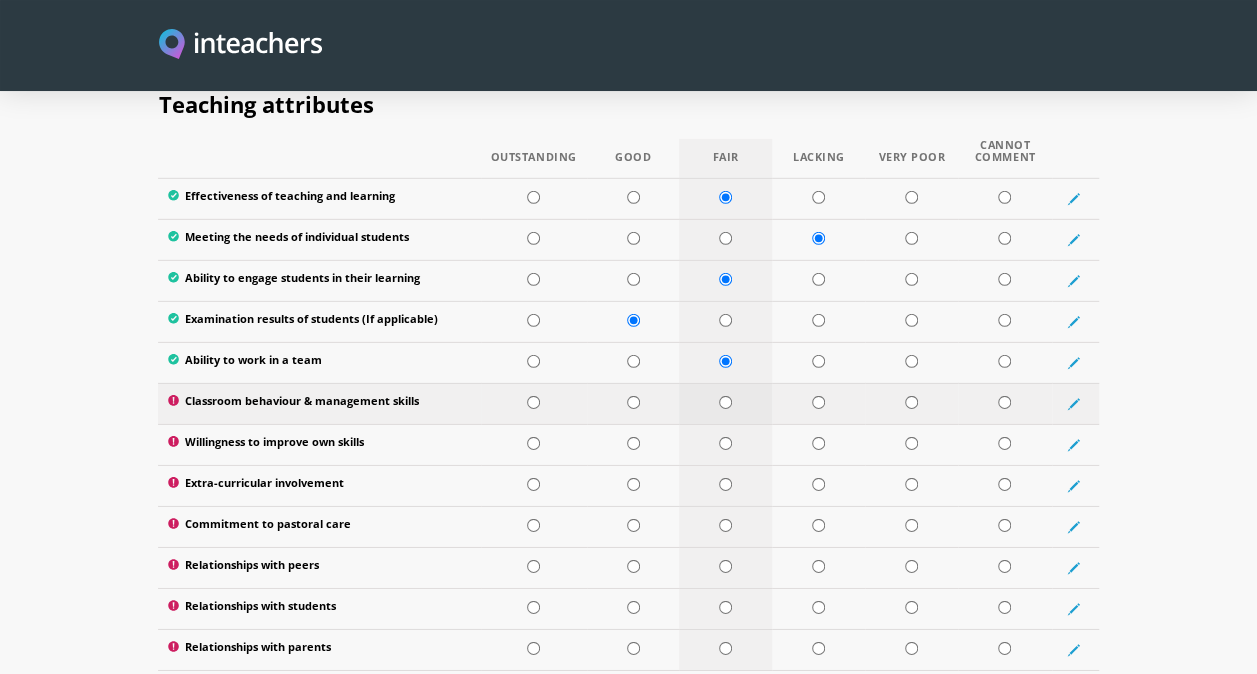 click at bounding box center [725, 402] 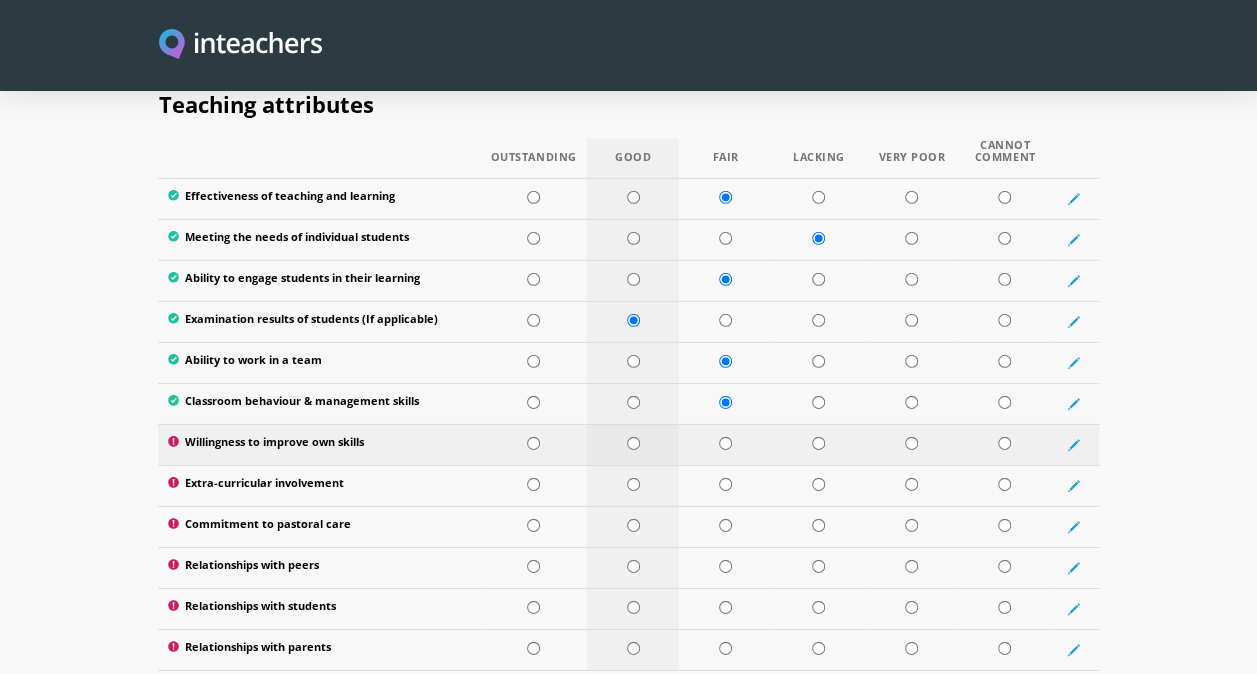 click at bounding box center (633, 443) 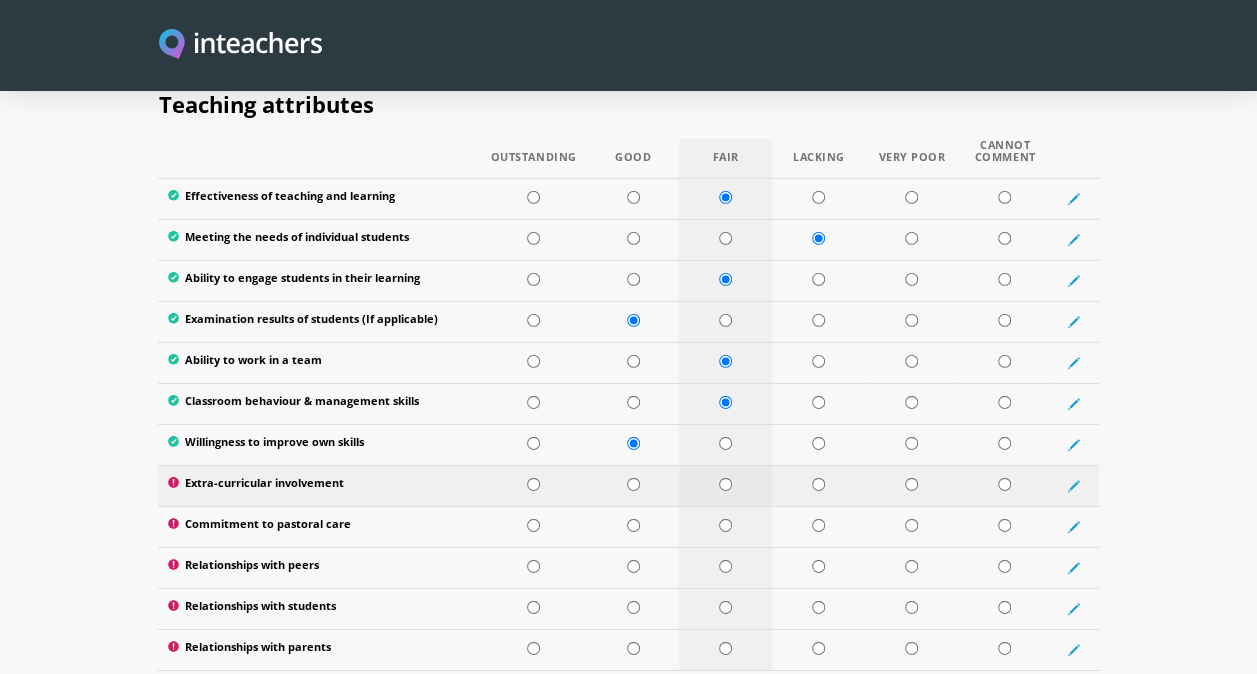 click at bounding box center [725, 484] 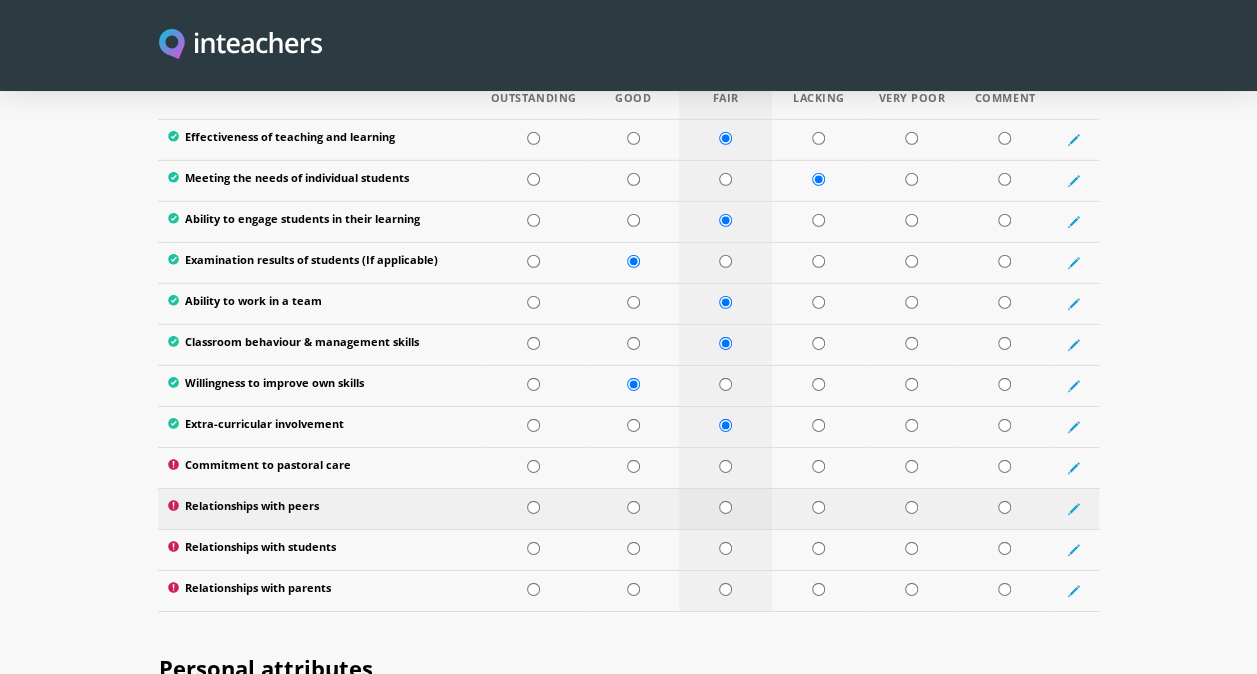 scroll, scrollTop: 2989, scrollLeft: 0, axis: vertical 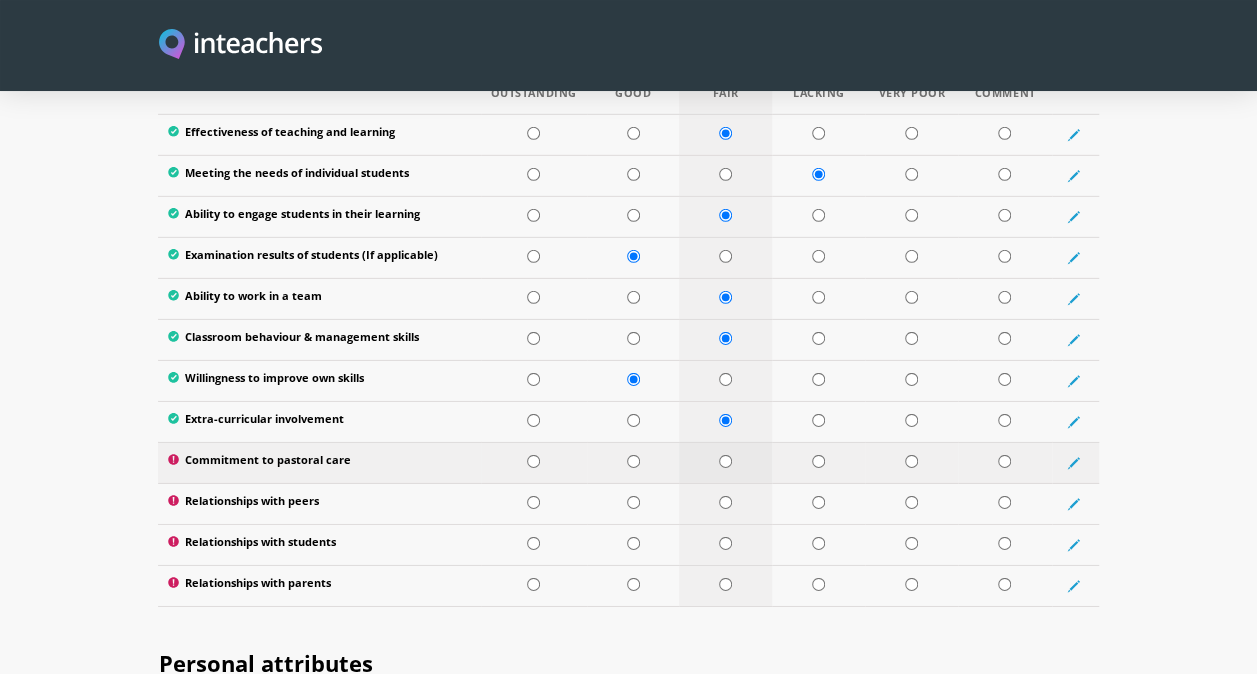 click at bounding box center [725, 461] 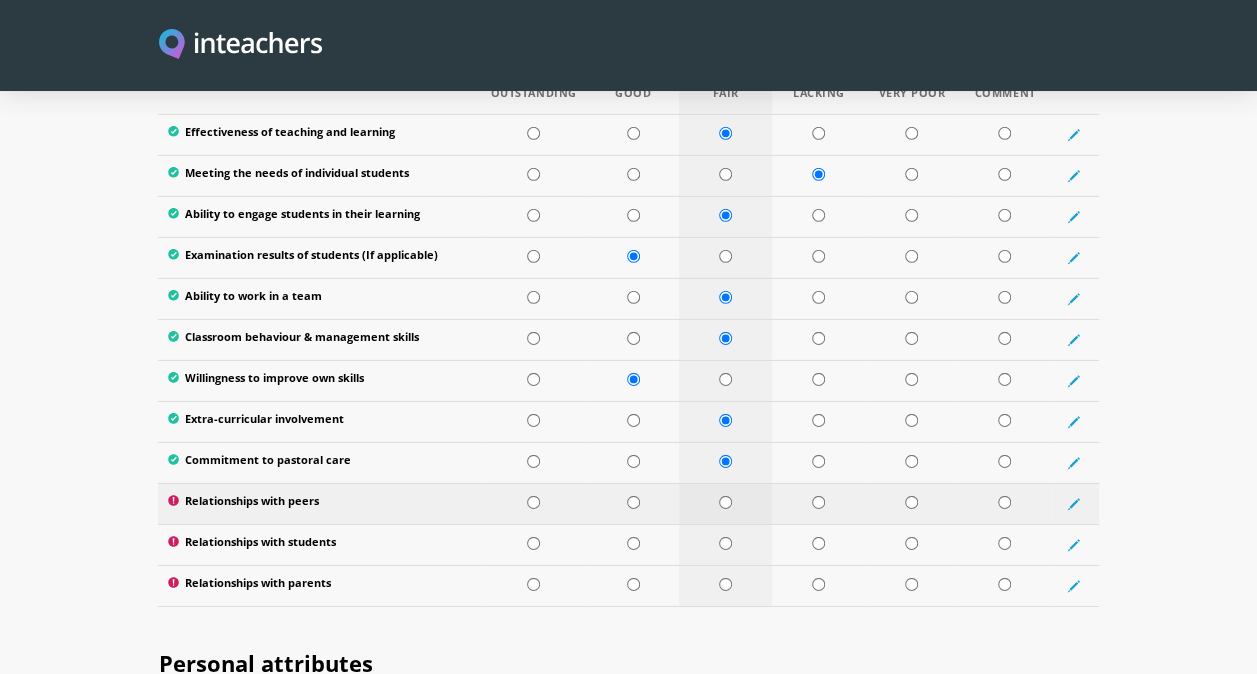 click at bounding box center [725, 502] 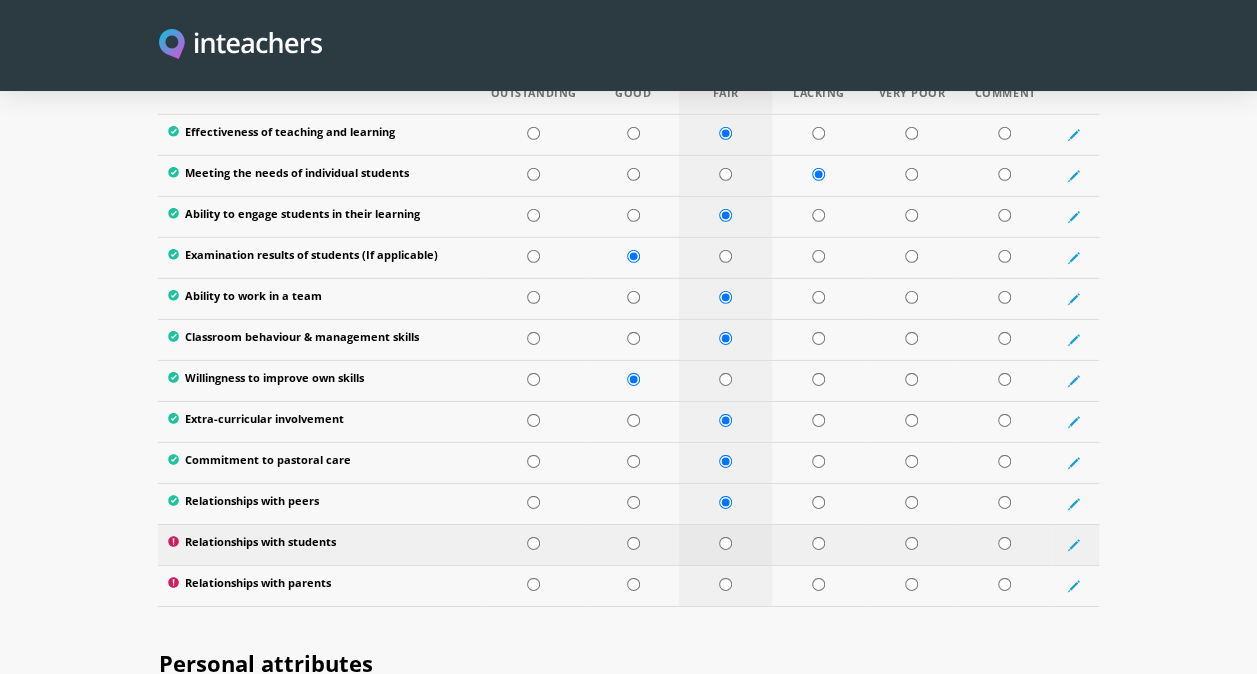 click at bounding box center [725, 543] 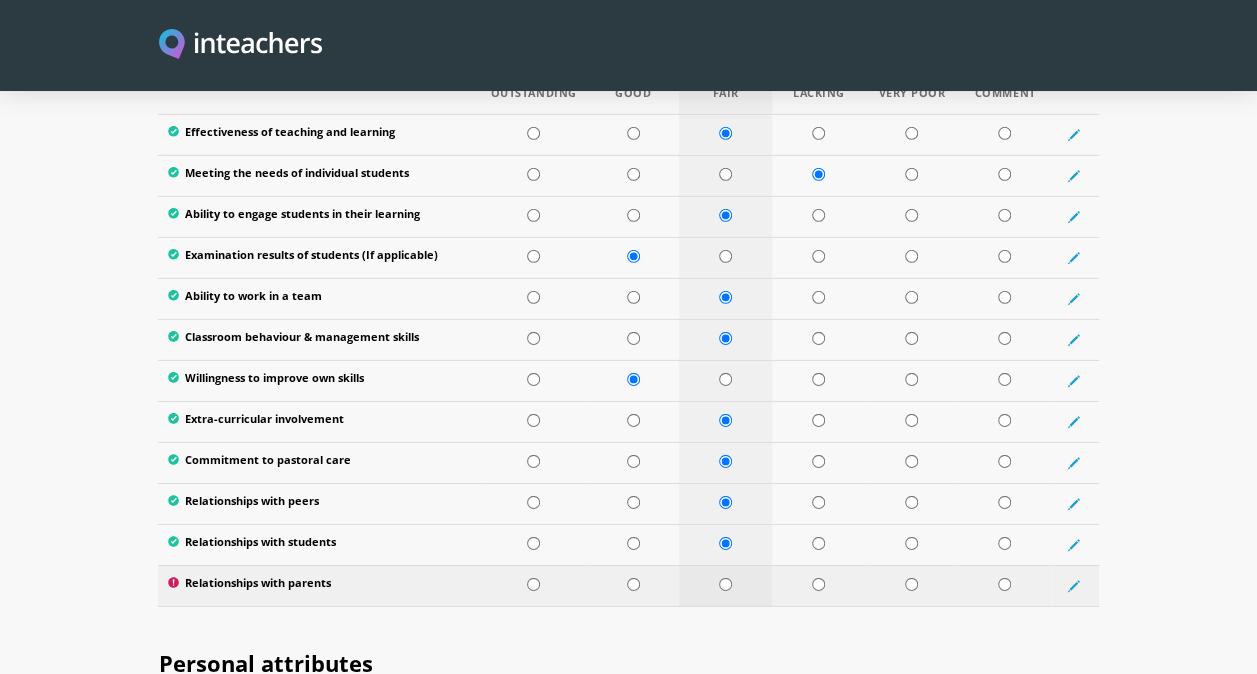 click at bounding box center [725, 584] 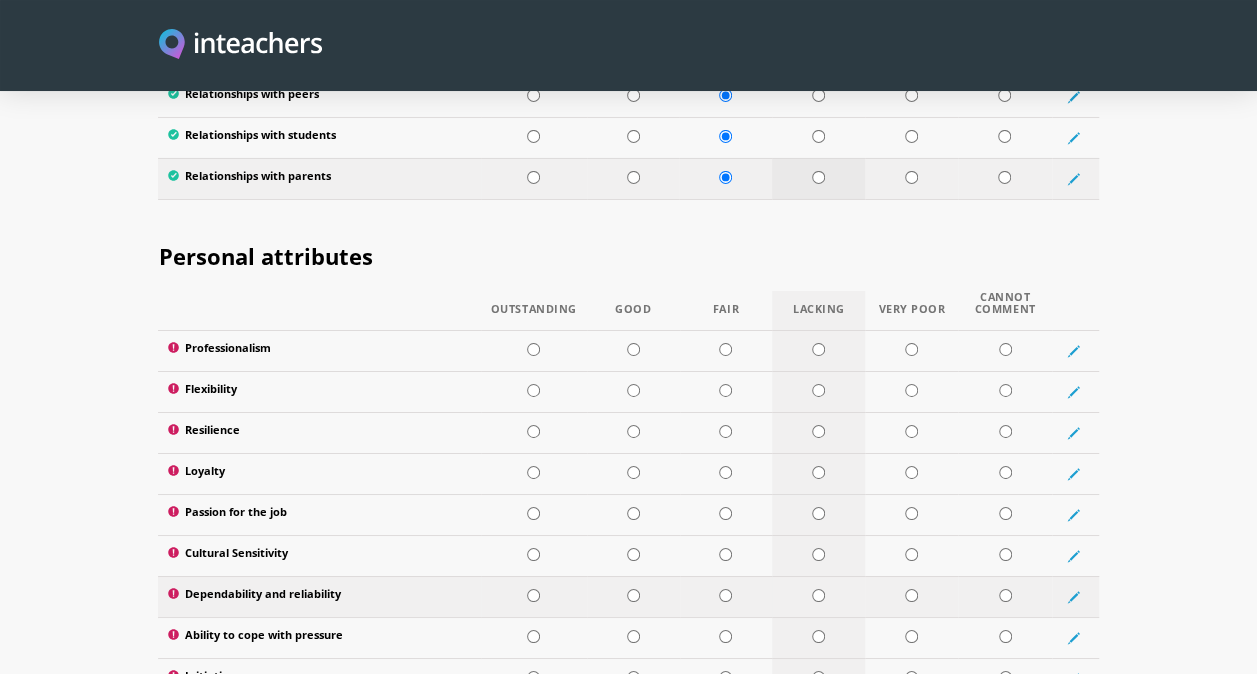 scroll, scrollTop: 3397, scrollLeft: 0, axis: vertical 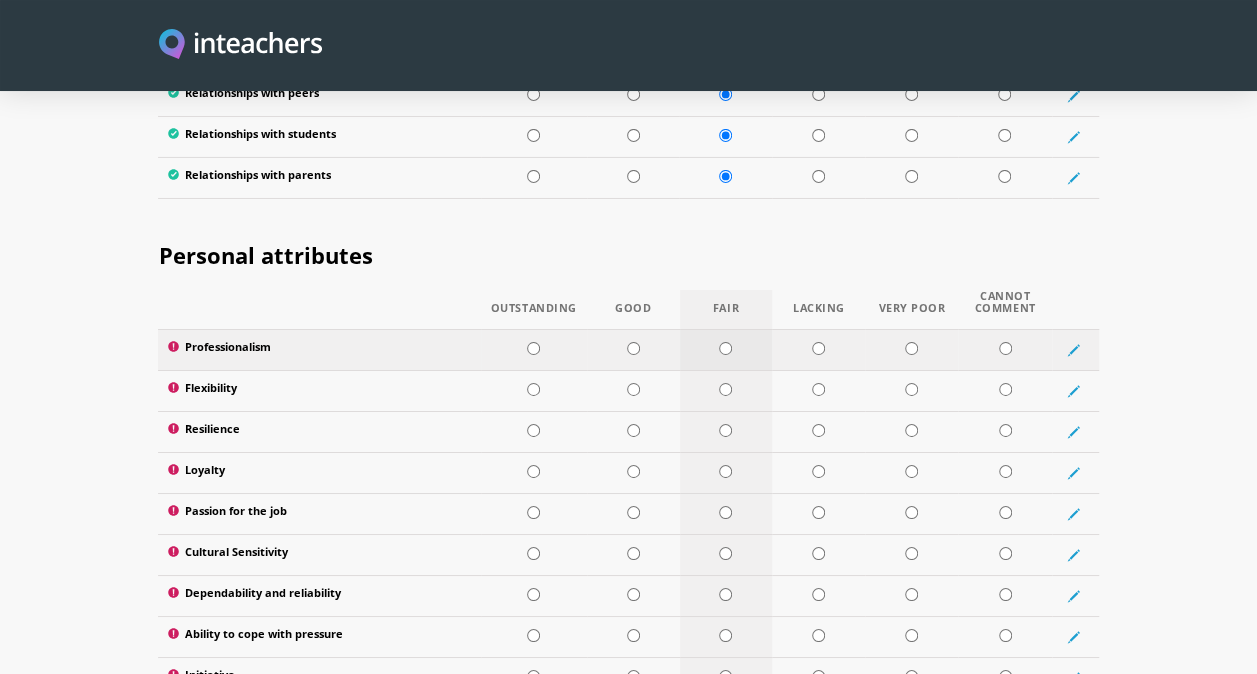 click at bounding box center [725, 348] 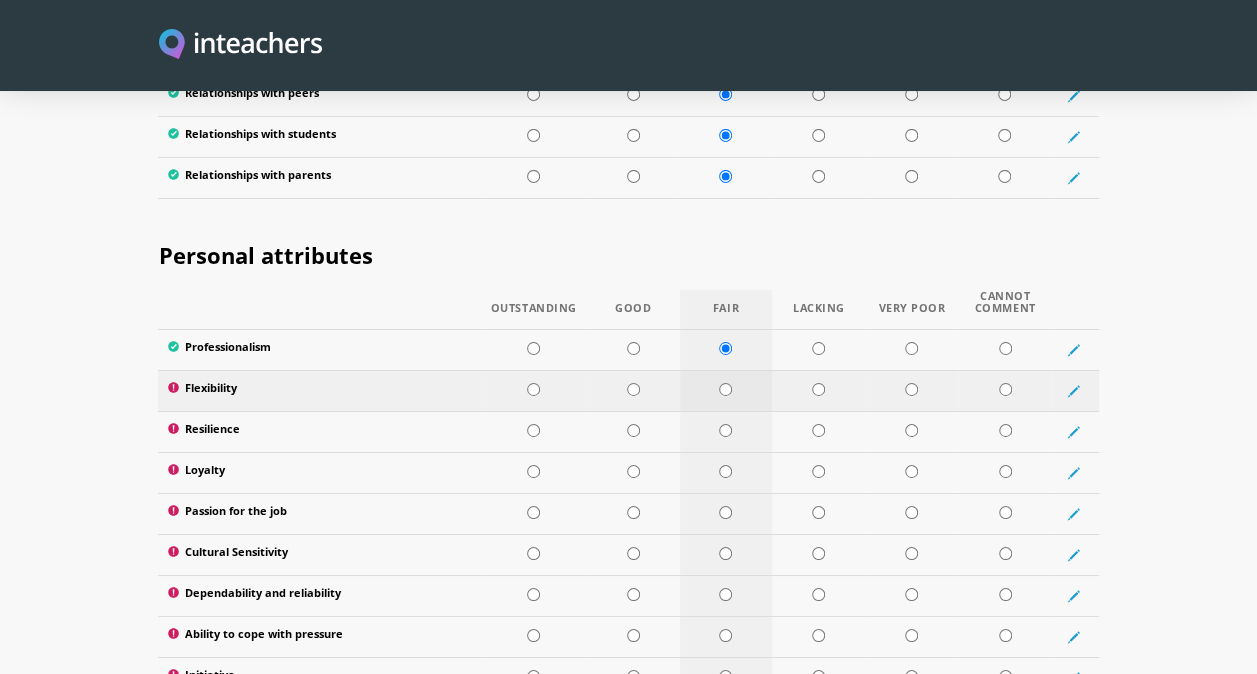 click at bounding box center (725, 389) 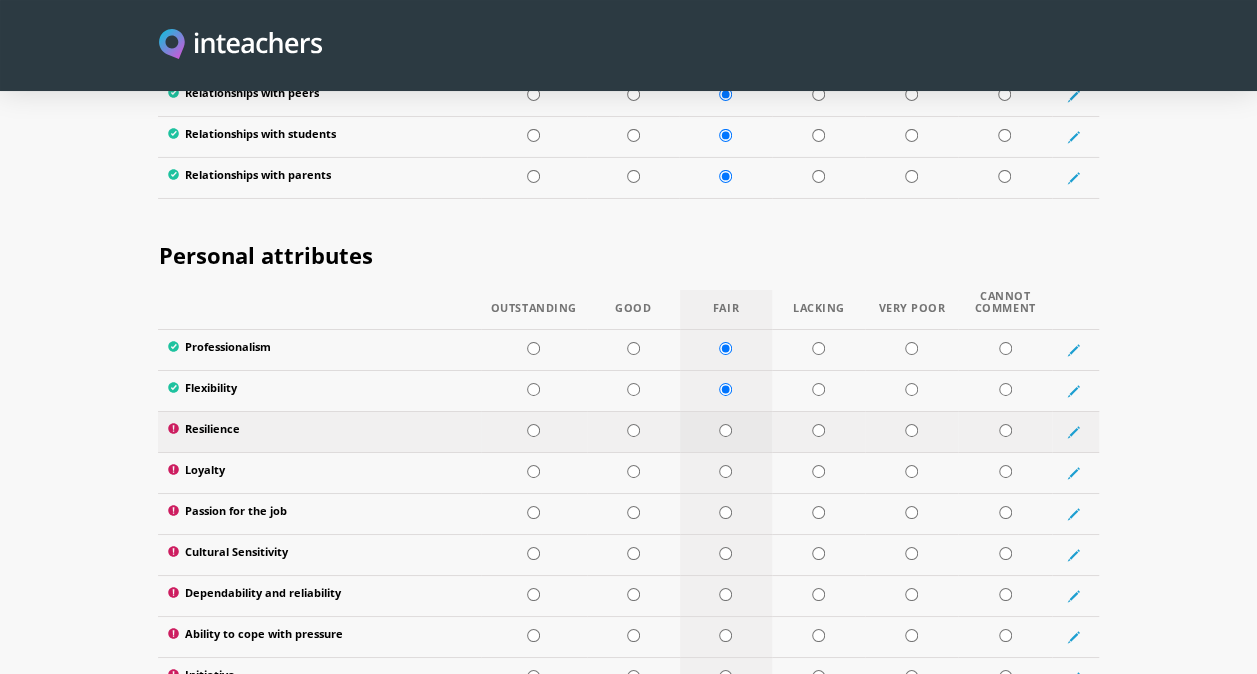 click at bounding box center [725, 430] 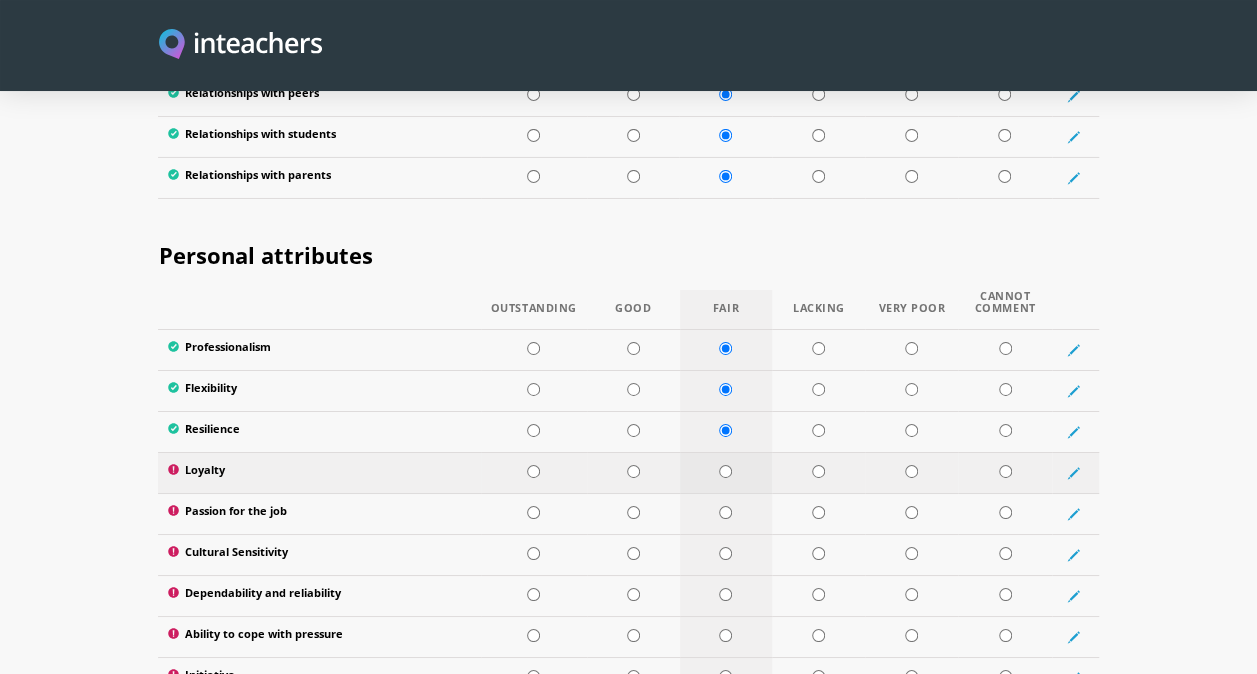 click at bounding box center [725, 471] 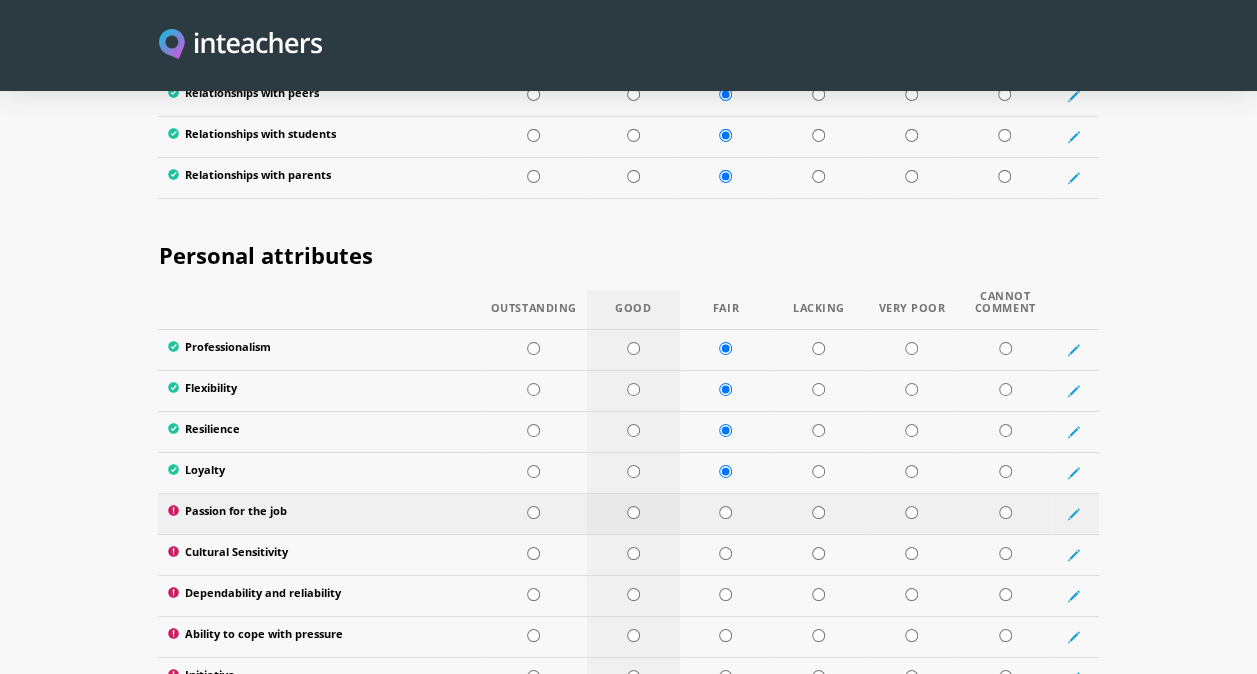 click at bounding box center [633, 513] 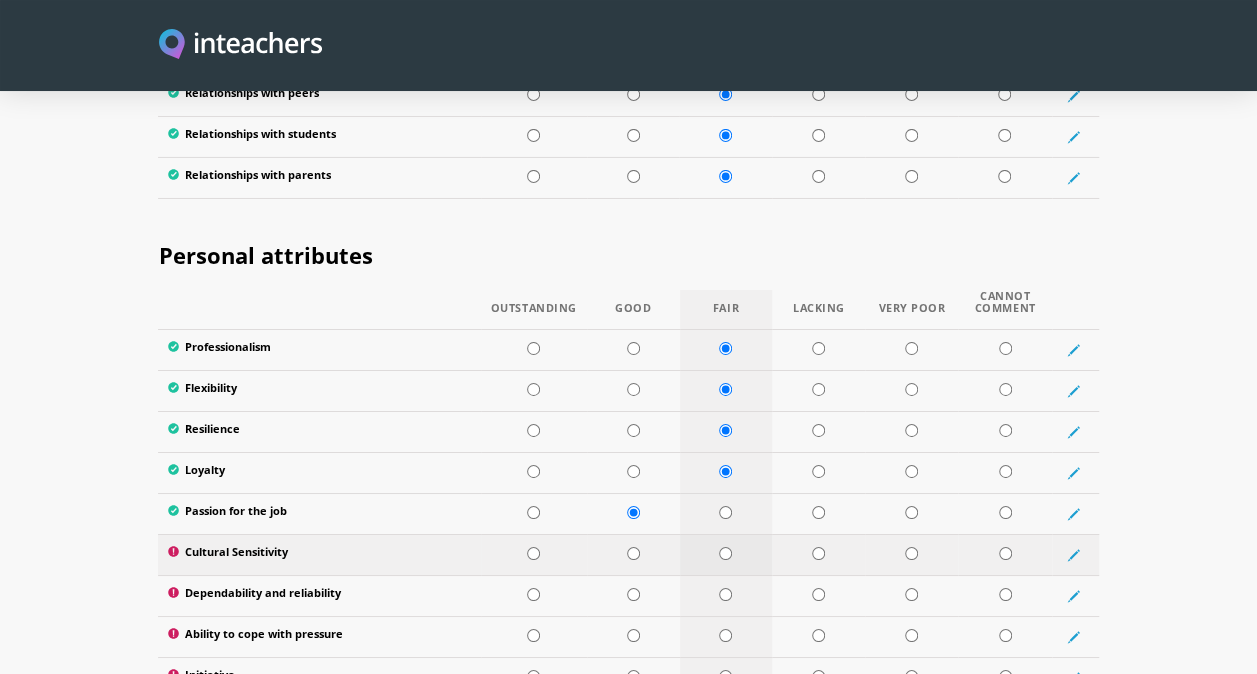 click at bounding box center [725, 553] 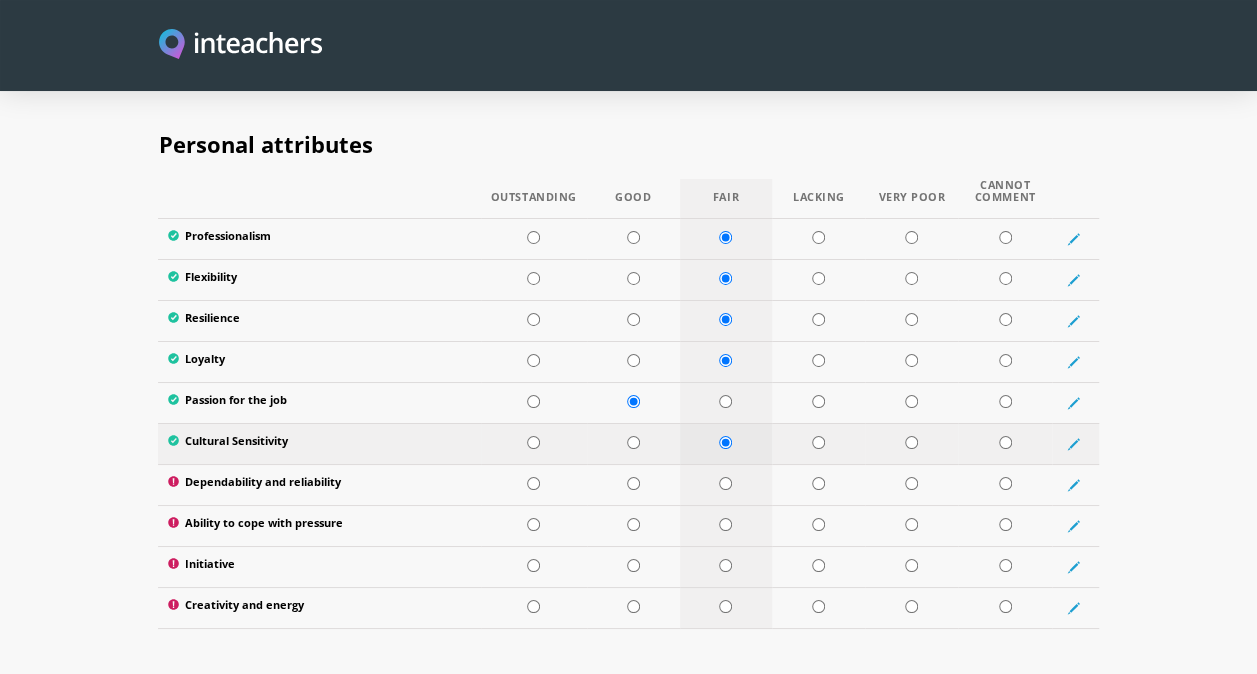 scroll, scrollTop: 3510, scrollLeft: 0, axis: vertical 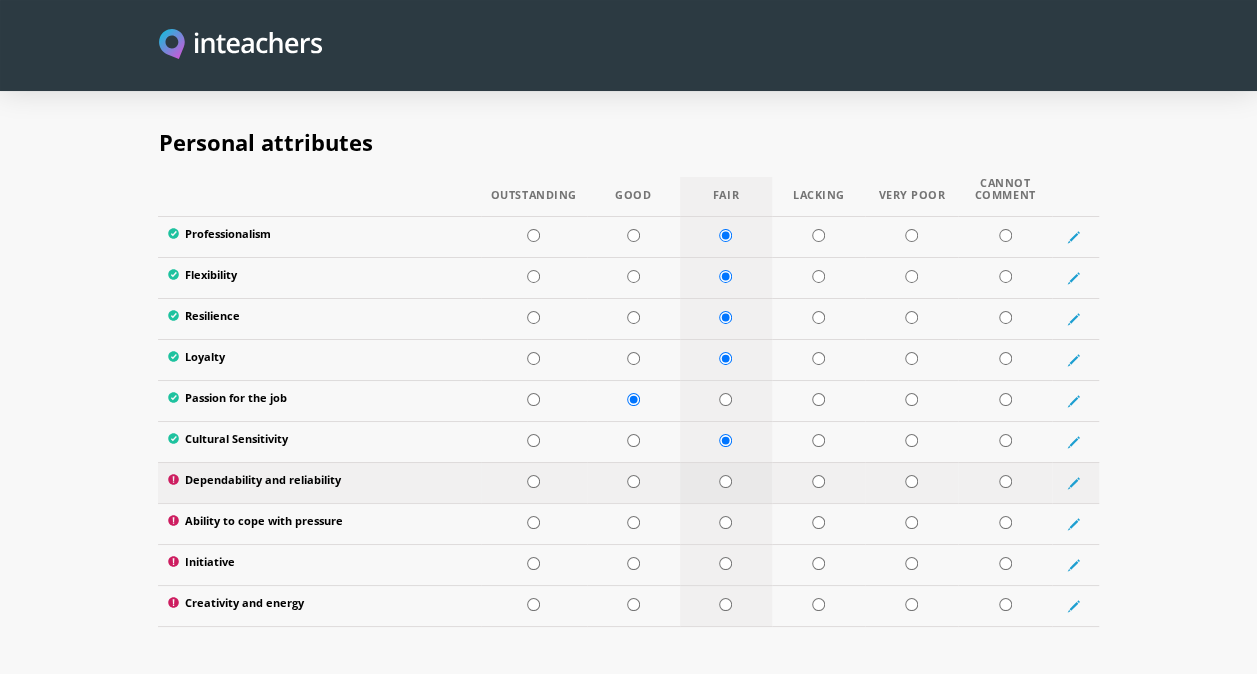 click at bounding box center (725, 481) 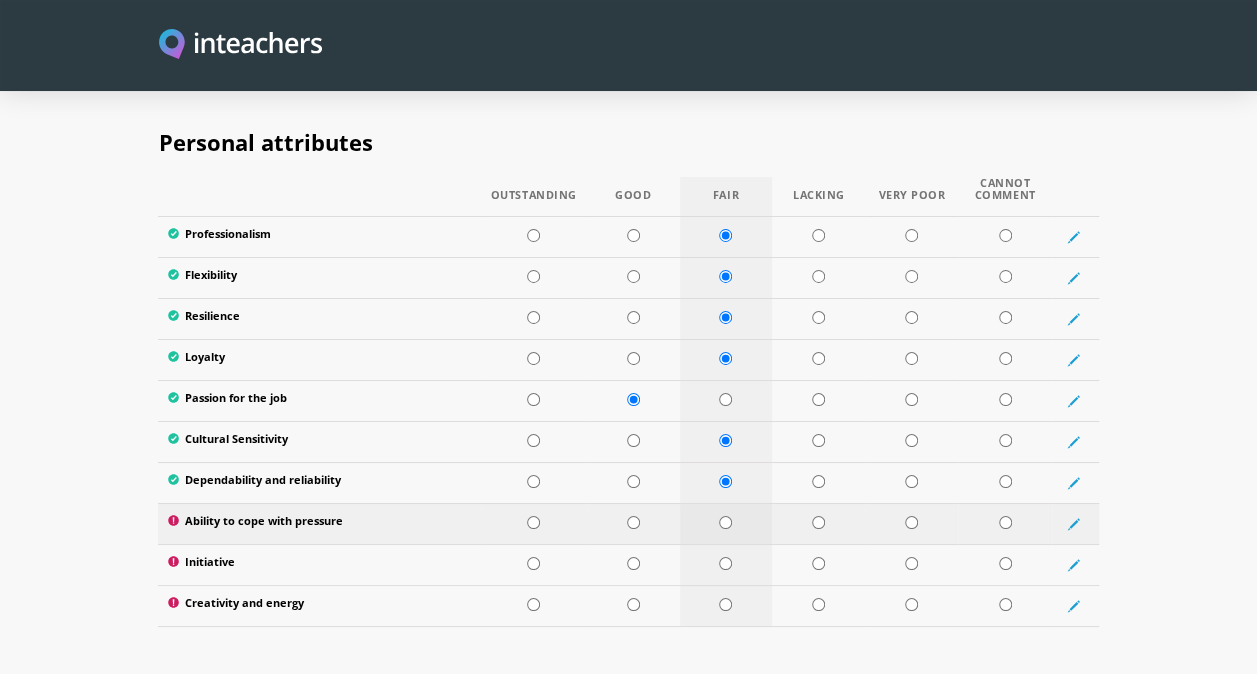 click at bounding box center (725, 522) 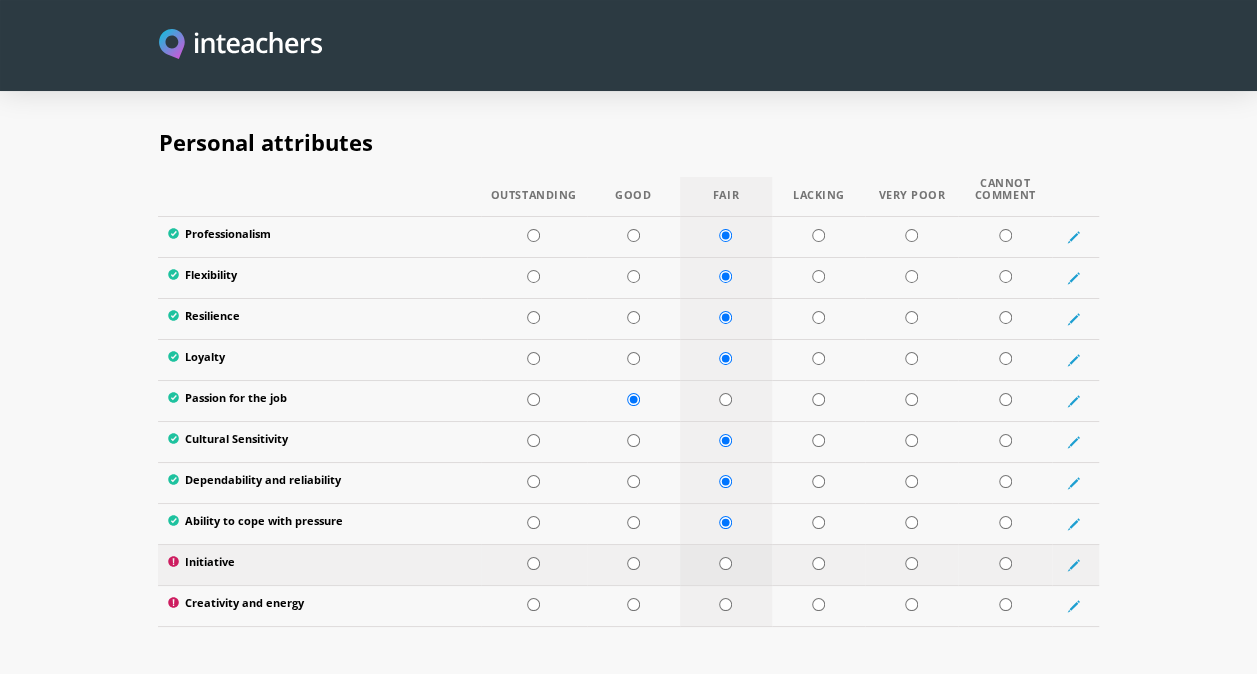 click at bounding box center [725, 563] 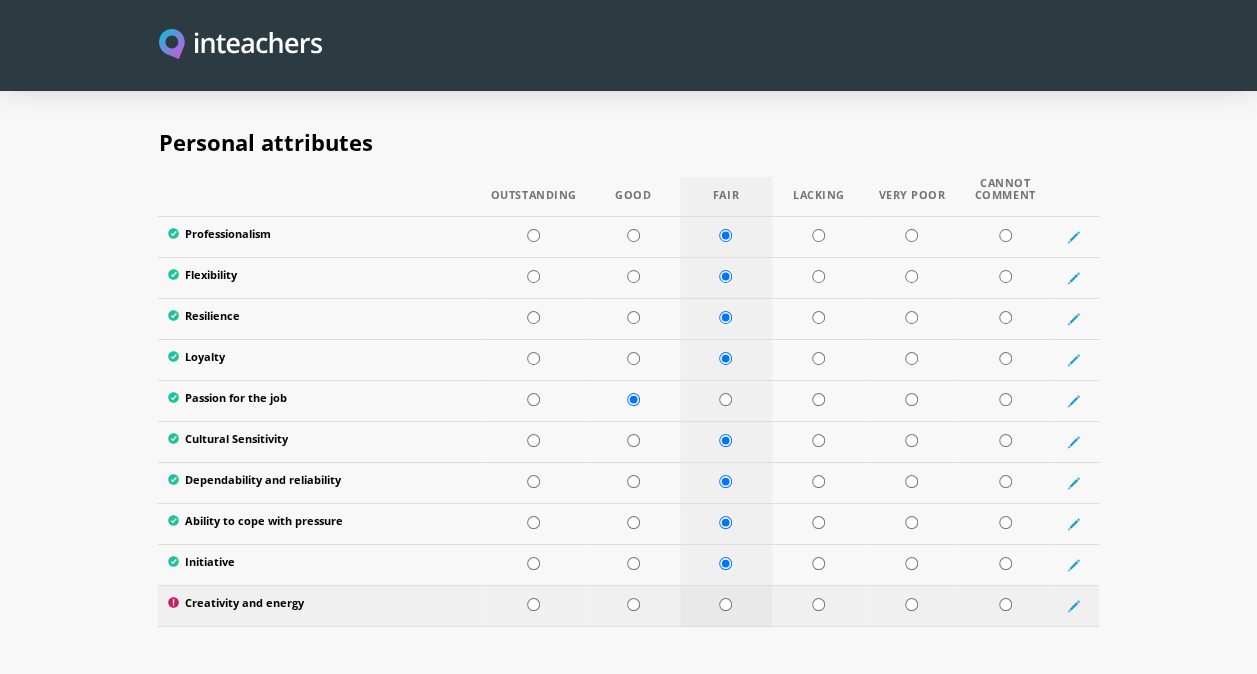 click at bounding box center (726, 605) 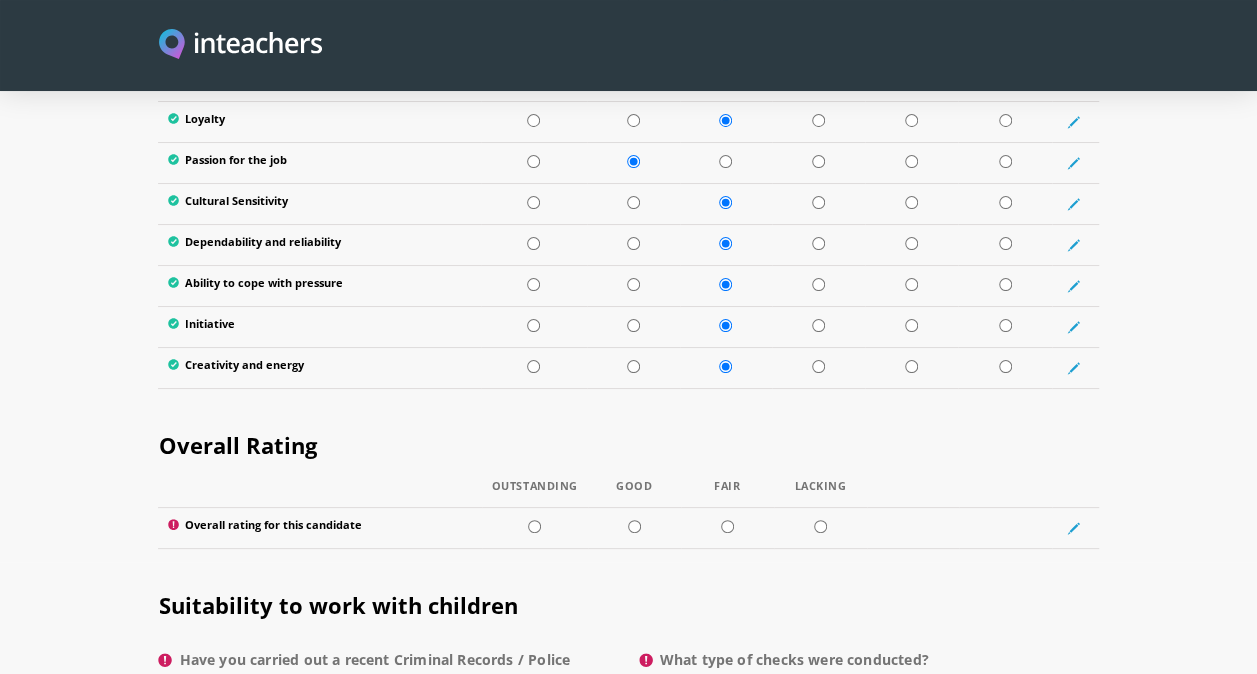 scroll, scrollTop: 3749, scrollLeft: 0, axis: vertical 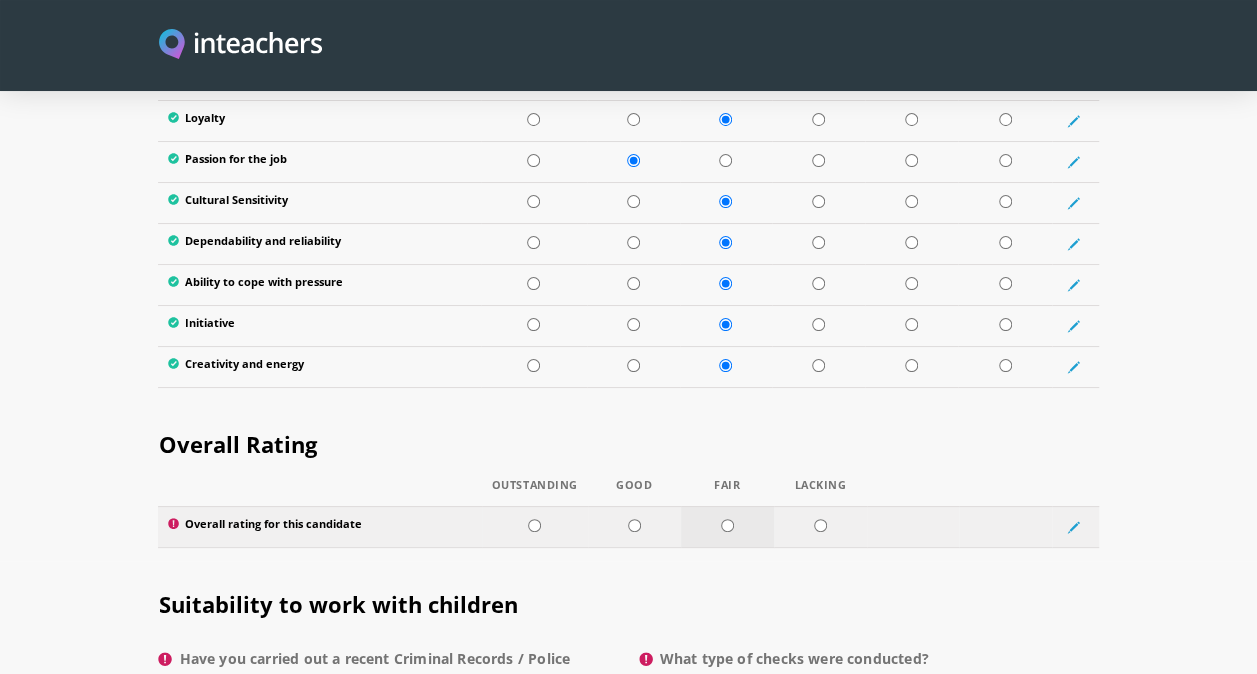 click at bounding box center [727, 525] 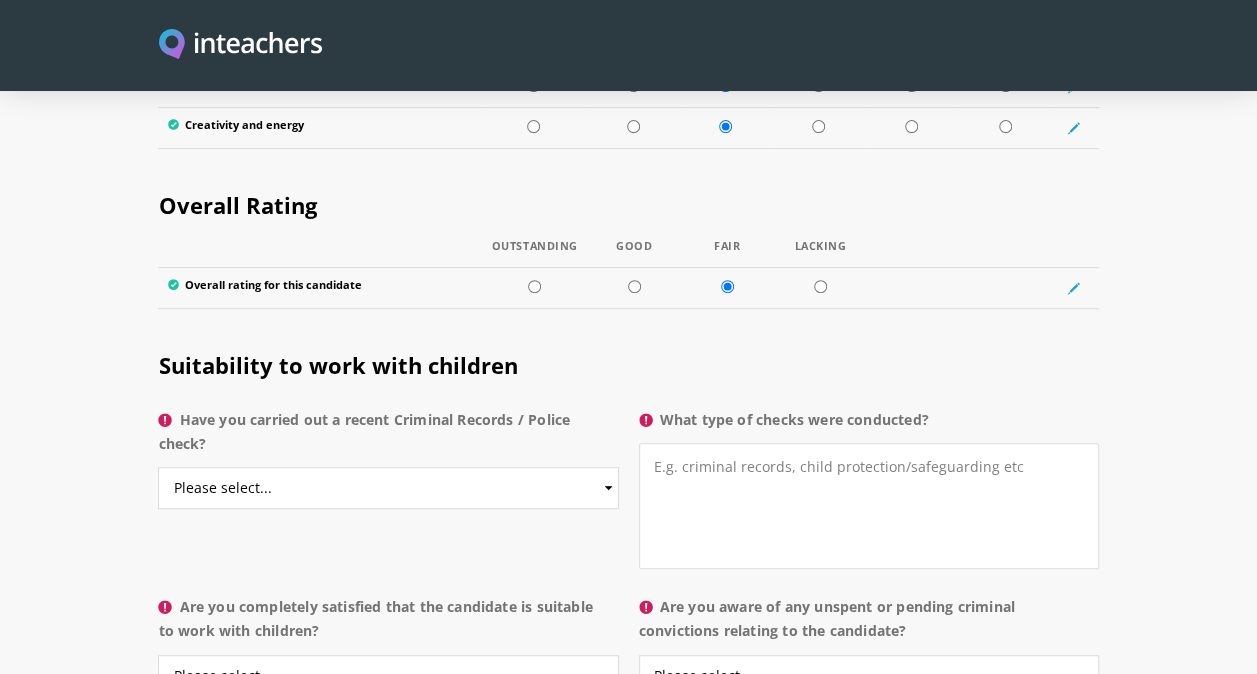 scroll, scrollTop: 3987, scrollLeft: 0, axis: vertical 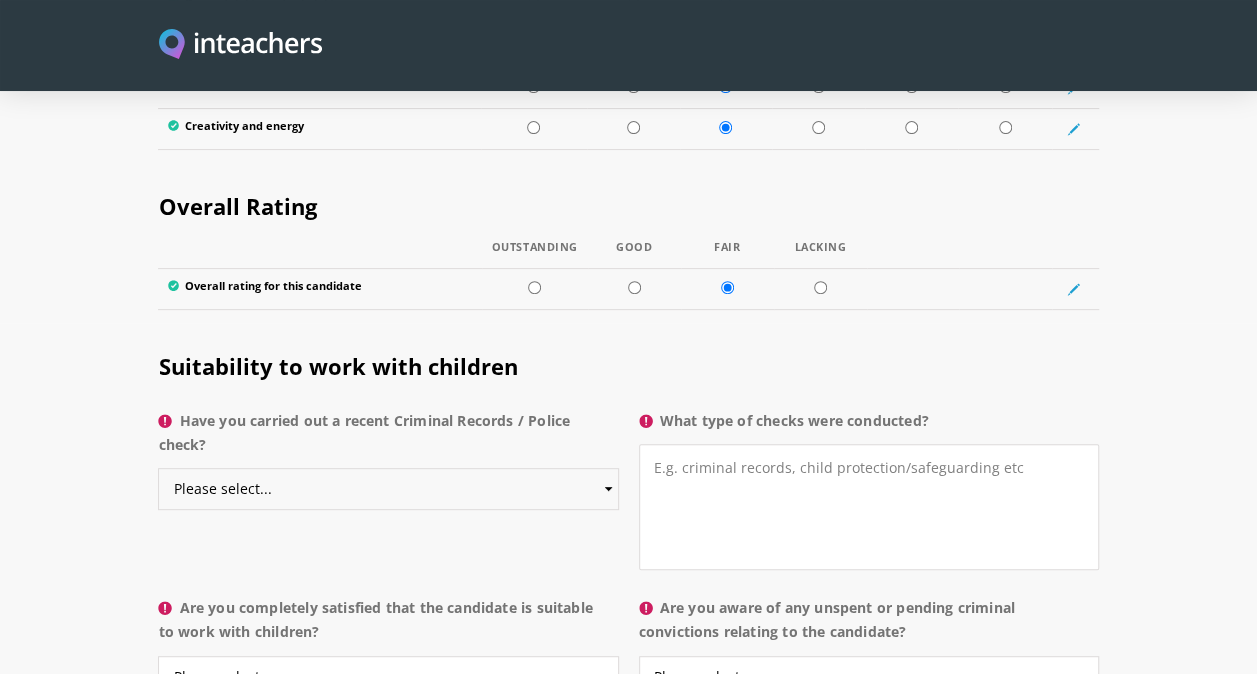 click on "Please select... Yes
No
Do not know" at bounding box center (388, 489) 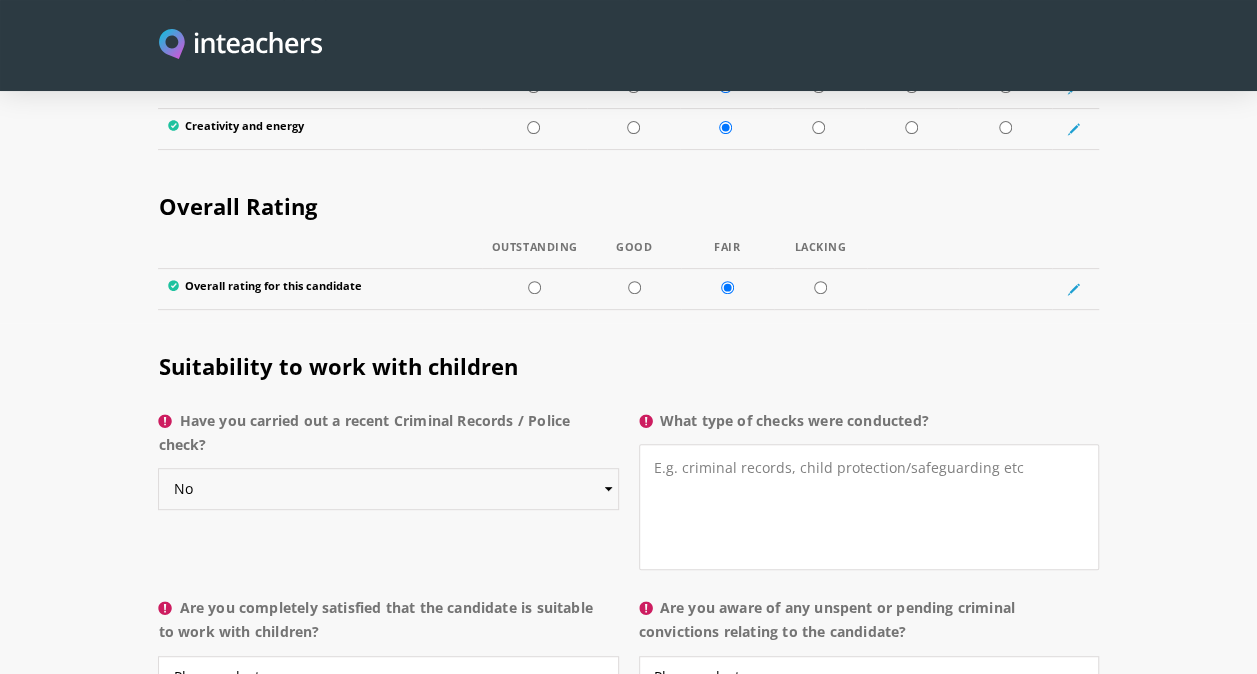 click on "Please select... Yes
No
Do not know" at bounding box center [388, 489] 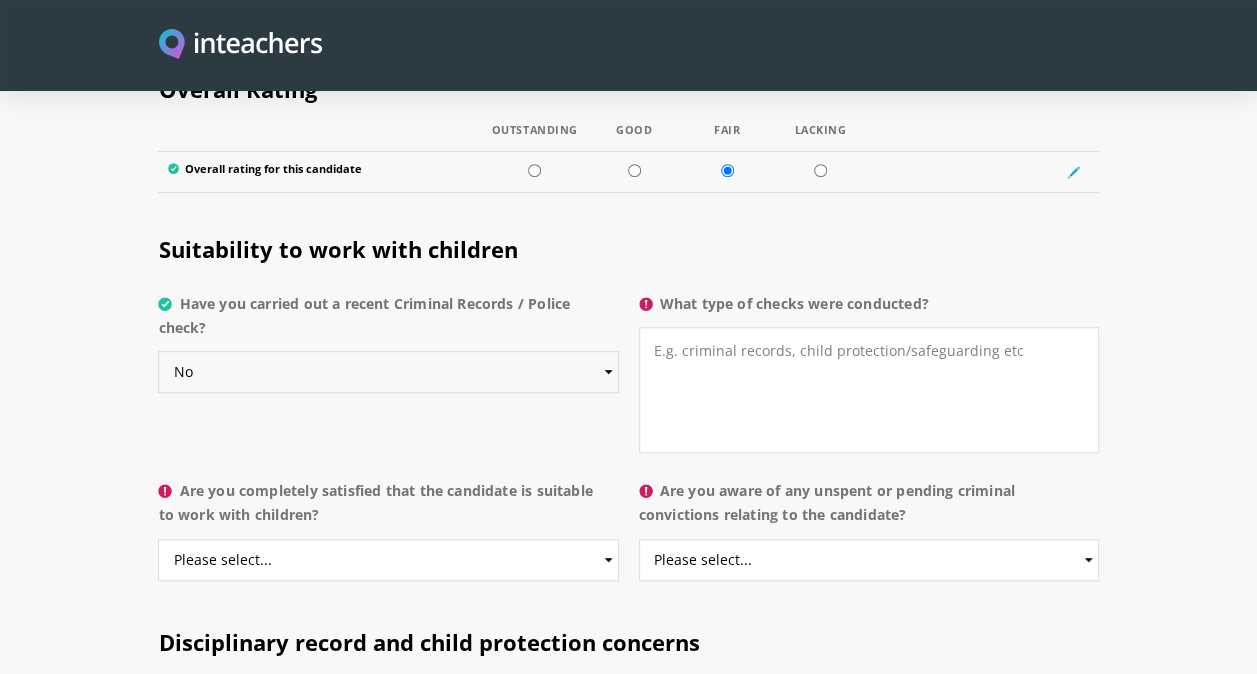 scroll, scrollTop: 4106, scrollLeft: 0, axis: vertical 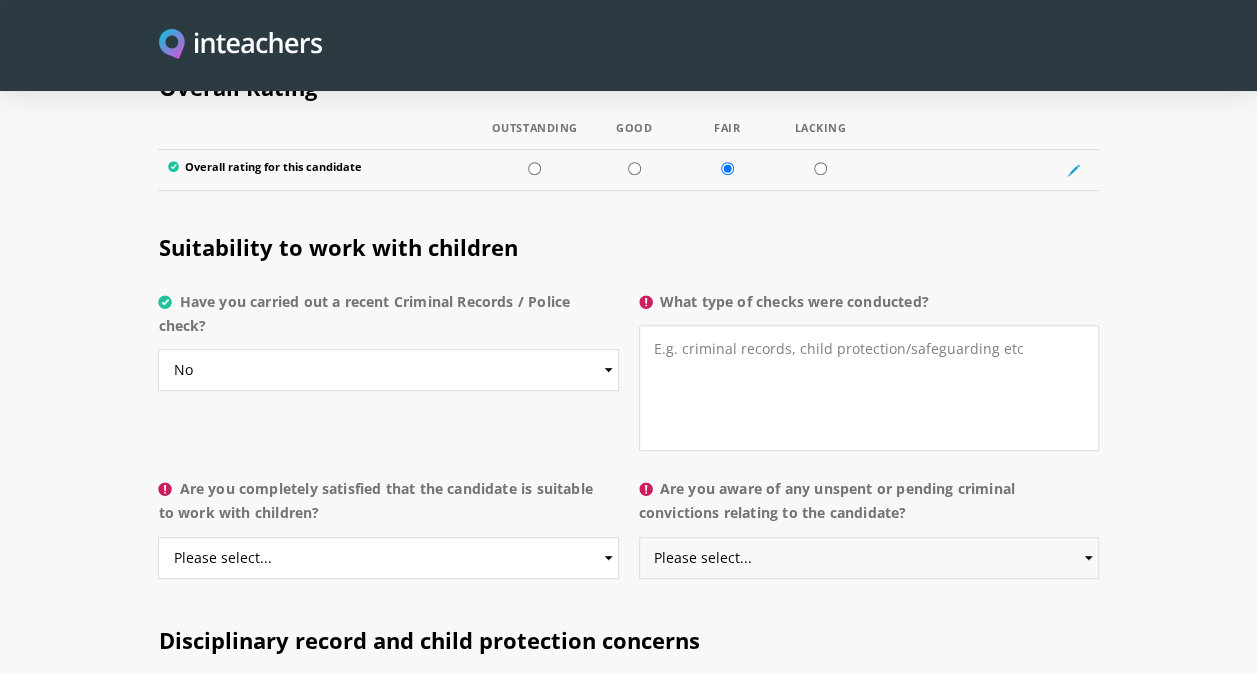click on "Please select... Yes
No
Do not know" at bounding box center [869, 558] 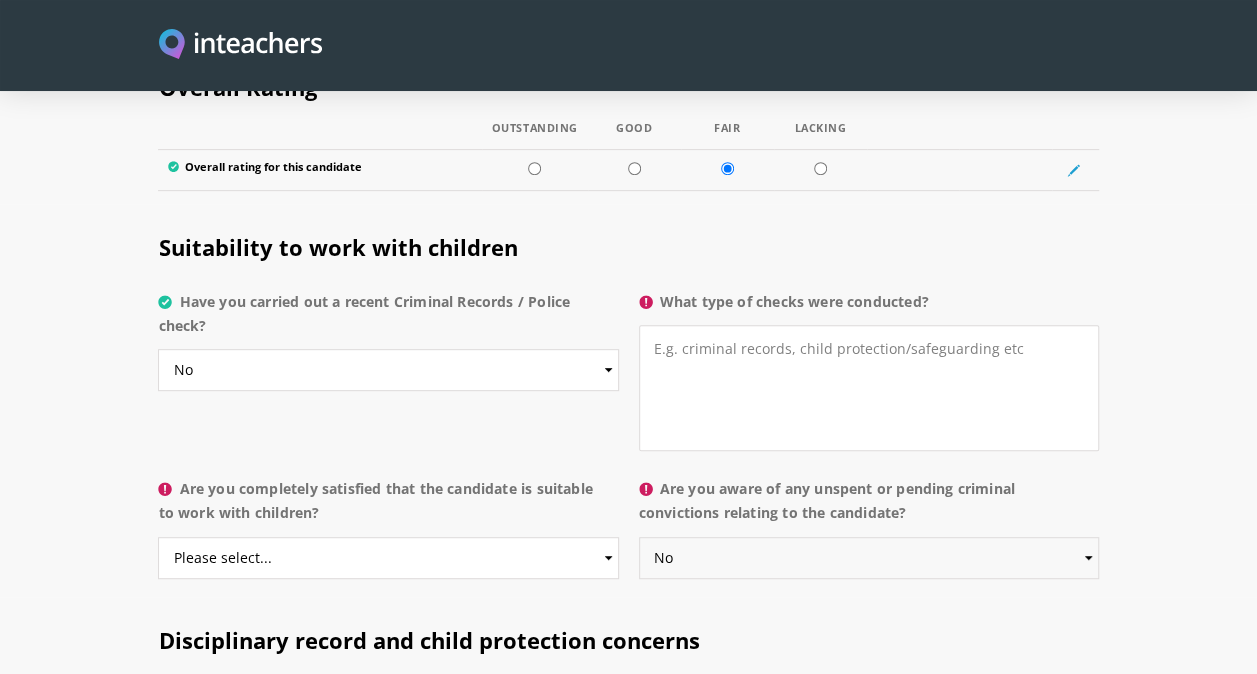 click on "Please select... Yes
No
Do not know" at bounding box center (869, 558) 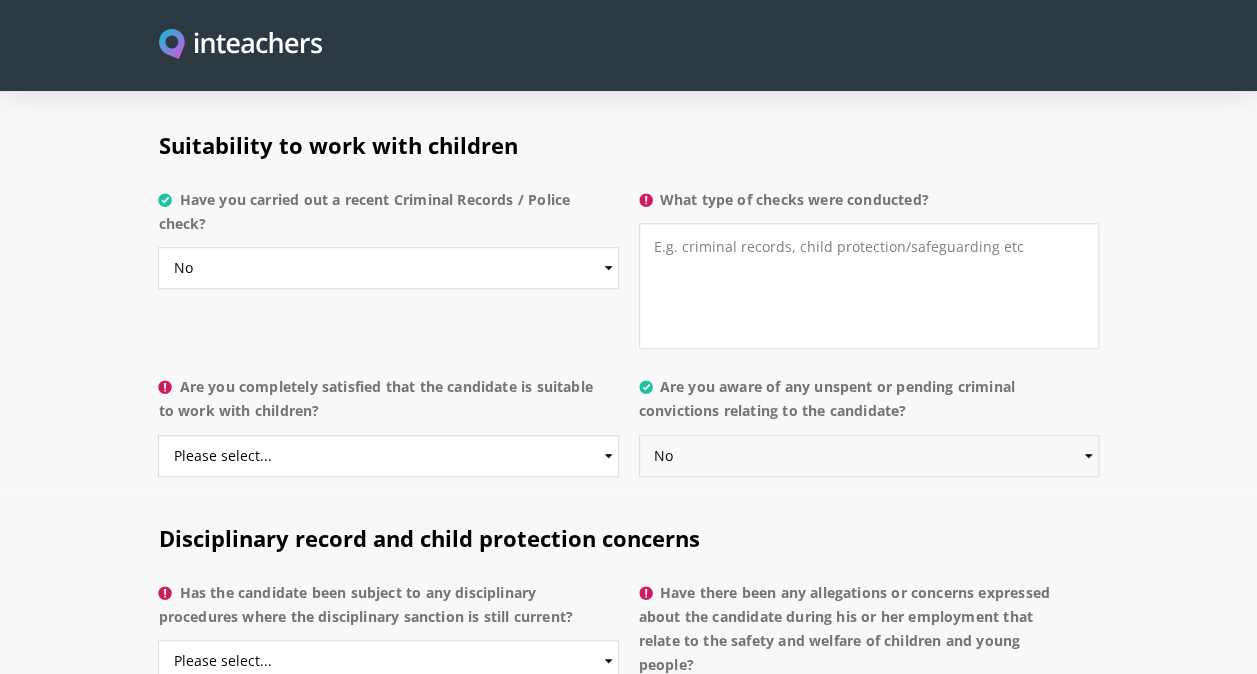scroll, scrollTop: 4246, scrollLeft: 0, axis: vertical 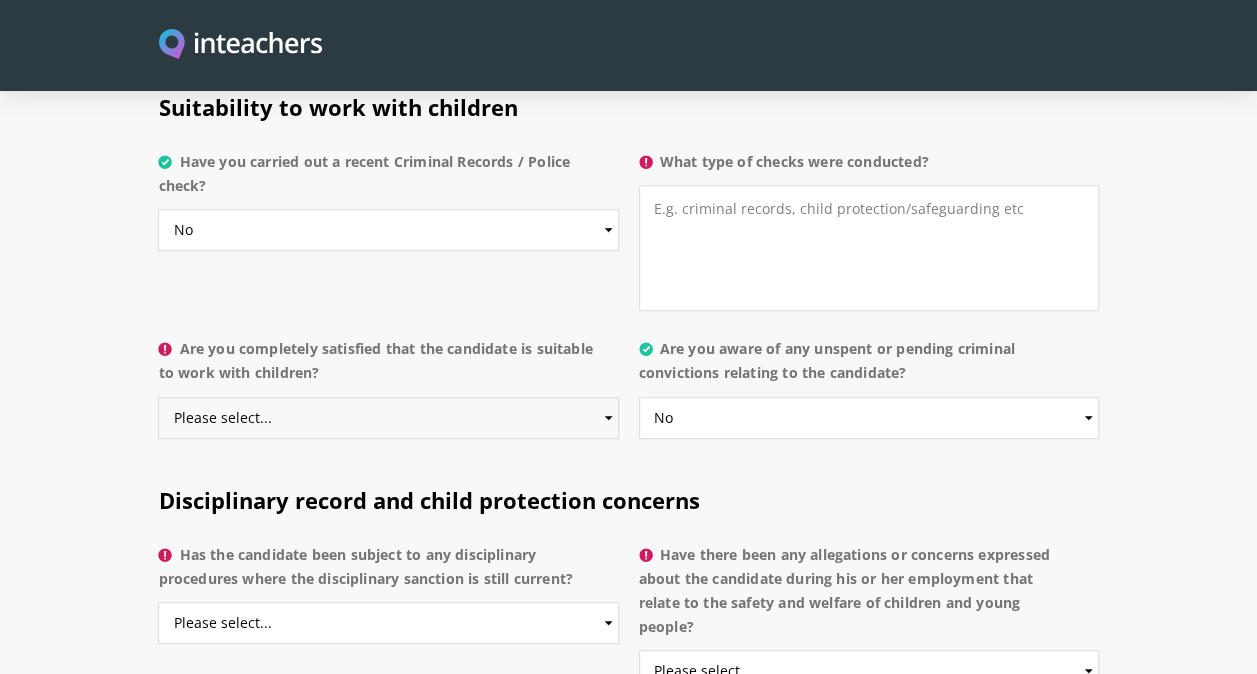 click on "Please select... Yes
No
Do not know" at bounding box center (388, 418) 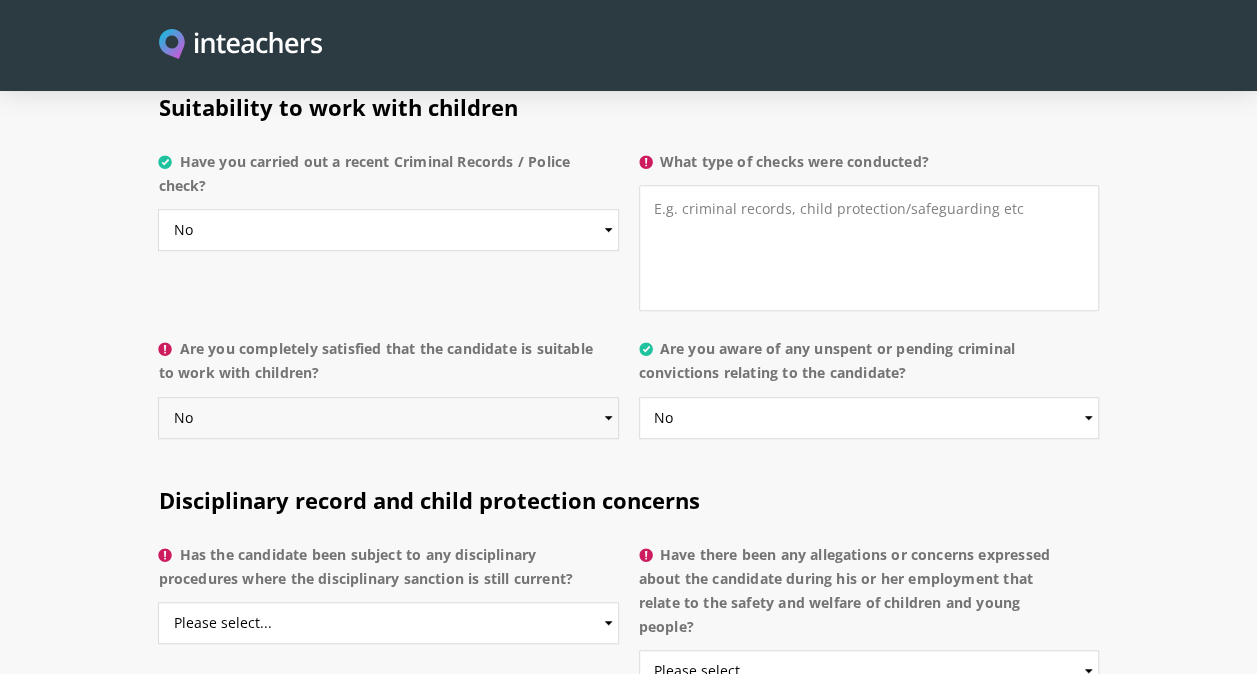 click on "Please select... Yes
No
Do not know" at bounding box center [388, 418] 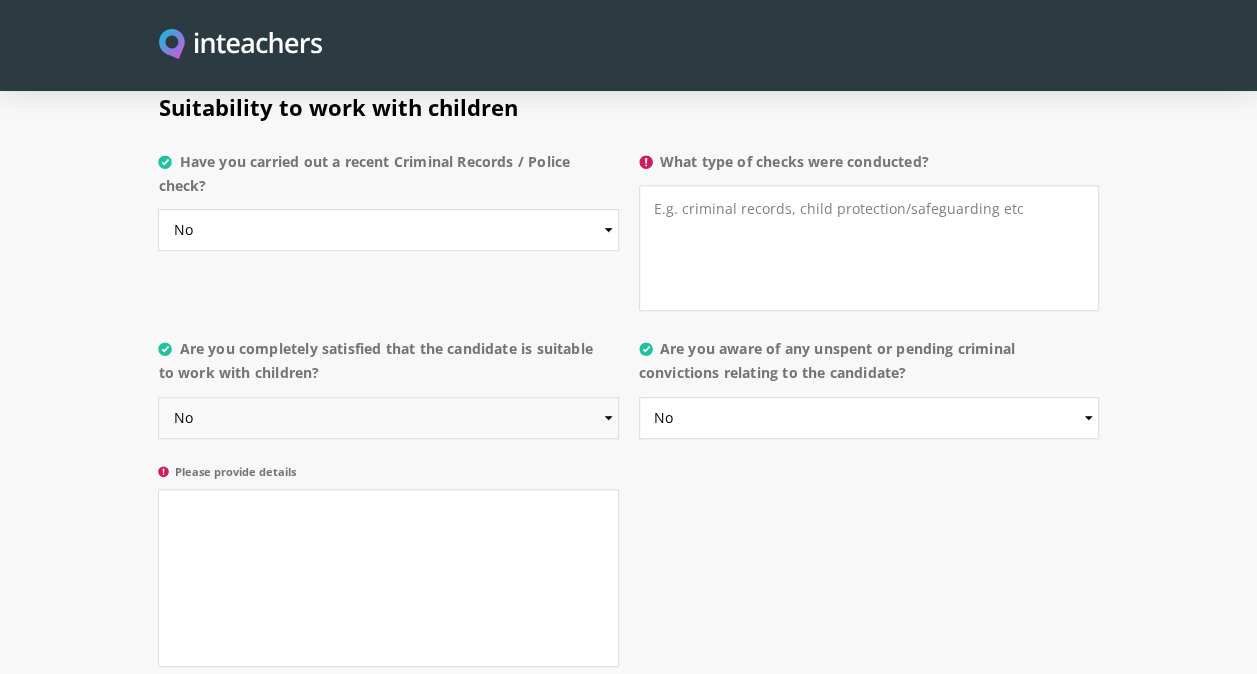 click on "Please select... Yes
No
Do not know" at bounding box center (388, 418) 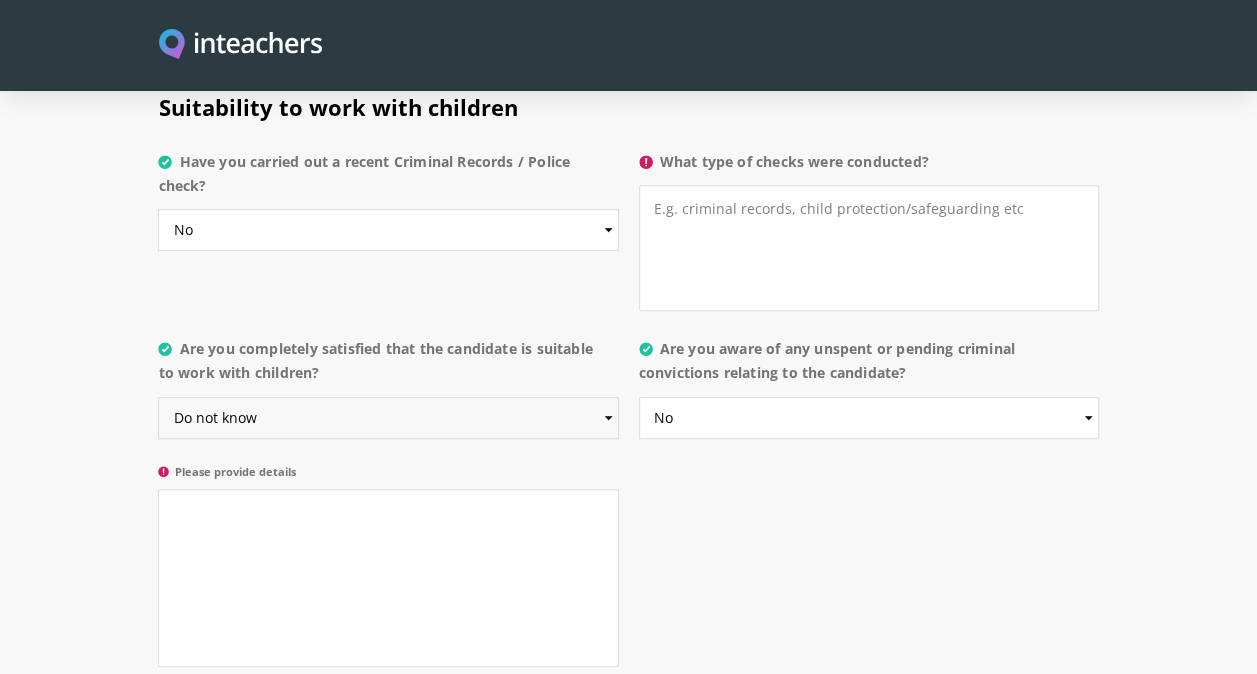 click on "Please select... Yes
No
Do not know" at bounding box center [388, 418] 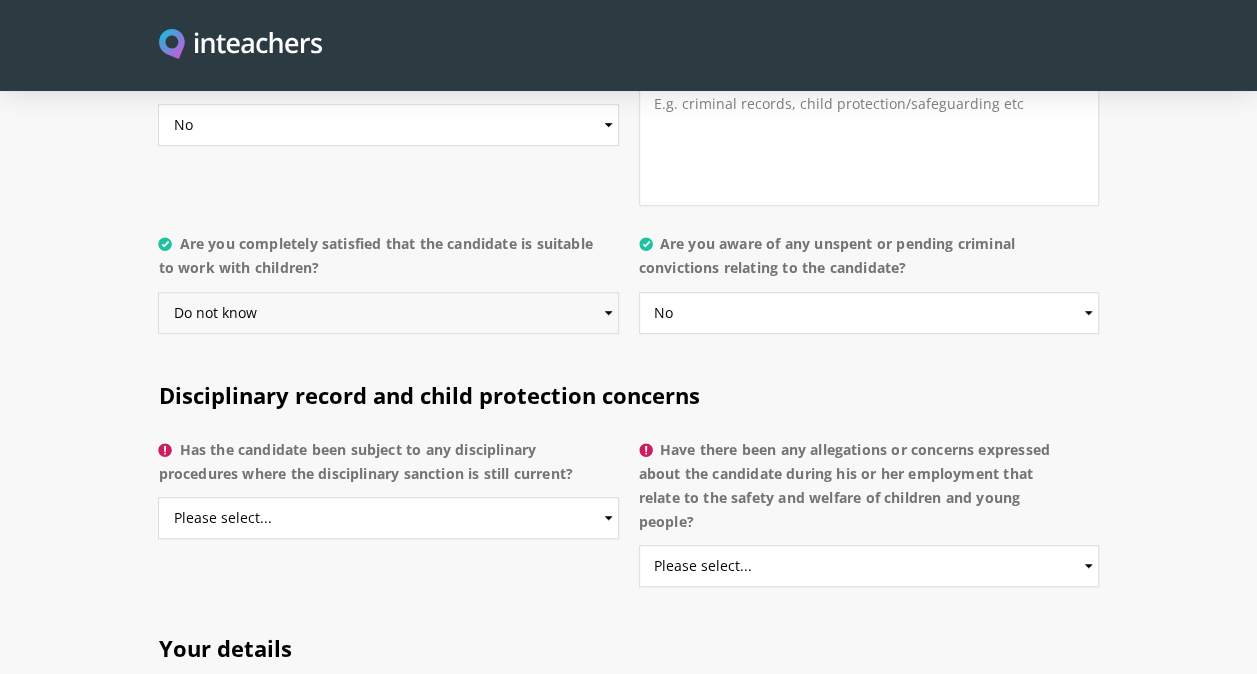 scroll, scrollTop: 4352, scrollLeft: 0, axis: vertical 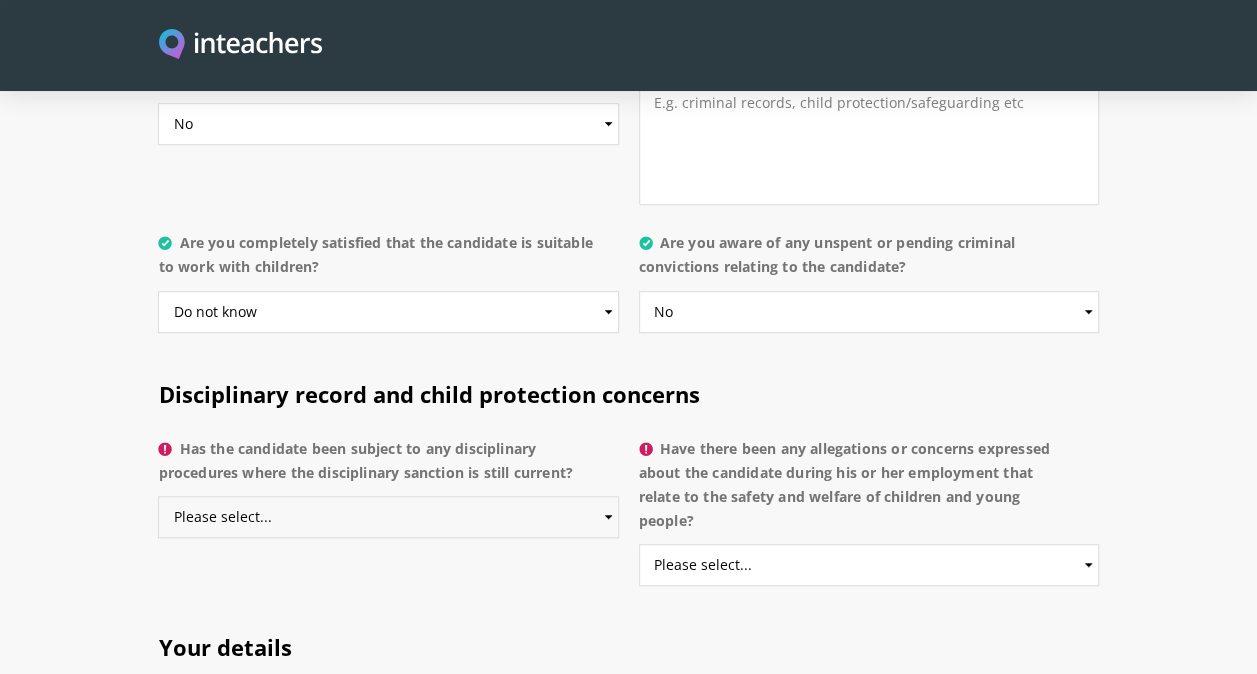 click on "Please select... Yes
No
Do not know" at bounding box center (388, 517) 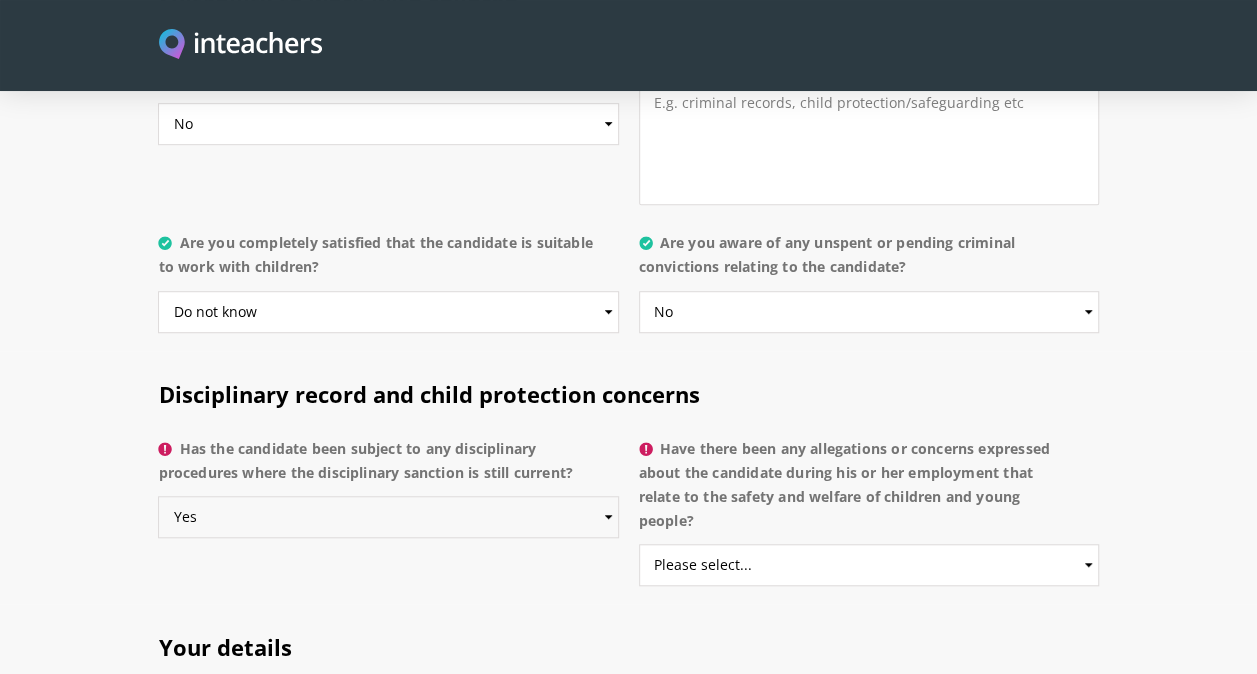 click on "Please select... Yes
No
Do not know" at bounding box center [388, 517] 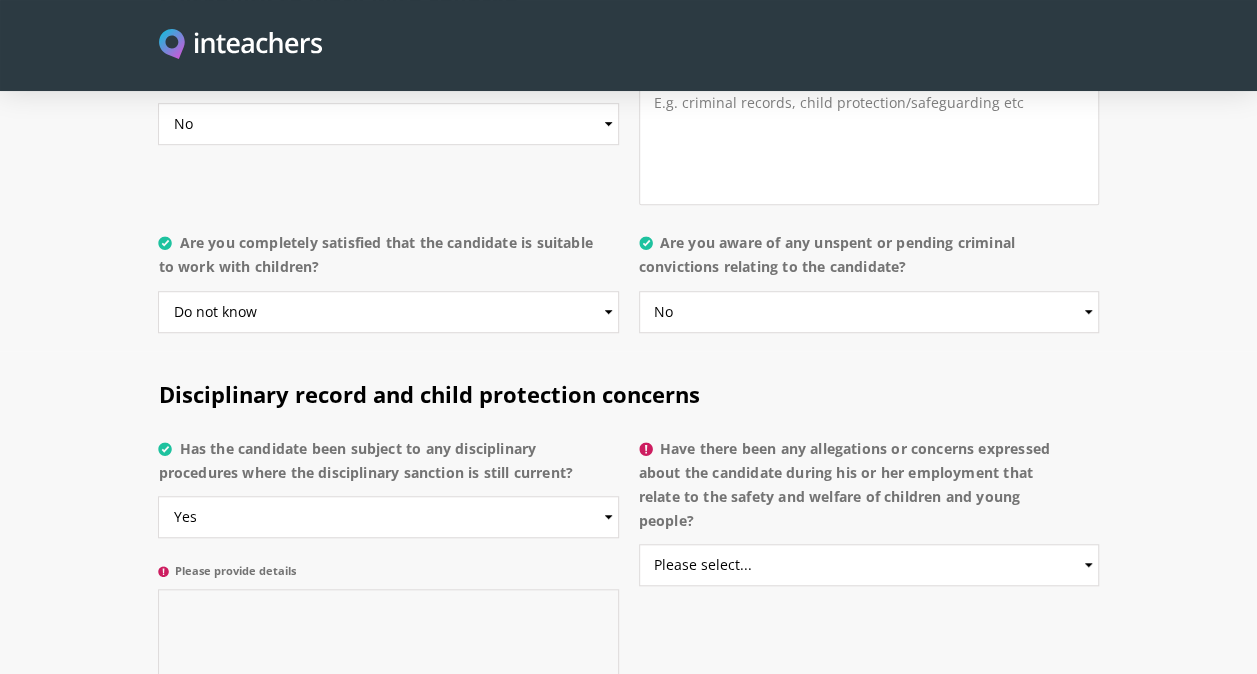 click on "Please provide details" at bounding box center (388, 678) 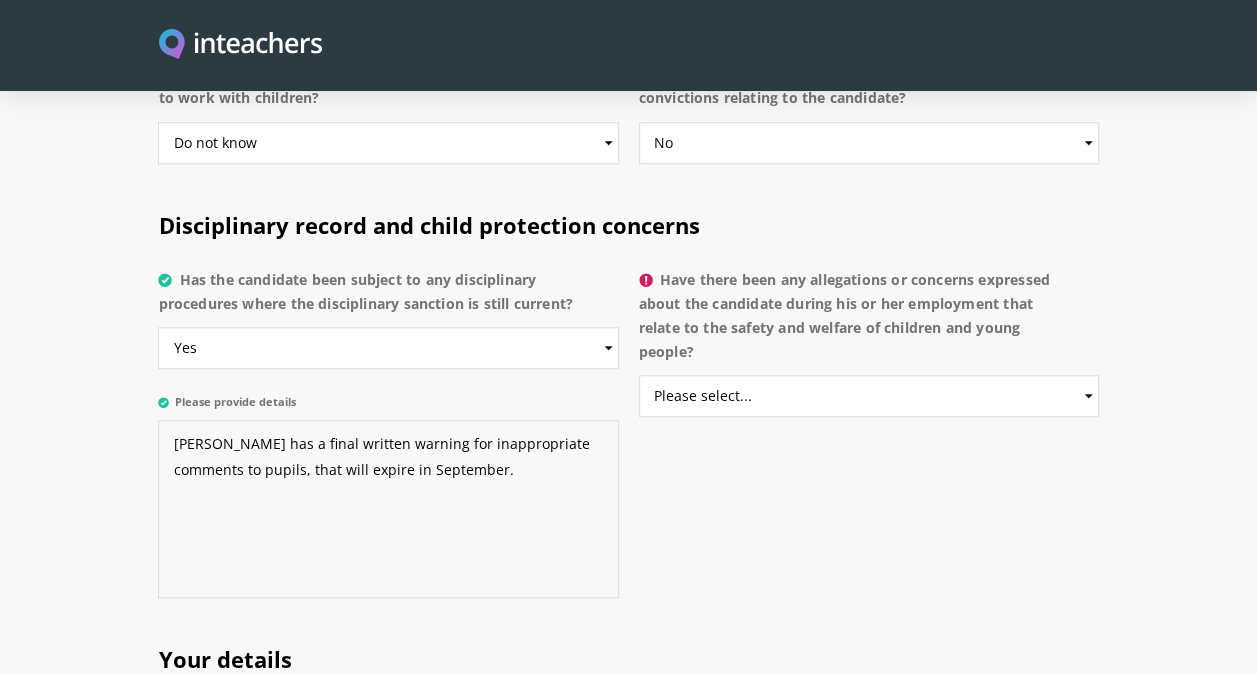 scroll, scrollTop: 4532, scrollLeft: 0, axis: vertical 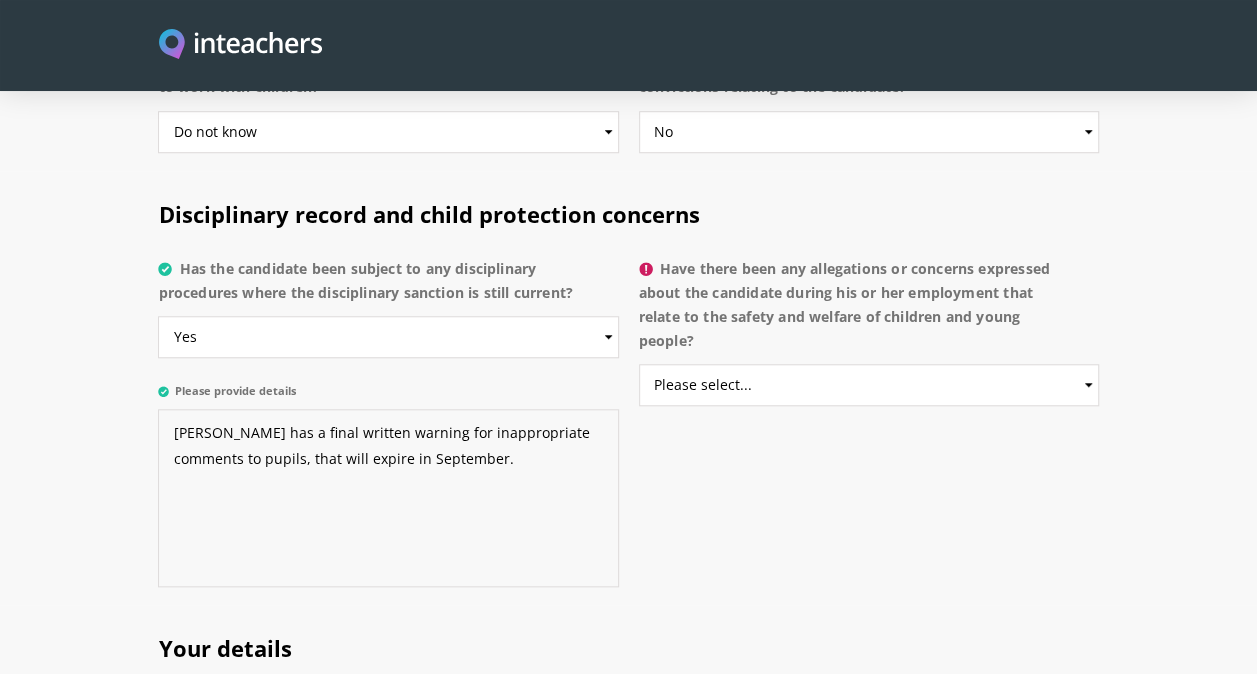 type on "[PERSON_NAME] has a final written warning for inappropriate comments to pupils, that will expire in September." 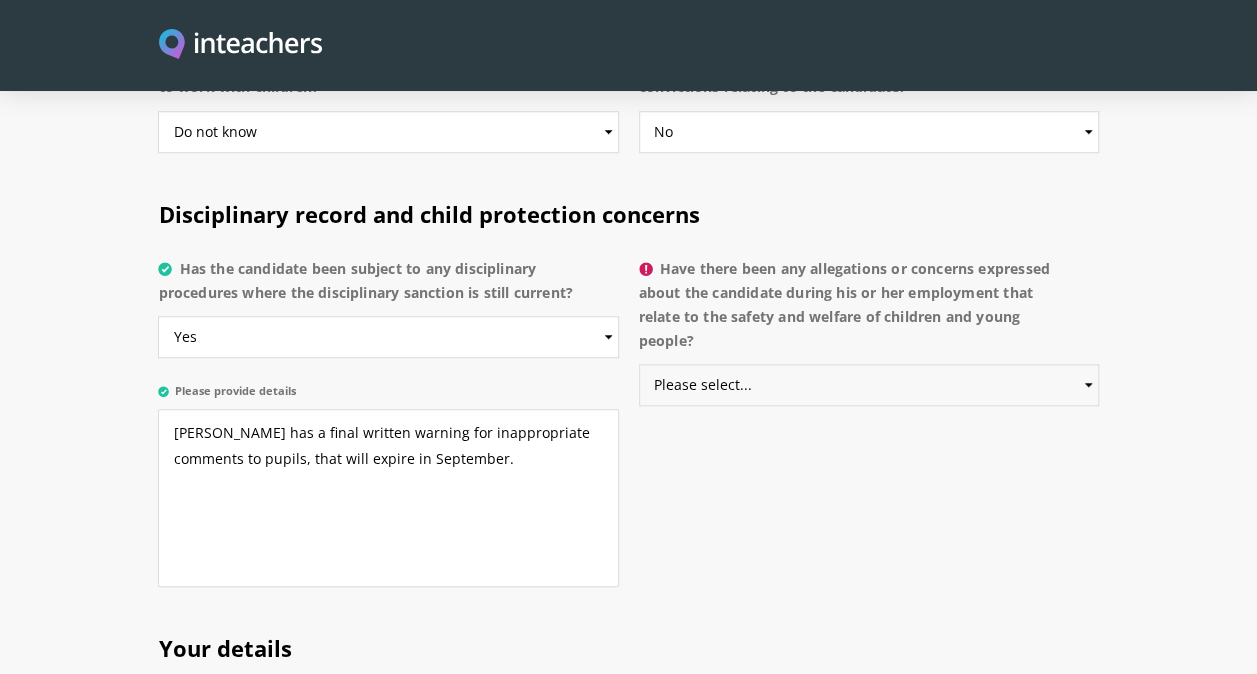 click on "Please select... Yes
No
Do not know" at bounding box center (869, 385) 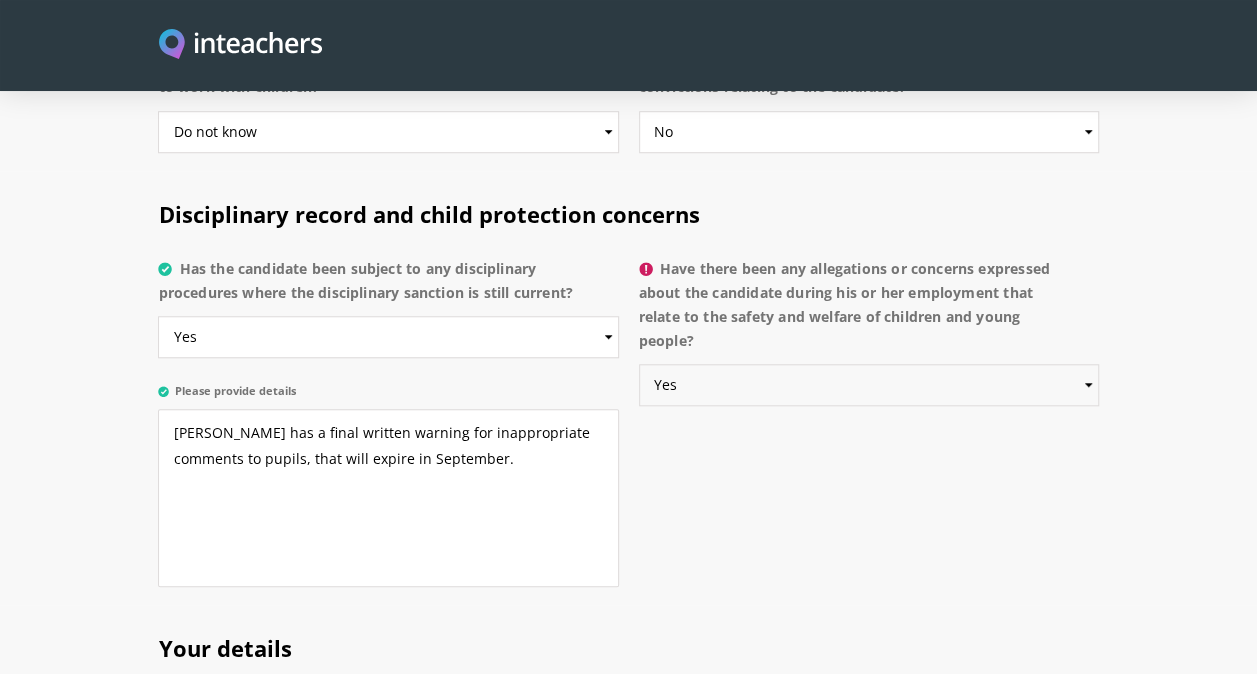 click on "Please select... Yes
No
Do not know" at bounding box center [869, 385] 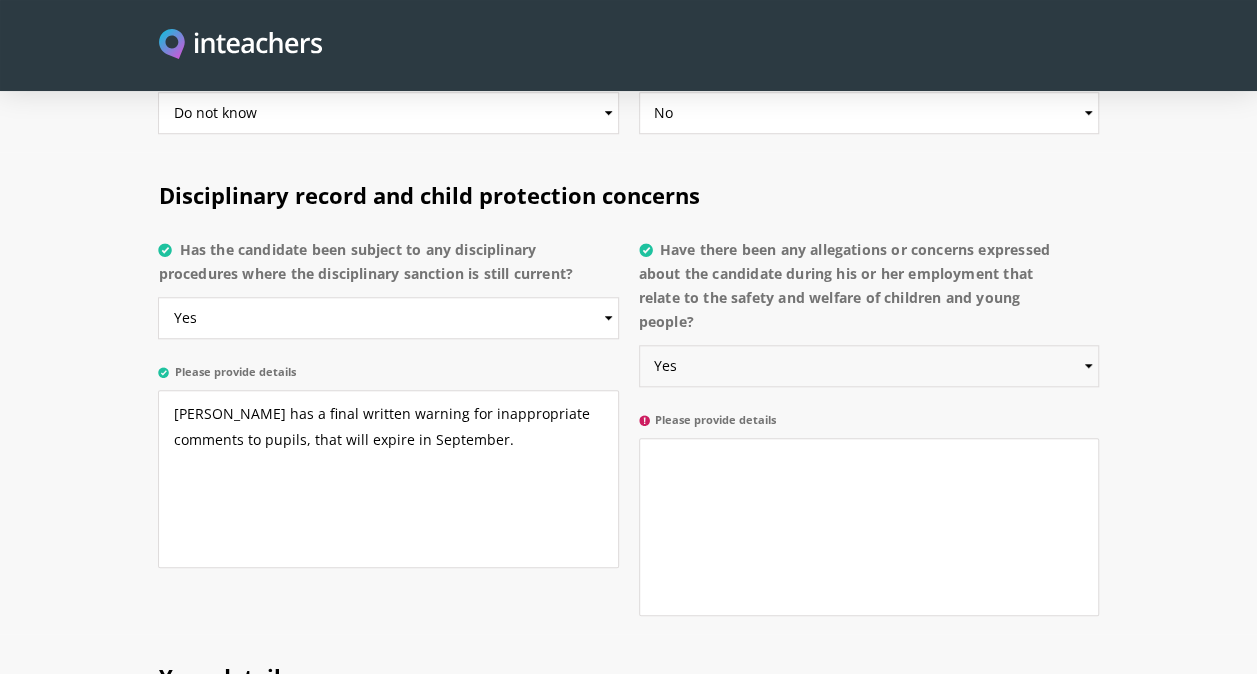 scroll, scrollTop: 4552, scrollLeft: 0, axis: vertical 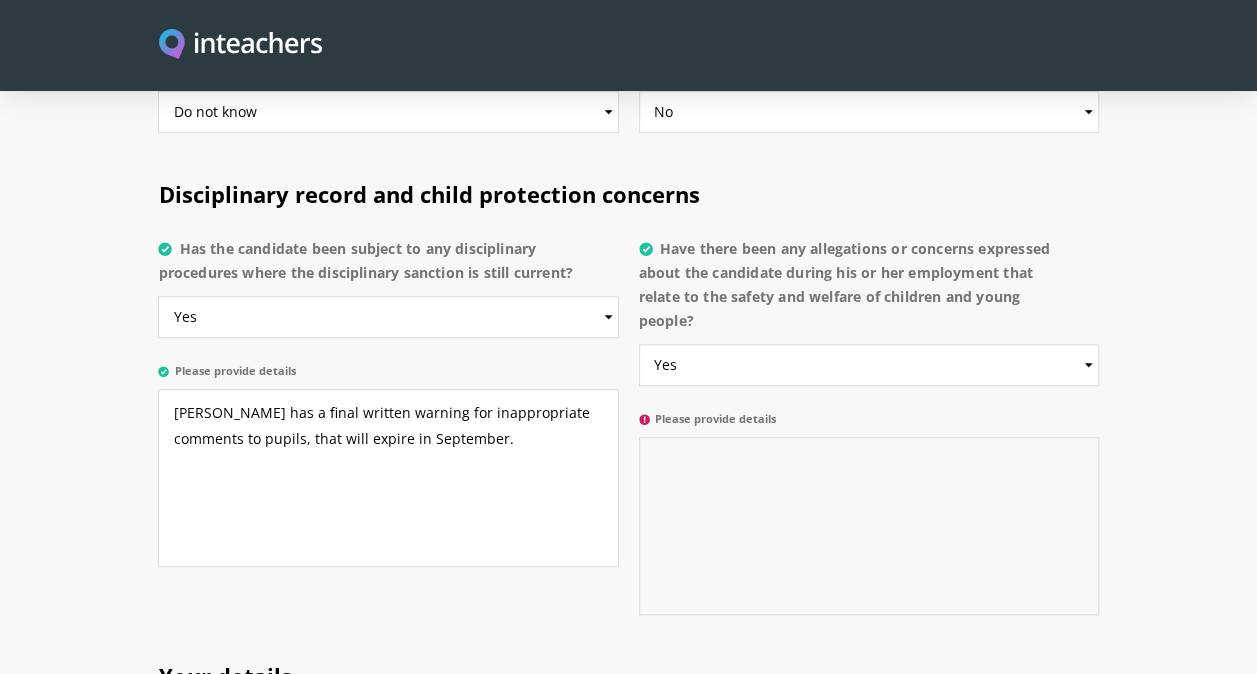 click on "Please provide details" at bounding box center (869, 526) 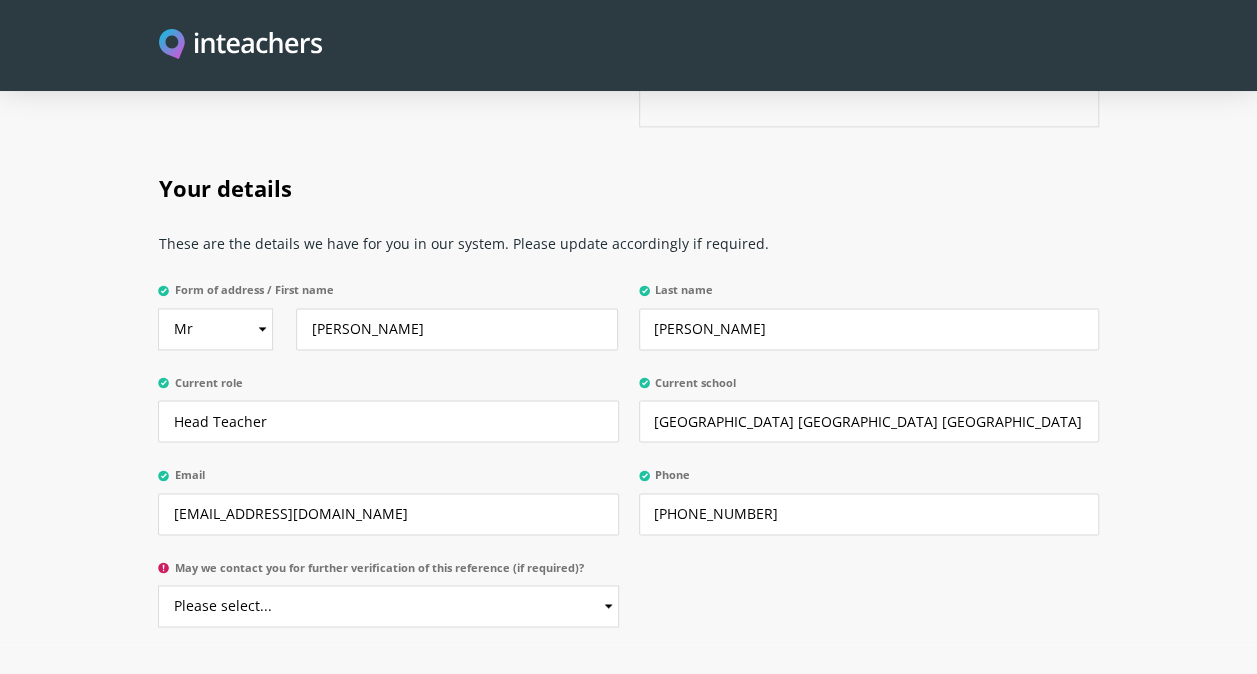 scroll, scrollTop: 5041, scrollLeft: 0, axis: vertical 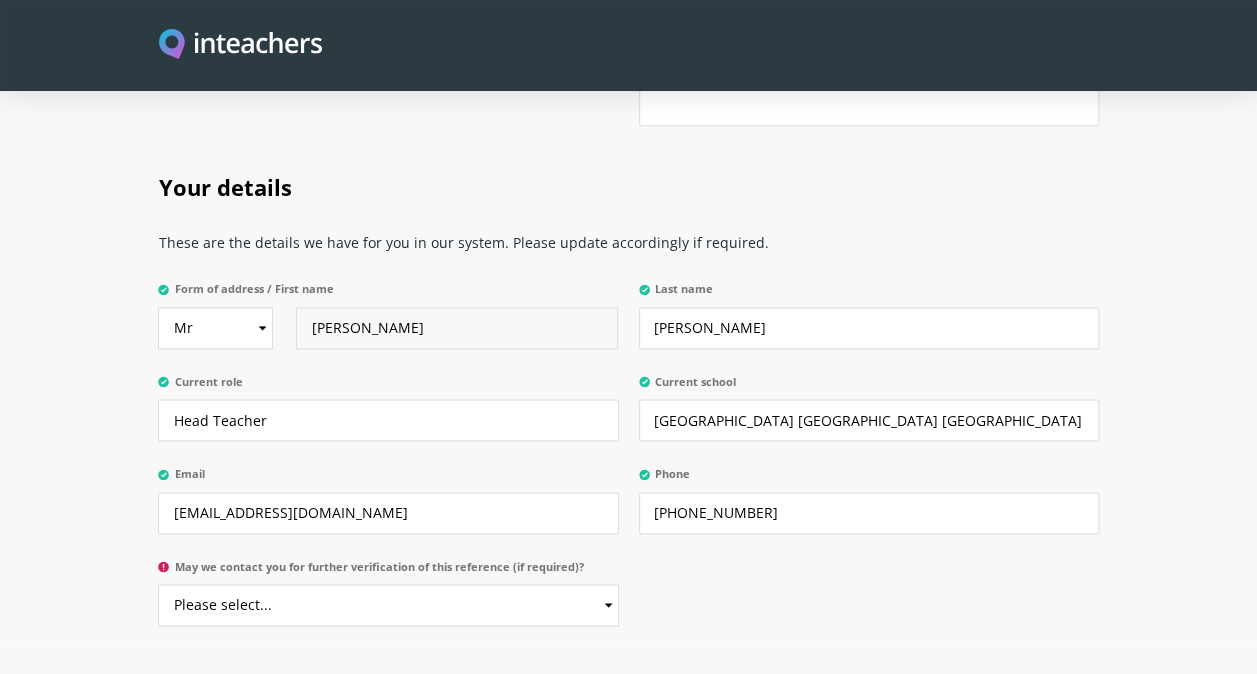 click on "[PERSON_NAME]" at bounding box center [457, 328] 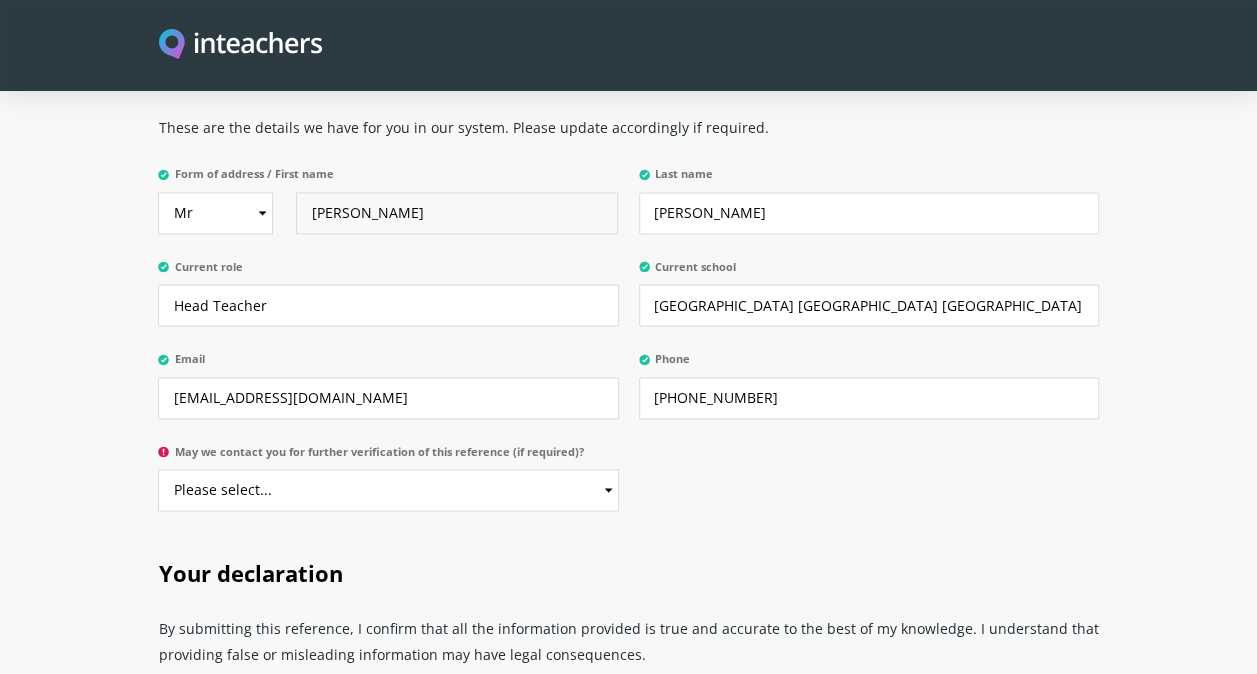 scroll, scrollTop: 5160, scrollLeft: 0, axis: vertical 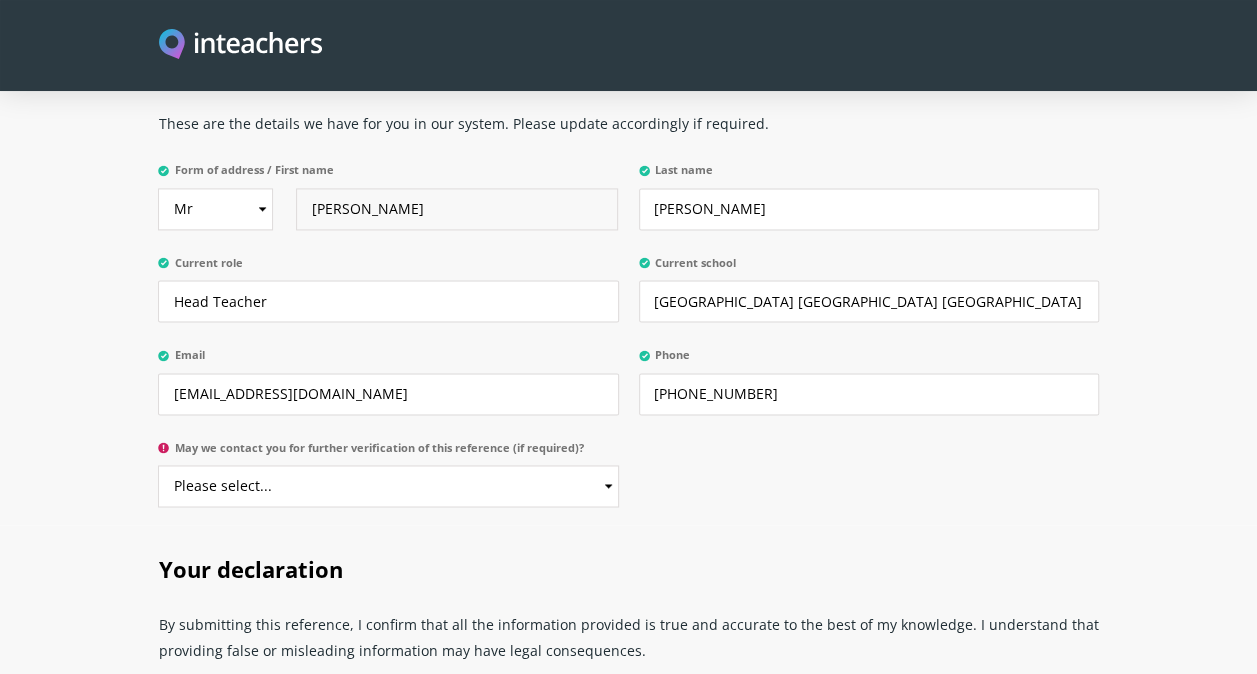 type on "[PERSON_NAME]" 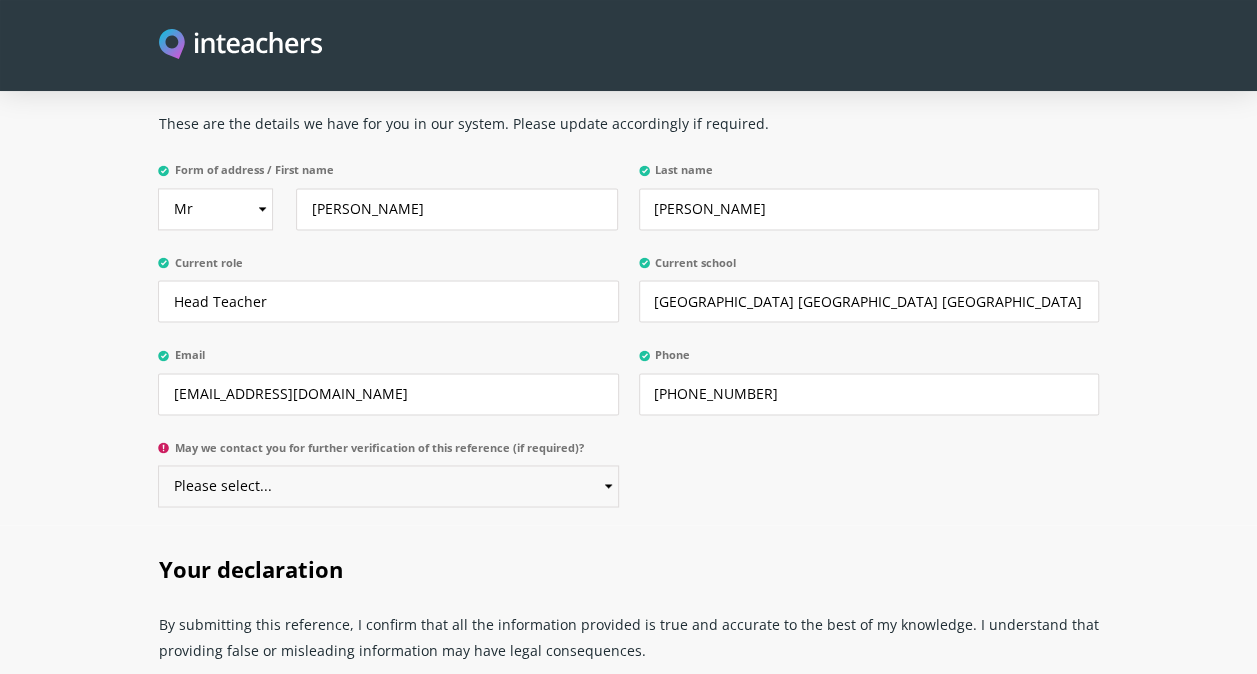 click on "Please select... Yes
No" at bounding box center (388, 486) 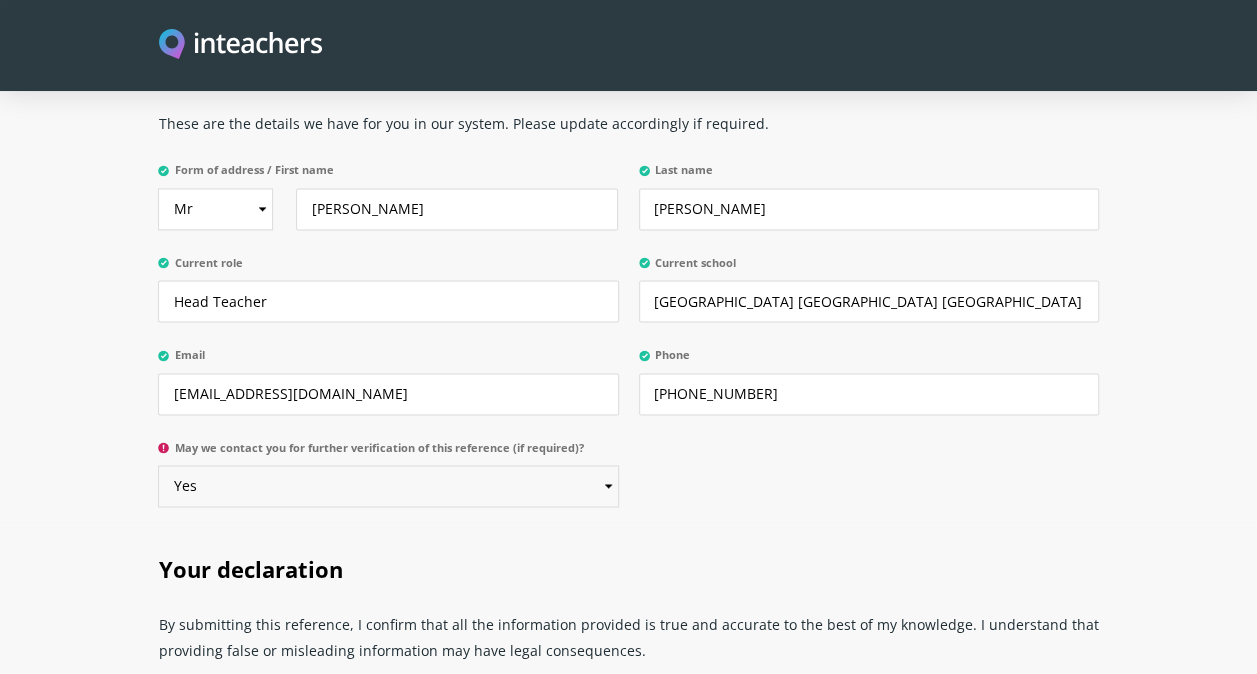 click on "Please select... Yes
No" at bounding box center [388, 486] 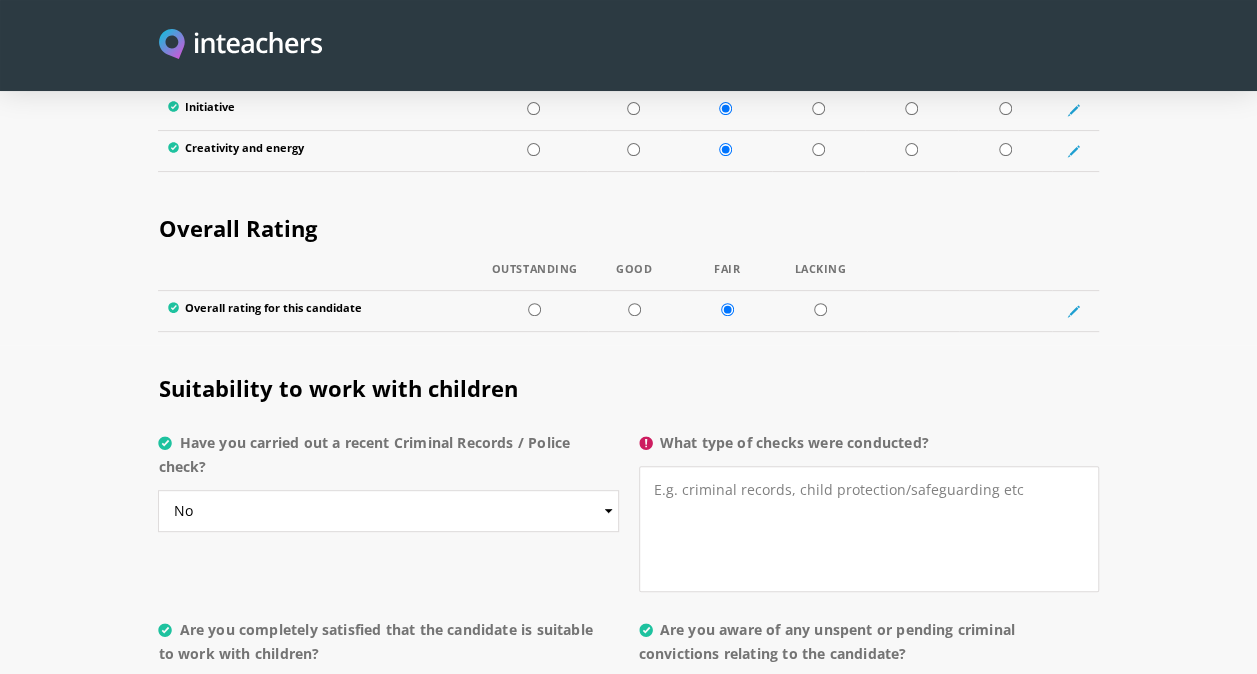 scroll, scrollTop: 3964, scrollLeft: 0, axis: vertical 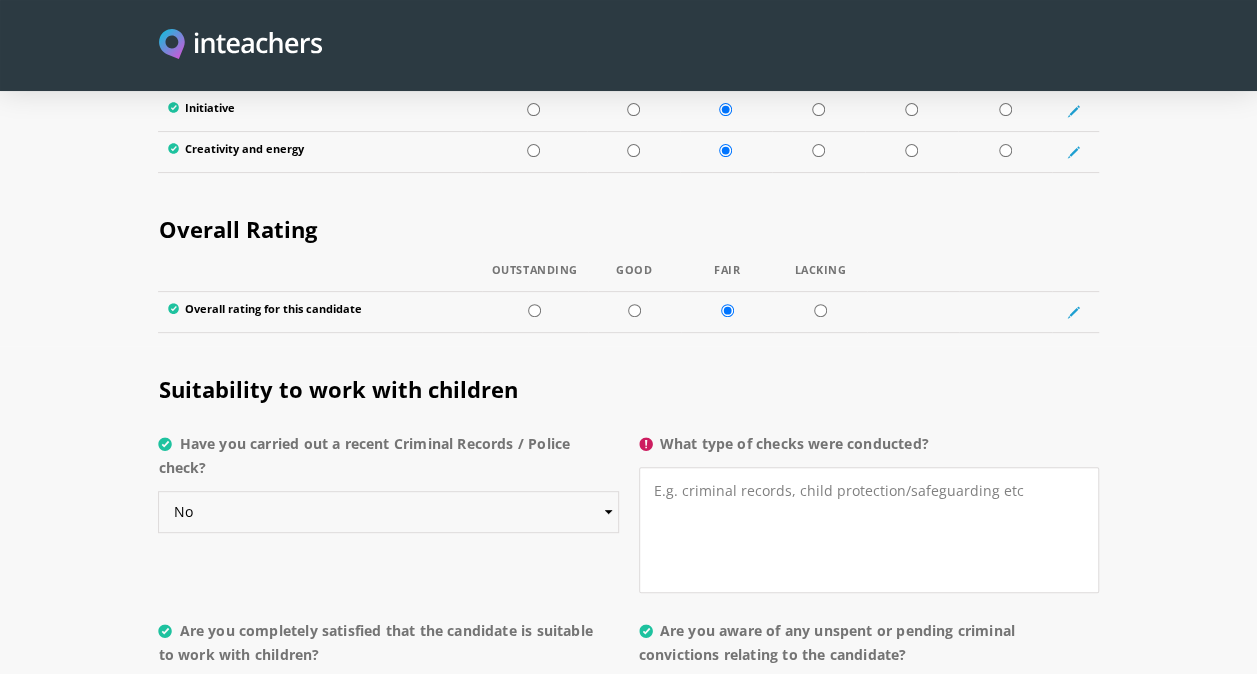 click on "Please select... Yes
No
Do not know" at bounding box center (388, 512) 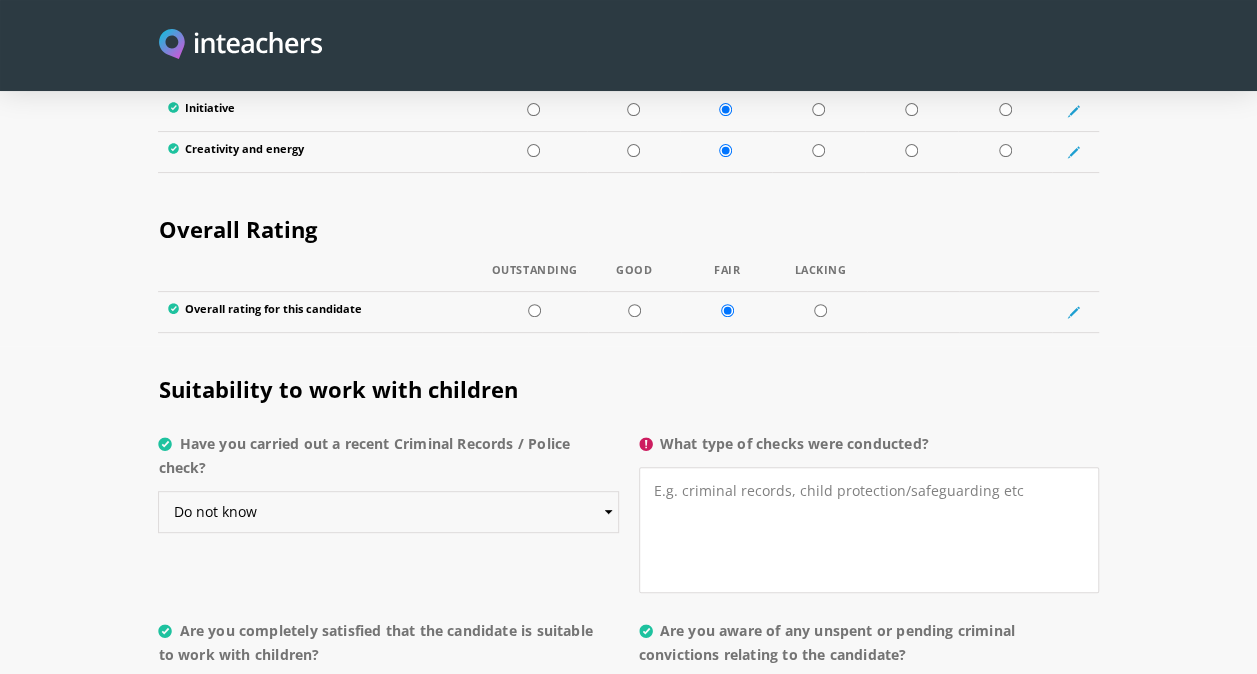 click on "Please select... Yes
No
Do not know" at bounding box center [388, 512] 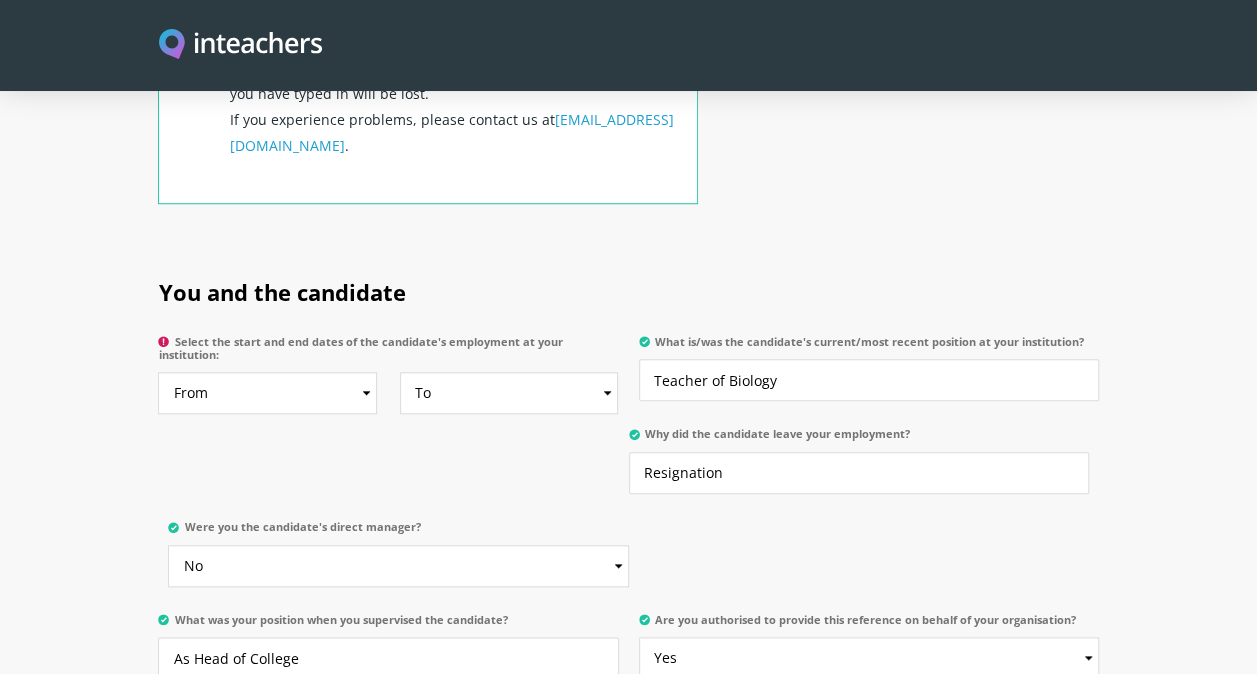 scroll, scrollTop: 897, scrollLeft: 0, axis: vertical 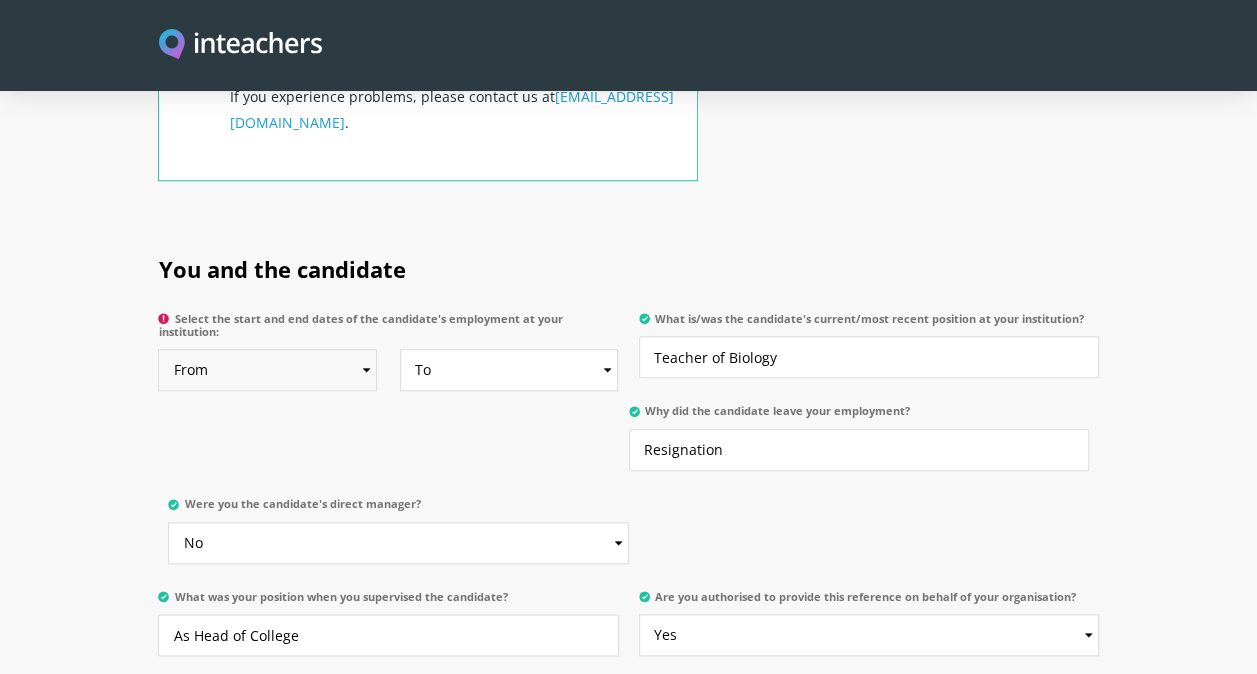 click on "From
2025
2024
2023
2022
2021
2020
2019
2018
2017
2016
2015
2014
2013
2012
2011
2010
2009
2008
2007
2006
2005
2004
2003
2002
2001
2000
1999
1998
1997
1996
1995
1994
1993
1992
1991
1990
1989
1988
1987
1986
1985
1984
1983
1982
1981
1980
1979
1978
1977
1976
1975
1974
1973
1972
1971
1970" at bounding box center [267, 370] 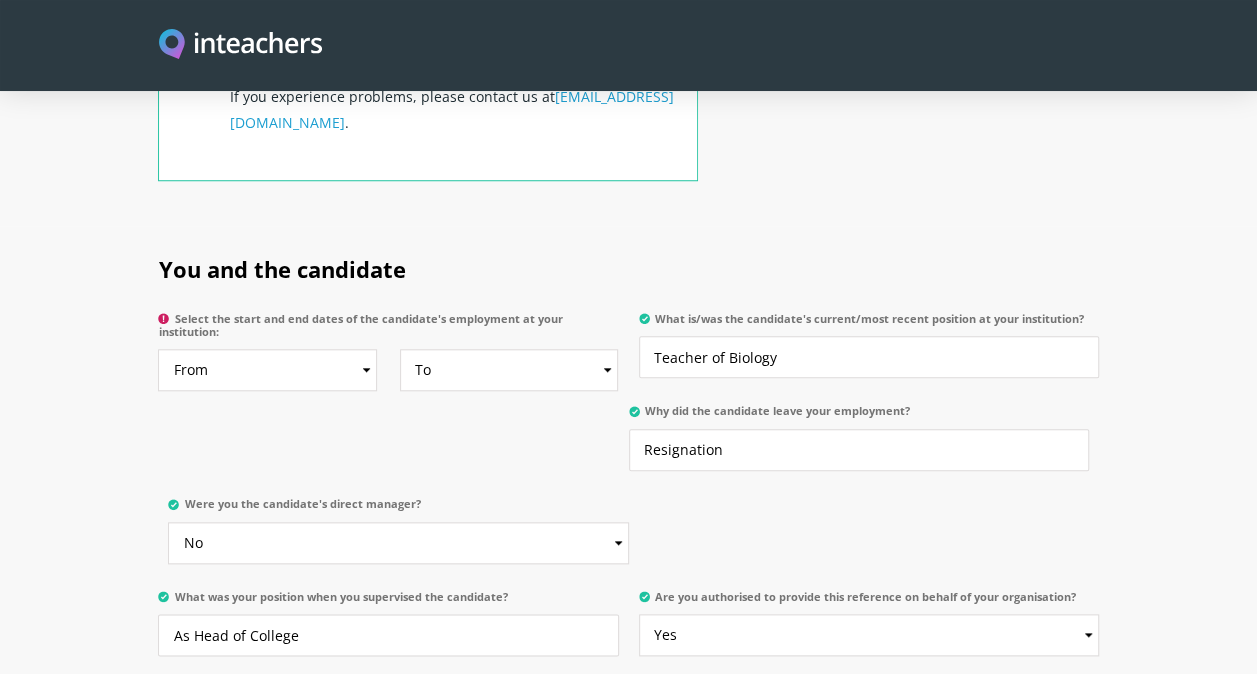 click on "You and the candidate
Select the start and end dates of the candidate's employment at your institution:
From
2025
2024
2023
2022
2021
2020
2019
2018
2017
2016
2015
2014
2013
2012
2011
2010
2009
2008
2007
2006
2005
2004
2003
2002
2001
2000
1999
1998
1997
1996
1995
1994
1993
1992
1991
1990
1989
1988
1987
1986
1985
1984
1983
1982
1981
1980
1979
1978
1977
1976
1975
1974
1973
1972
1971
1970
To
Currently
2025
2024
2023
2022
2021
2020
2019
2018
2017
2016
2015
2014
2013
2012
2011
2010
2009
2008
2007
2006
2005
2004
2003
2002
2001
2000
1999
1998
1997
1996
1995
1994
1993
1992
1991
1990
1989
1988
1987
1986
1985
1984
1983
1982
1981
1980
1979
1978
1977
1976
1975
1974
1973
1972
1971
1970" at bounding box center [628, 610] 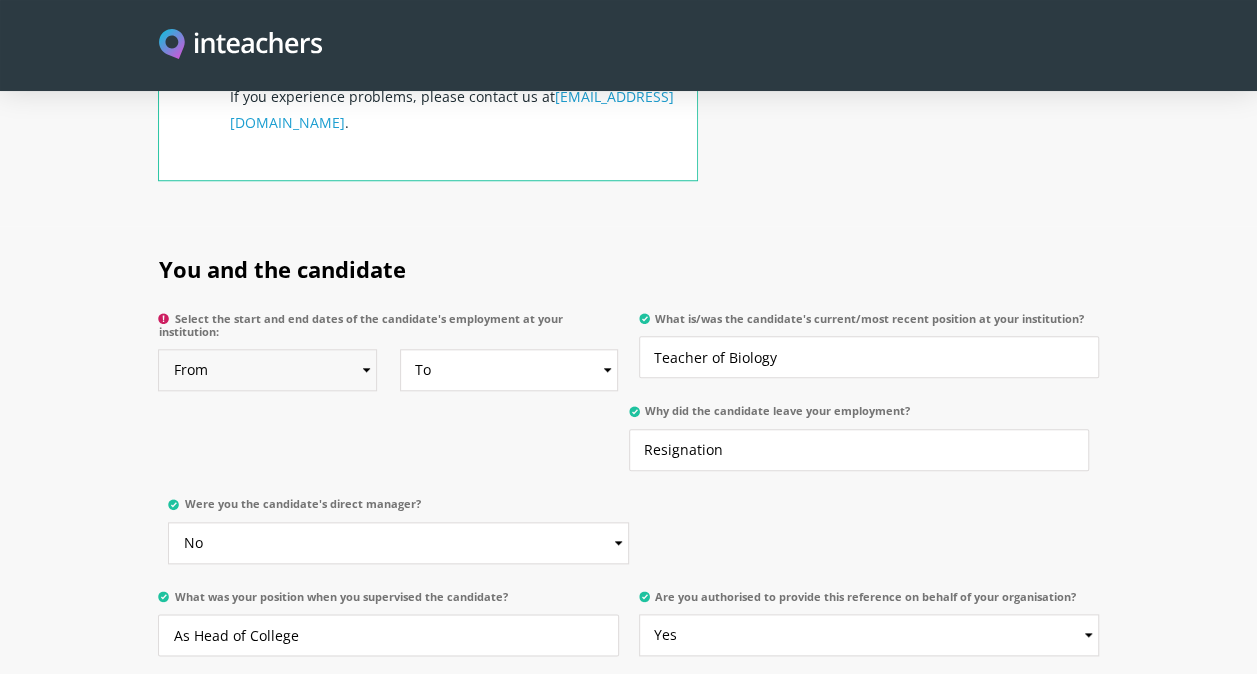 click on "From
2025
2024
2023
2022
2021
2020
2019
2018
2017
2016
2015
2014
2013
2012
2011
2010
2009
2008
2007
2006
2005
2004
2003
2002
2001
2000
1999
1998
1997
1996
1995
1994
1993
1992
1991
1990
1989
1988
1987
1986
1985
1984
1983
1982
1981
1980
1979
1978
1977
1976
1975
1974
1973
1972
1971
1970" at bounding box center (267, 370) 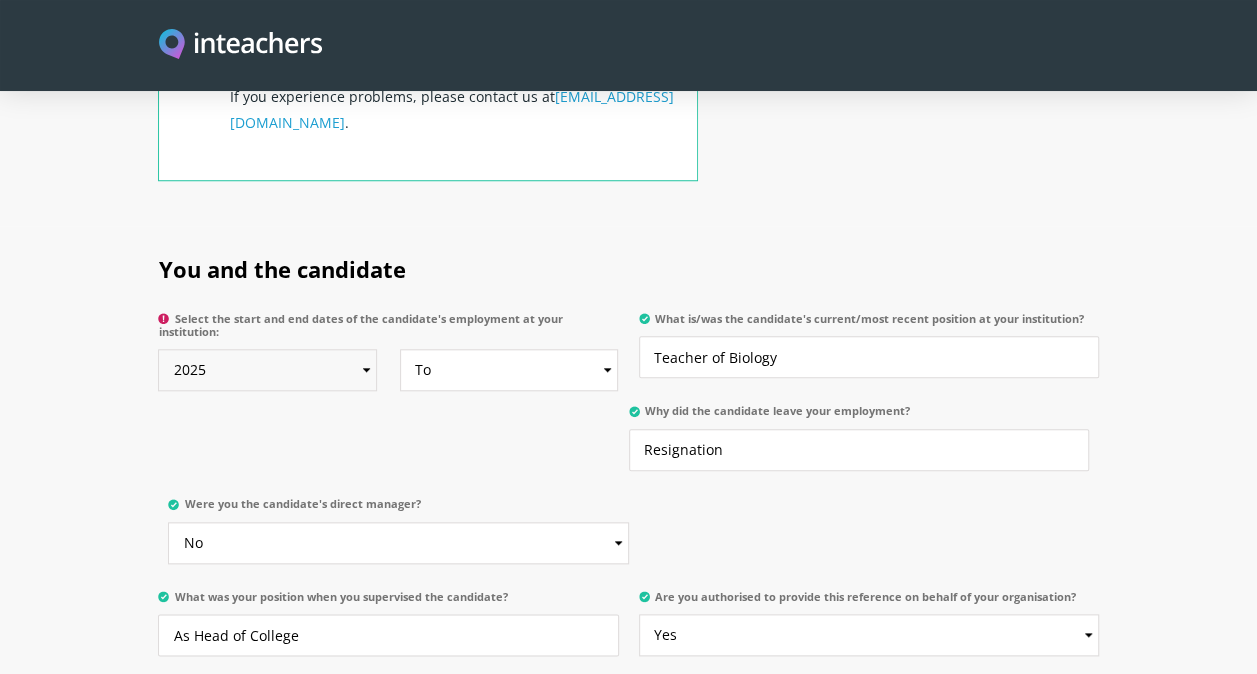 click on "From
2025
2024
2023
2022
2021
2020
2019
2018
2017
2016
2015
2014
2013
2012
2011
2010
2009
2008
2007
2006
2005
2004
2003
2002
2001
2000
1999
1998
1997
1996
1995
1994
1993
1992
1991
1990
1989
1988
1987
1986
1985
1984
1983
1982
1981
1980
1979
1978
1977
1976
1975
1974
1973
1972
1971
1970" at bounding box center [267, 370] 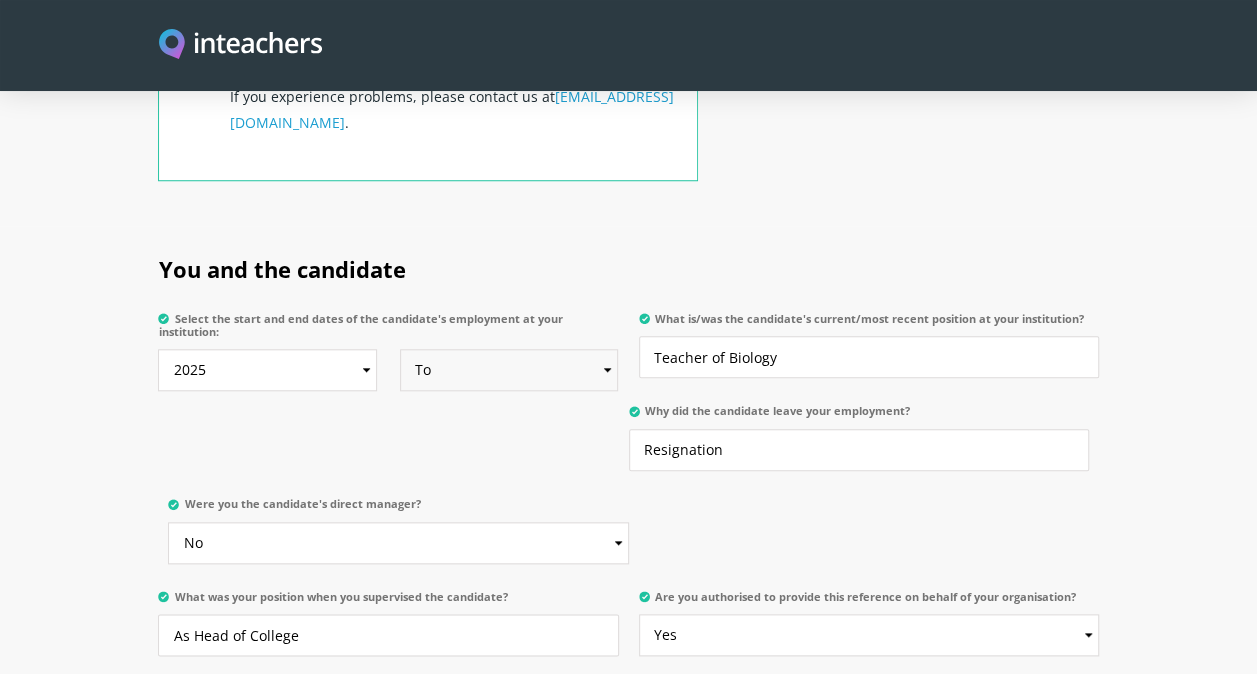 click on "To
Currently
2025
2024
2023
2022
2021
2020
2019
2018
2017
2016
2015
2014
2013
2012
2011
2010
2009
2008
2007
2006
2005
2004
2003
2002
2001
2000
1999
1998
1997
1996
1995
1994
1993
1992
1991
1990
1989
1988
1987
1986
1985
1984
1983
1982
1981
1980
1979
1978
1977
1976
1975
1974
1973
1972
1971
1970" at bounding box center (509, 370) 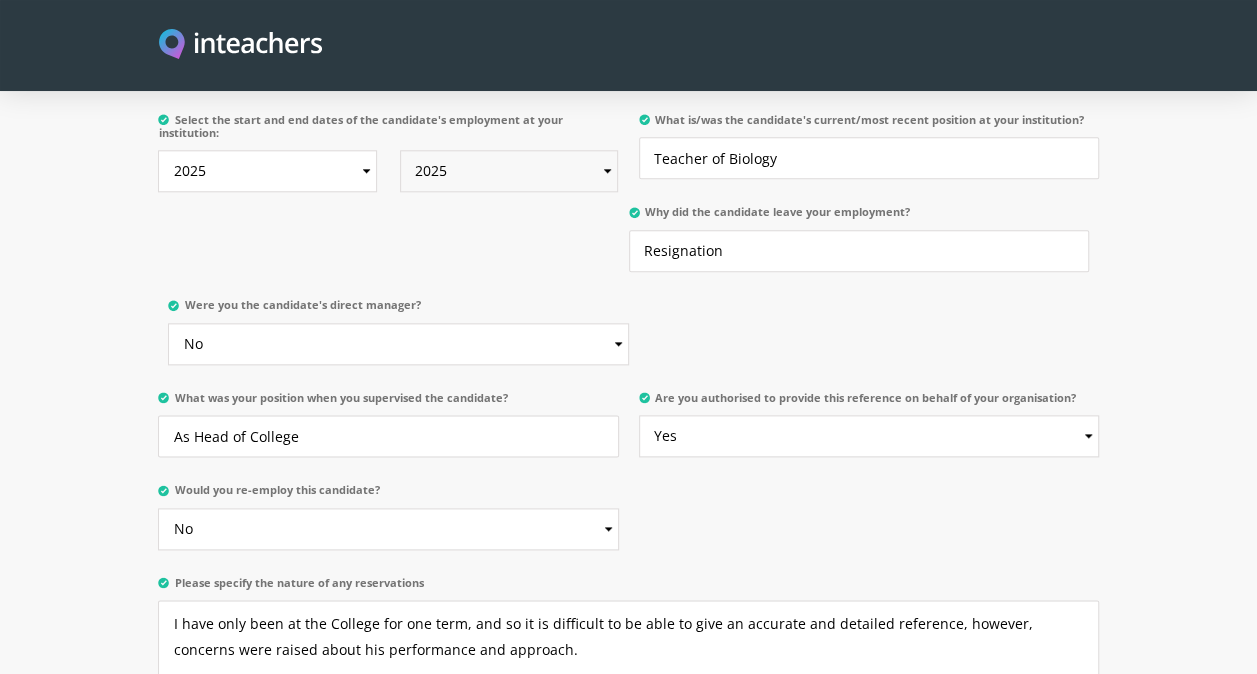 scroll, scrollTop: 1097, scrollLeft: 0, axis: vertical 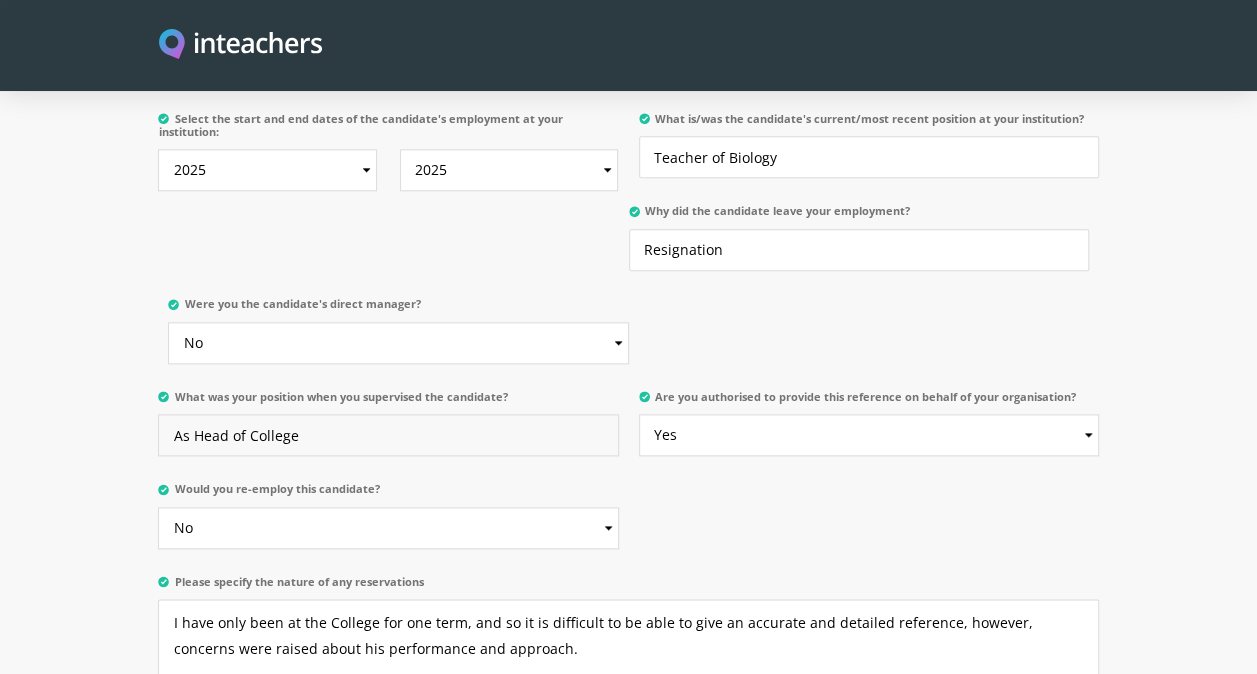 click on "As Head of College" at bounding box center (388, 435) 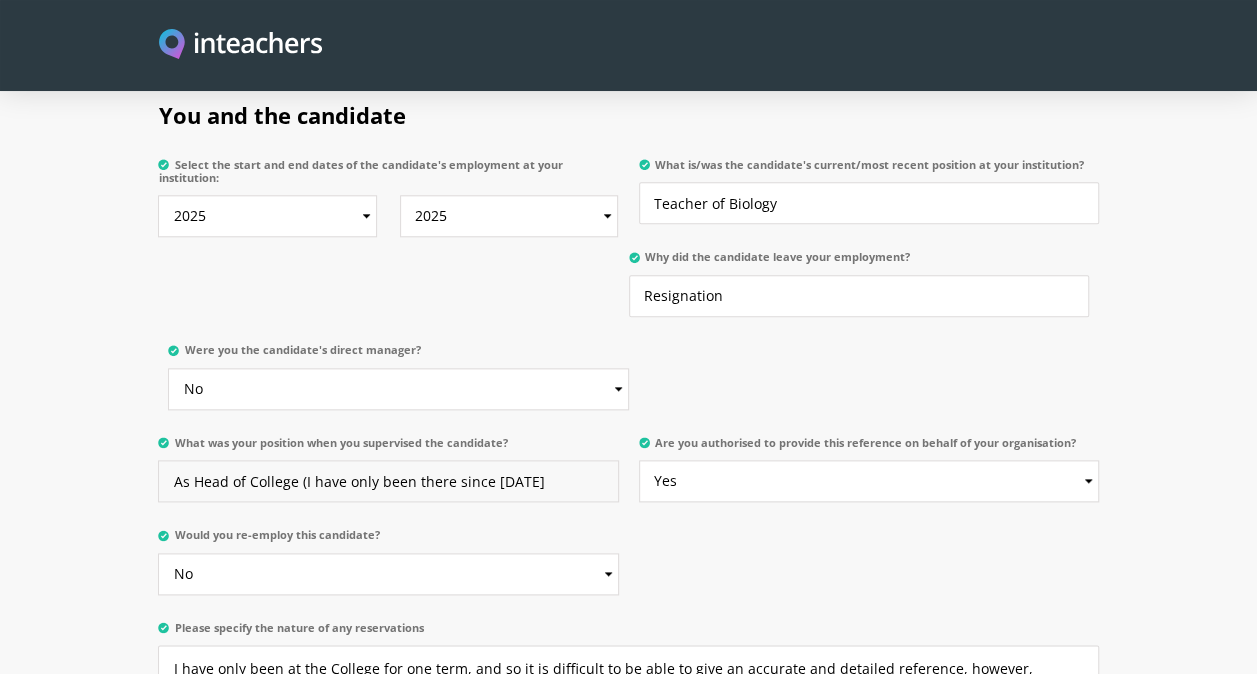 scroll, scrollTop: 1049, scrollLeft: 0, axis: vertical 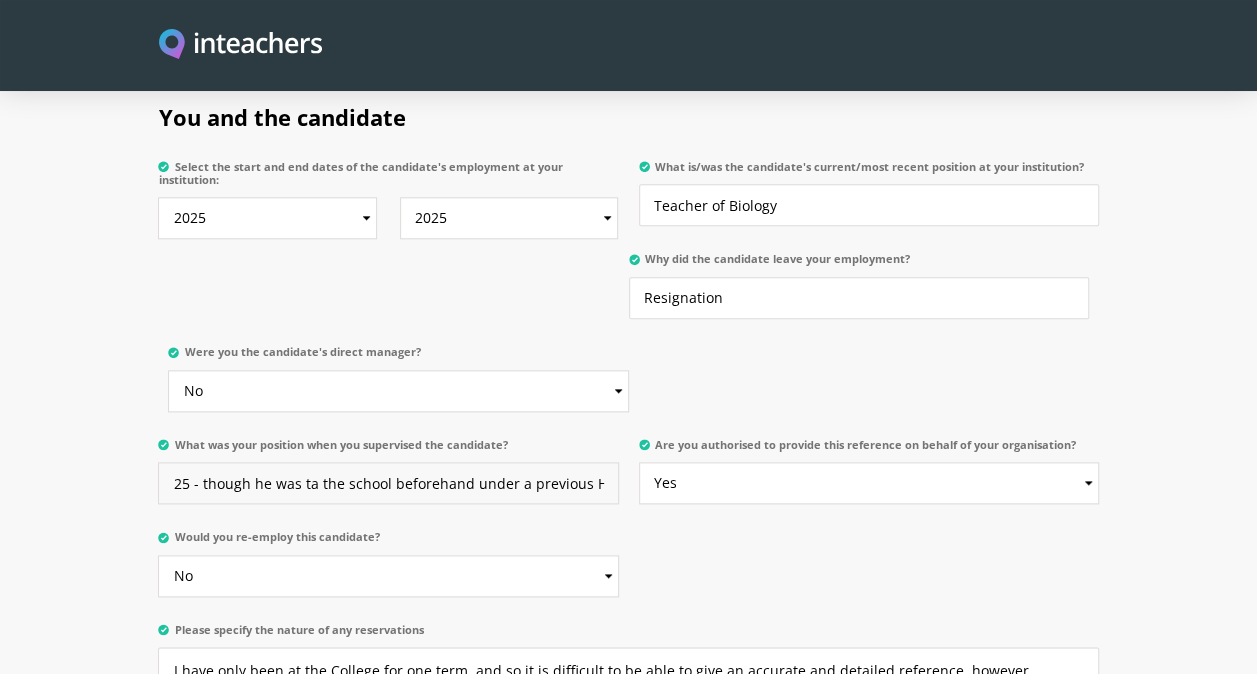 type on "As Head of College (I have only been there since [DATE], so have said start date is 25 - though he was ta the school beforehand under a previous Head" 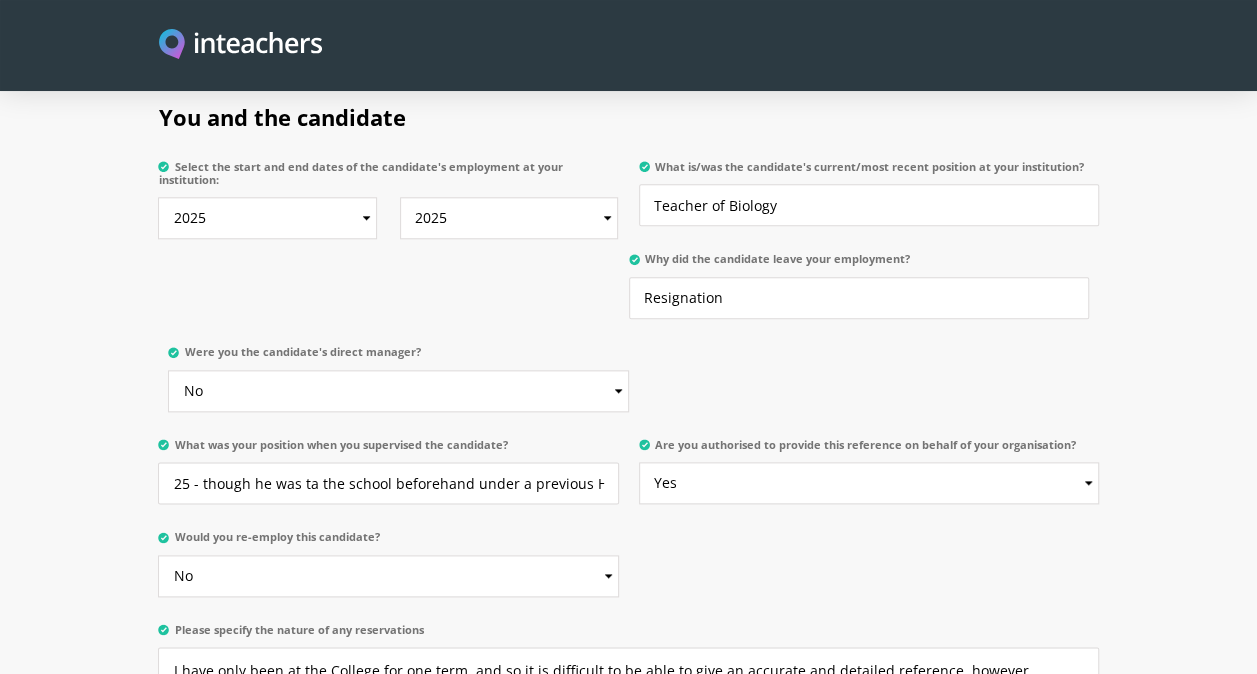 scroll, scrollTop: 0, scrollLeft: 0, axis: both 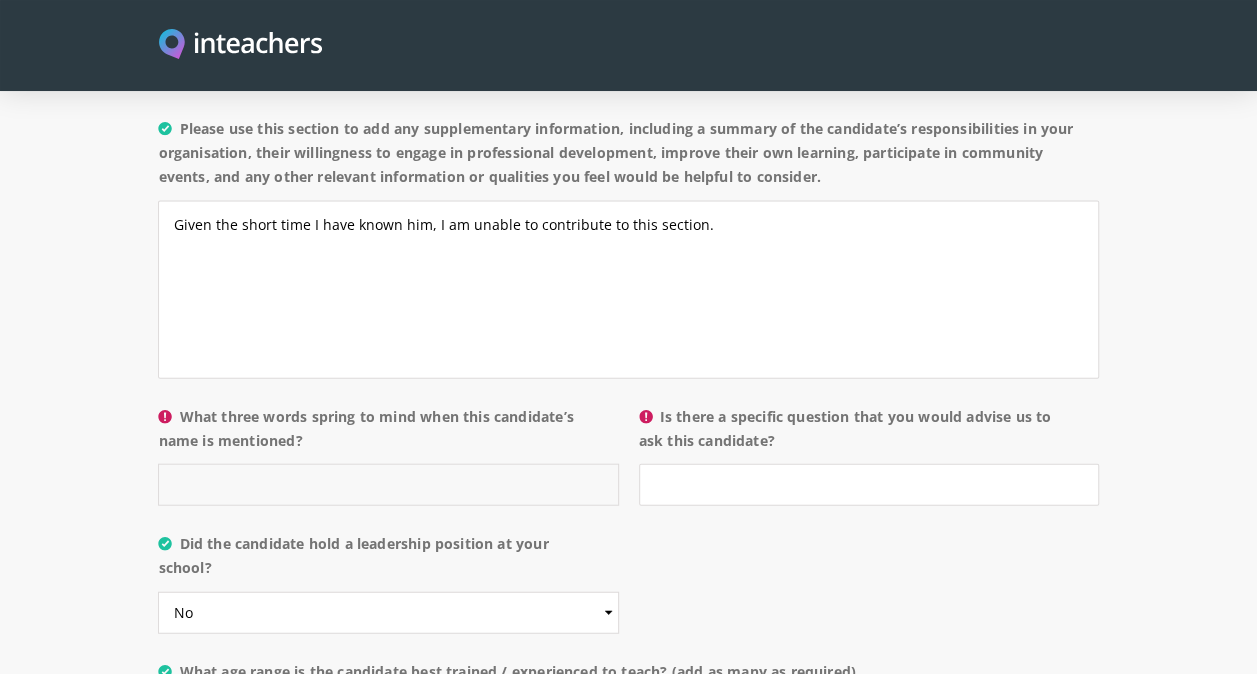 click on "What three words spring to mind when this candidate’s name is mentioned?" at bounding box center (388, 485) 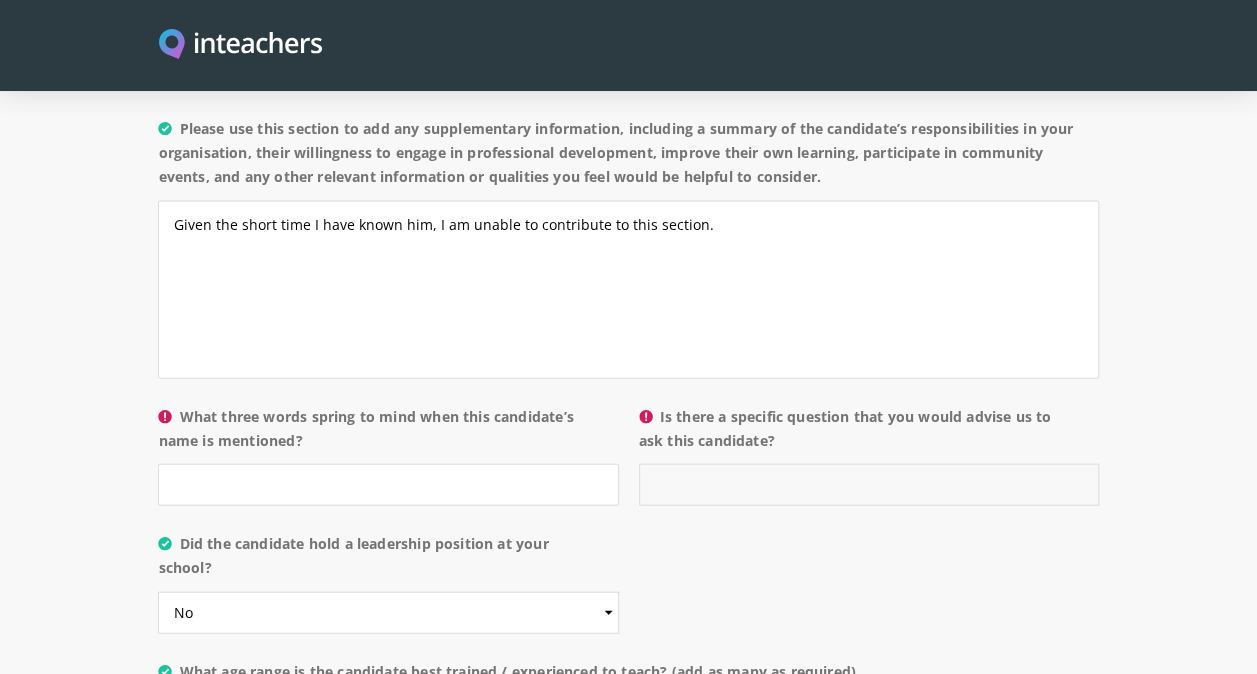 click on "Is there a specific question that you would advise us to ask this candidate?" at bounding box center [869, 485] 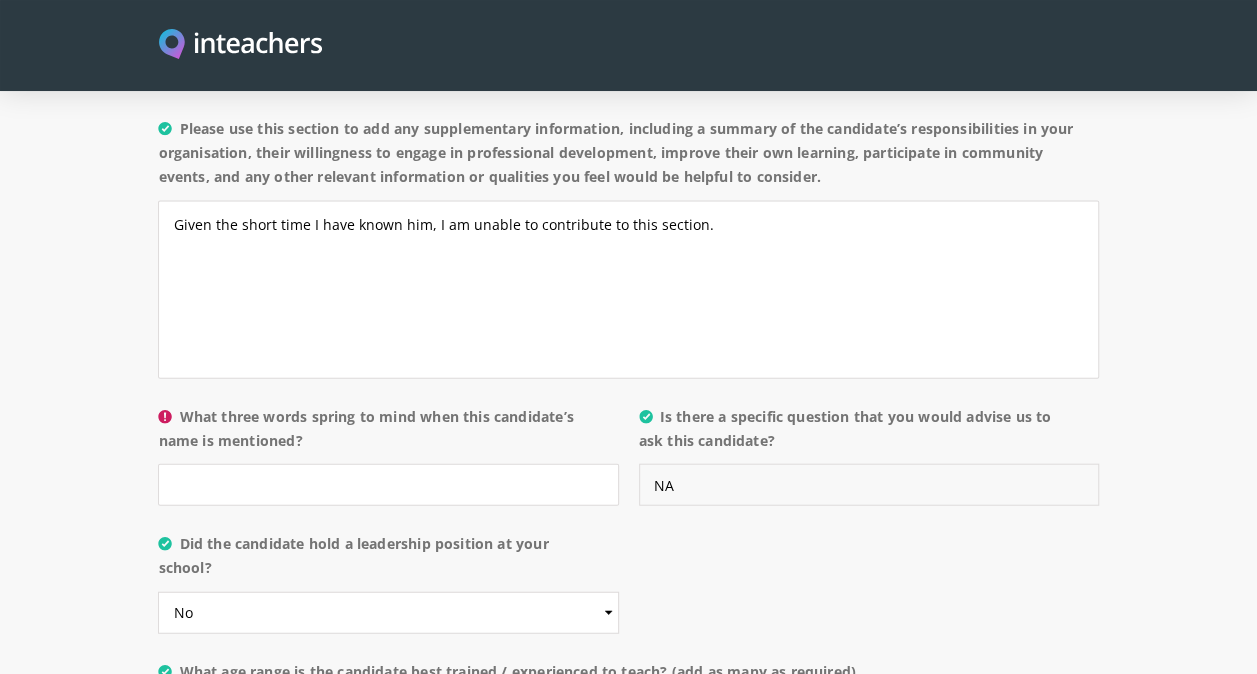 type on "NA" 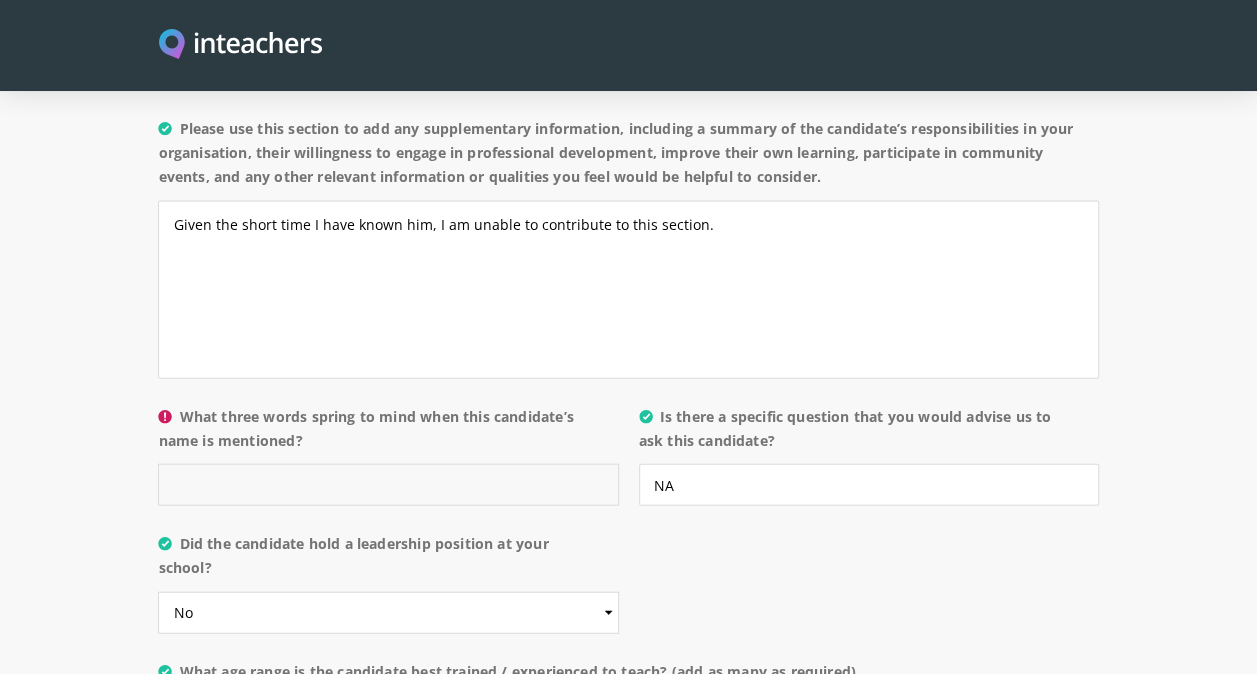 click on "What three words spring to mind when this candidate’s name is mentioned?" at bounding box center (388, 485) 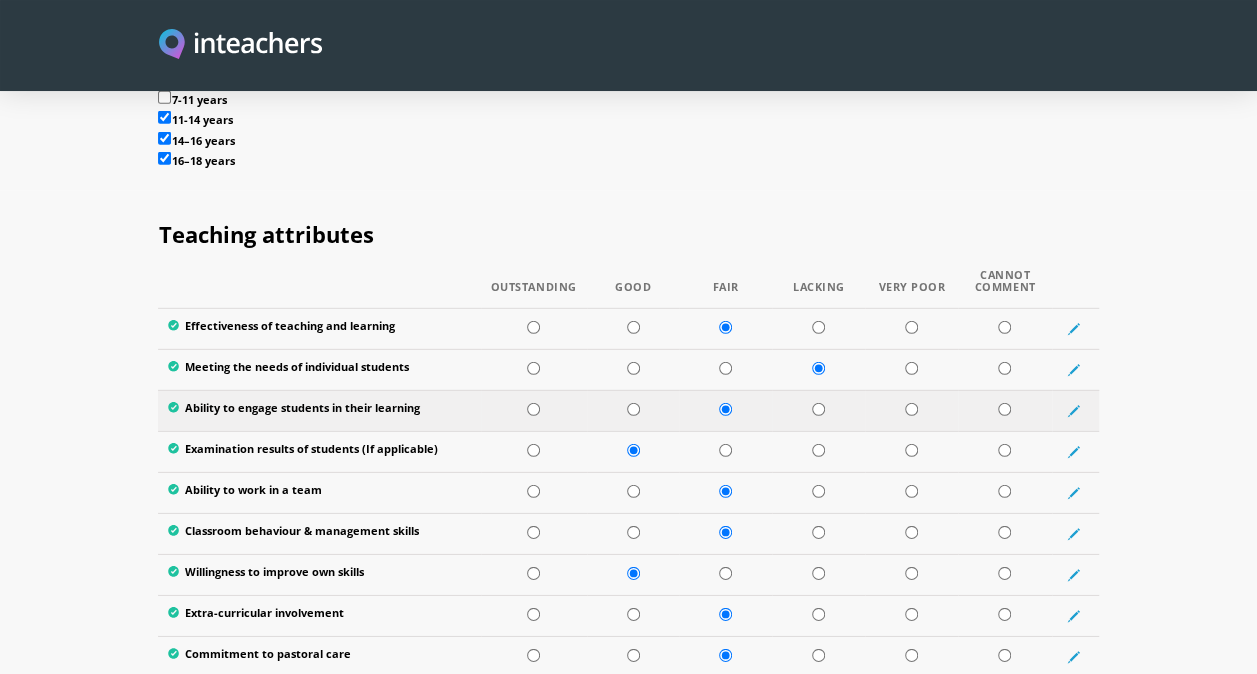 scroll, scrollTop: 2818, scrollLeft: 0, axis: vertical 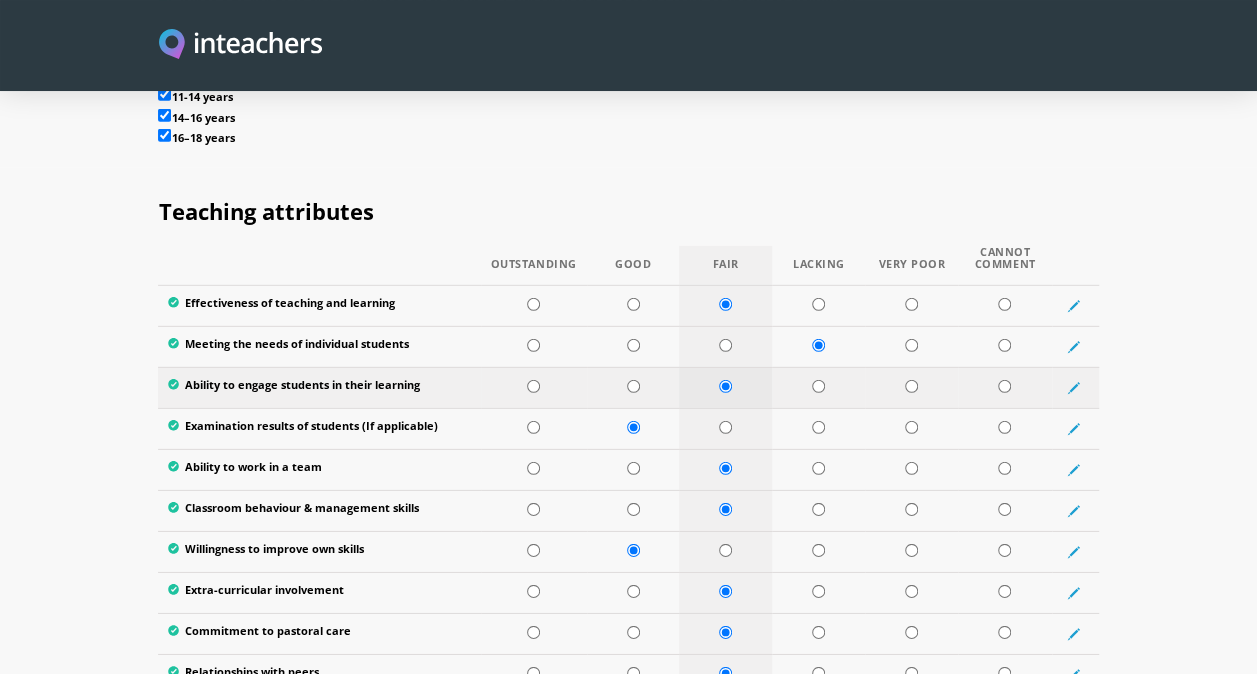 type on "NA" 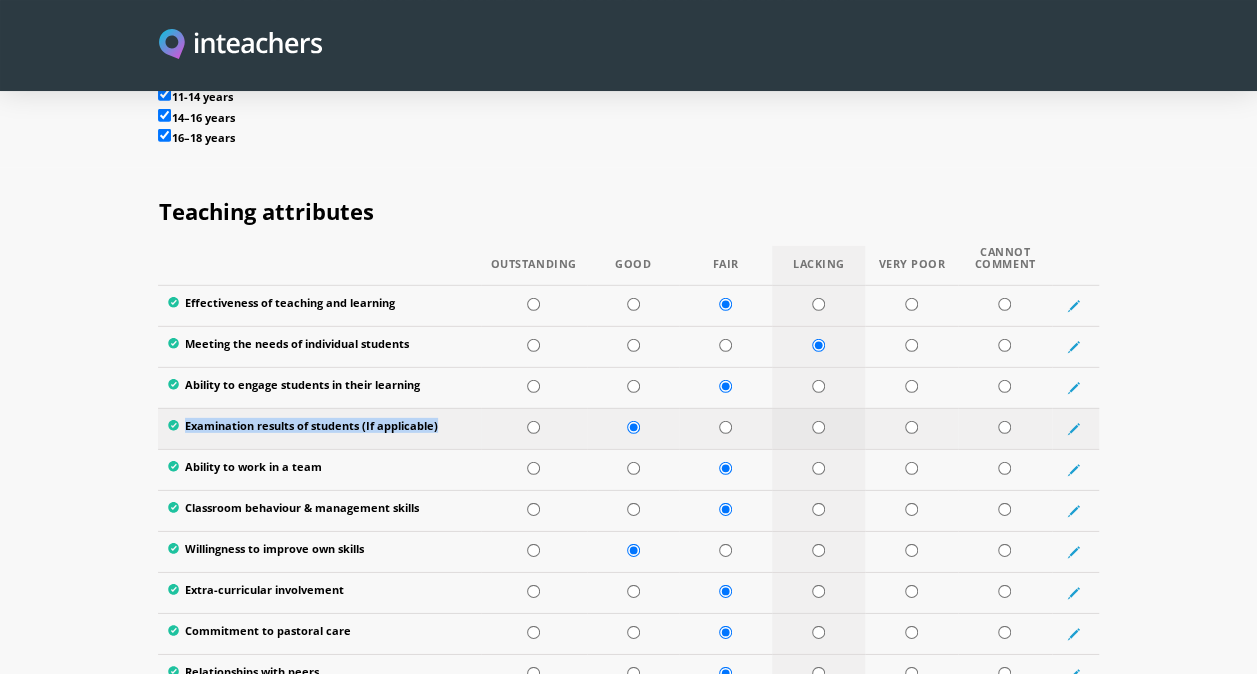 drag, startPoint x: 740, startPoint y: 354, endPoint x: 792, endPoint y: 410, distance: 76.41989 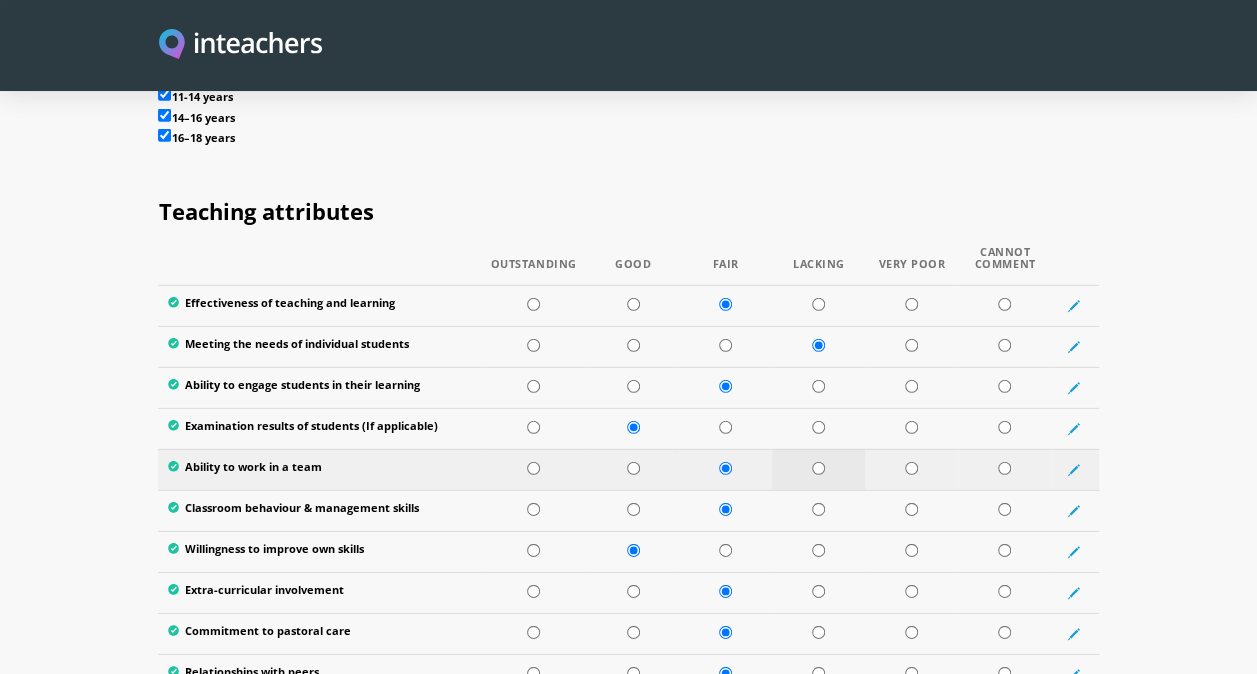 drag, startPoint x: 792, startPoint y: 410, endPoint x: 776, endPoint y: 443, distance: 36.67424 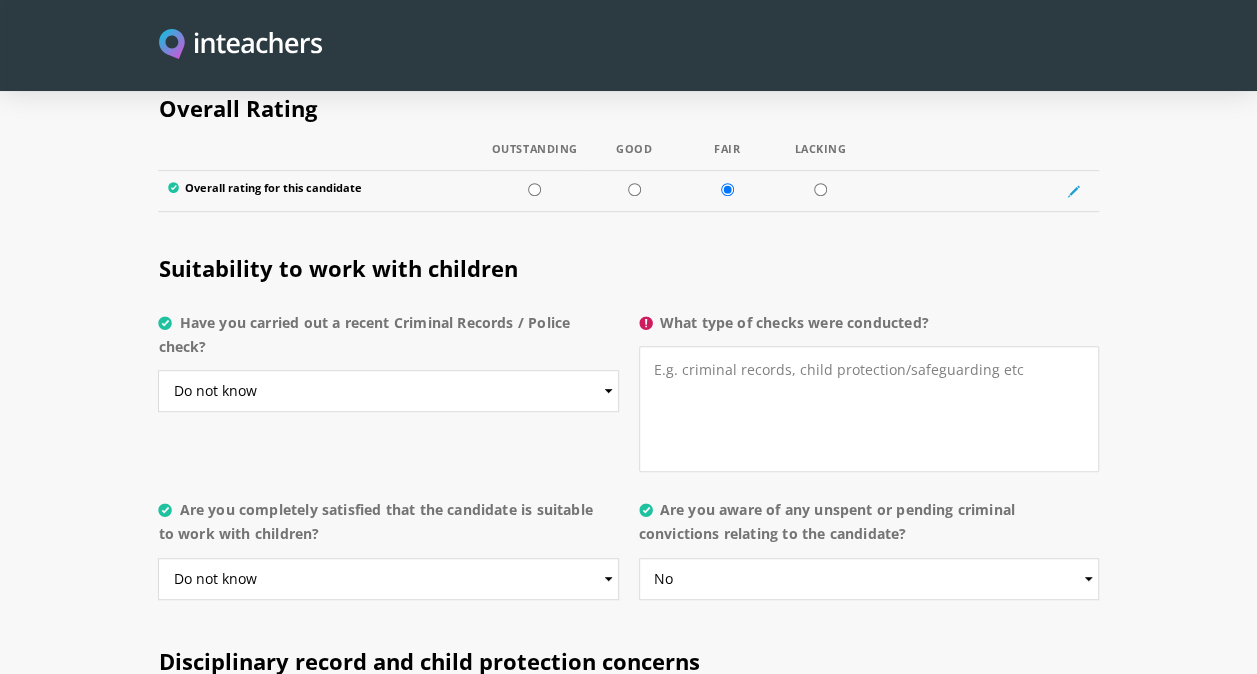 scroll, scrollTop: 4153, scrollLeft: 0, axis: vertical 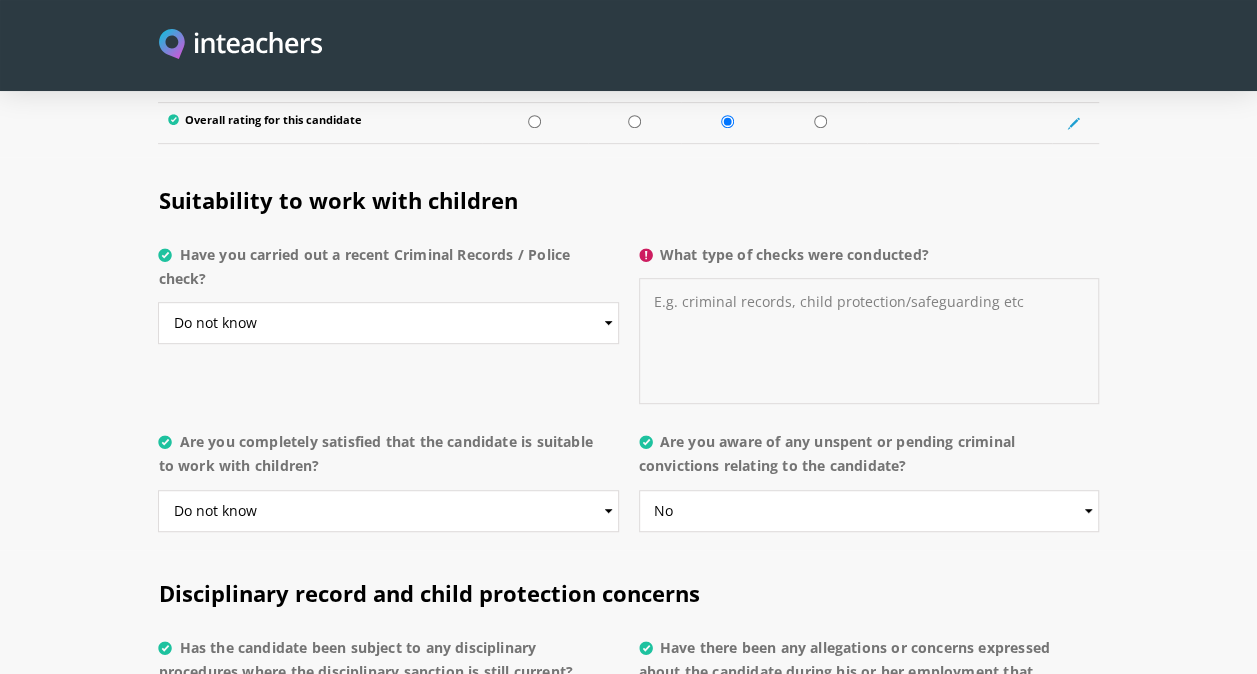 click on "What type of checks were conducted?" at bounding box center (869, 341) 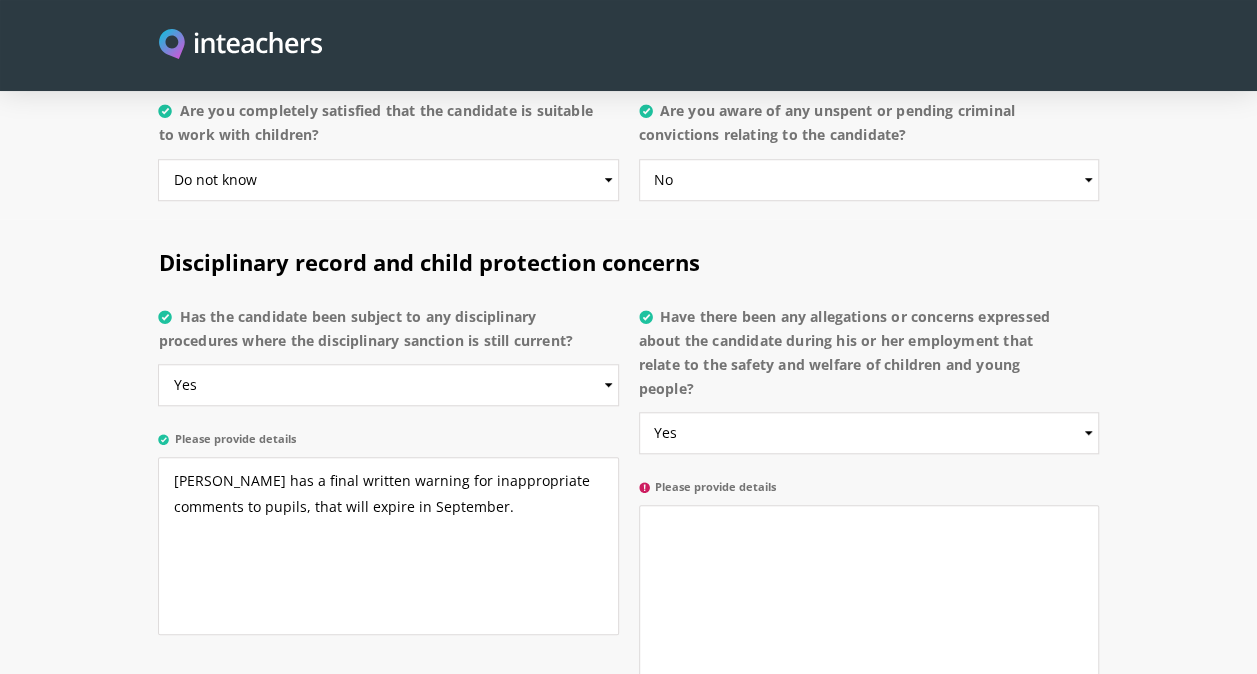 scroll, scrollTop: 4485, scrollLeft: 0, axis: vertical 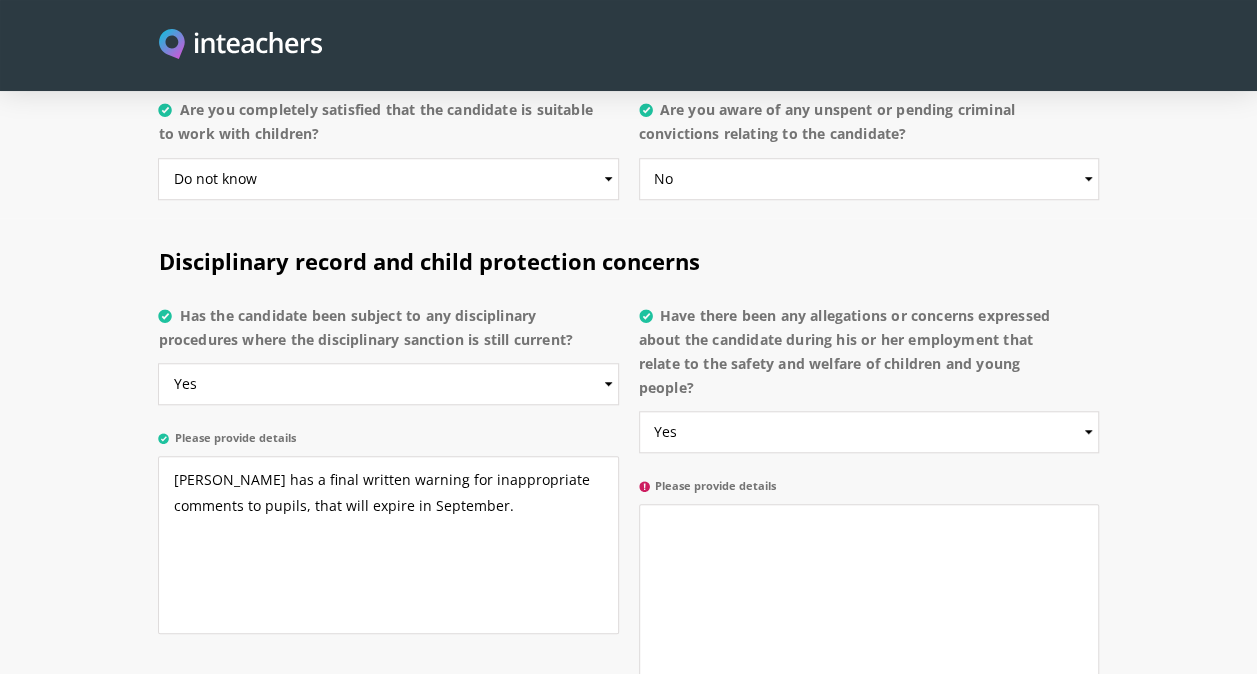 type on "?" 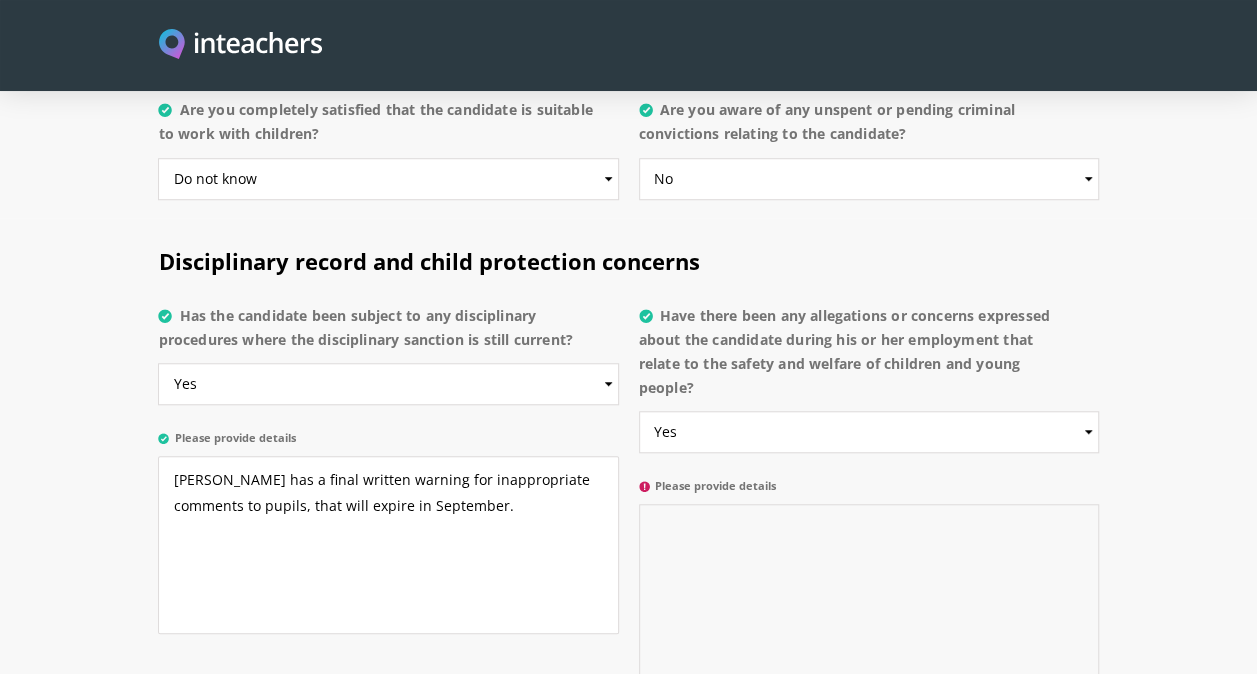 click on "Please provide details" at bounding box center (869, 593) 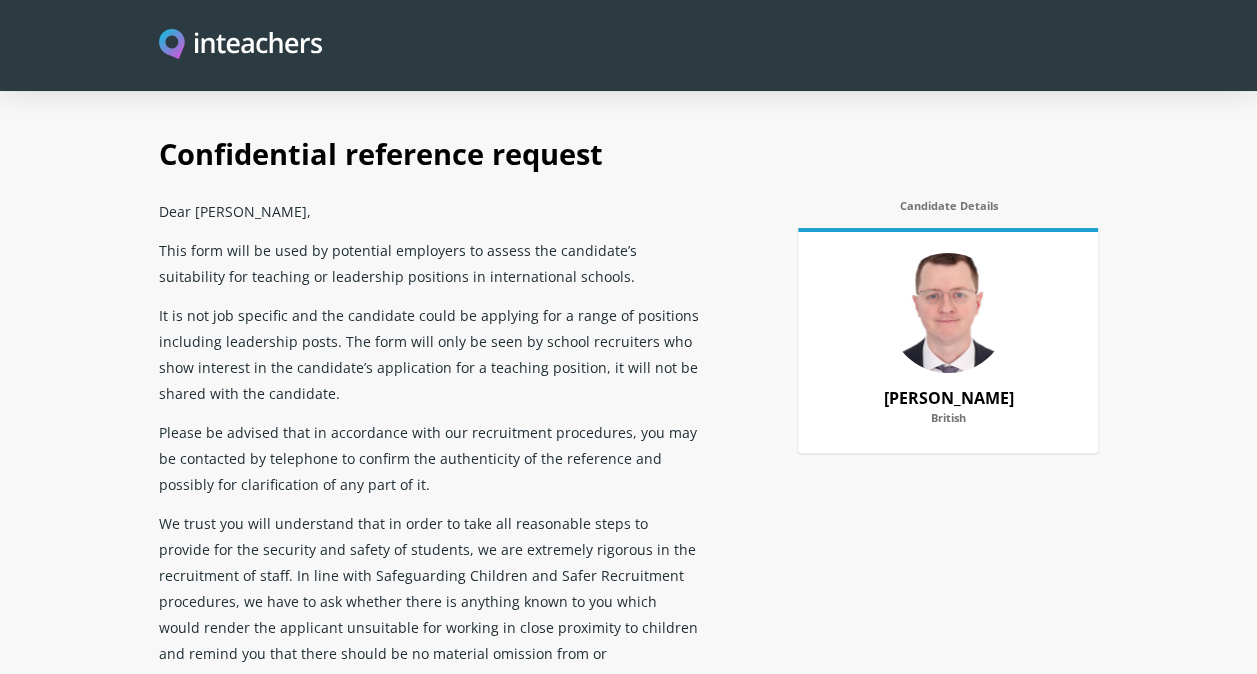 scroll, scrollTop: 0, scrollLeft: 0, axis: both 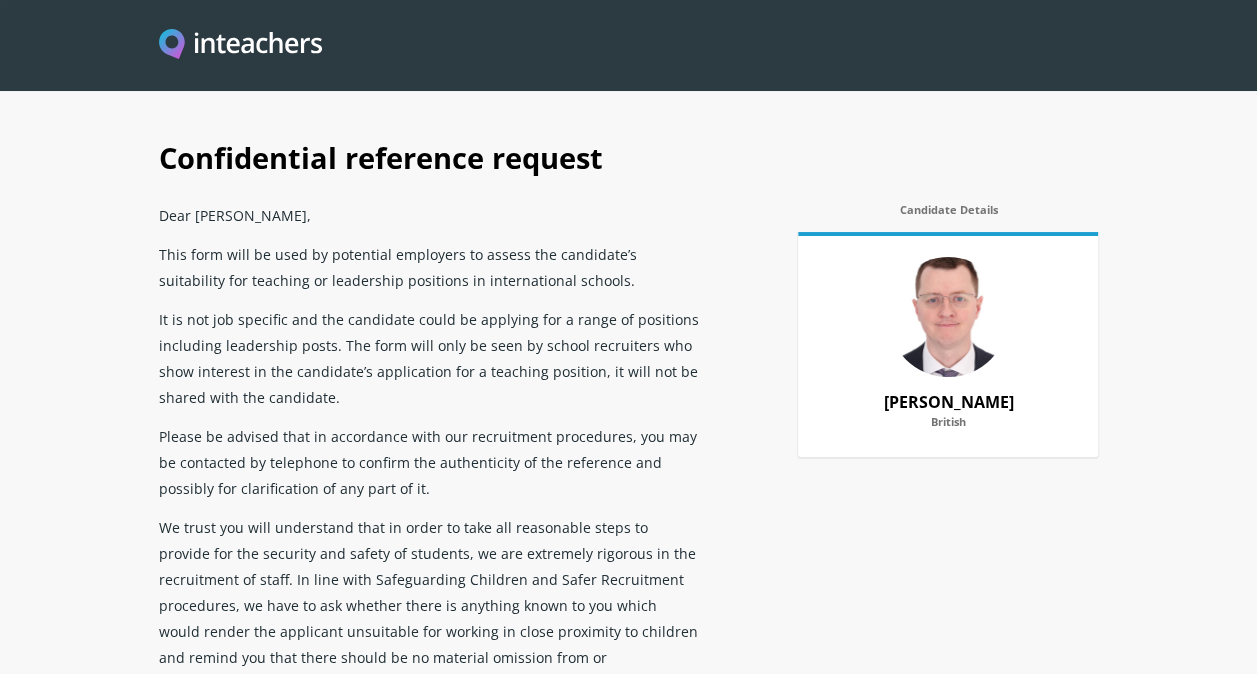 type on "Yes, inappropriate comments made to pupils" 